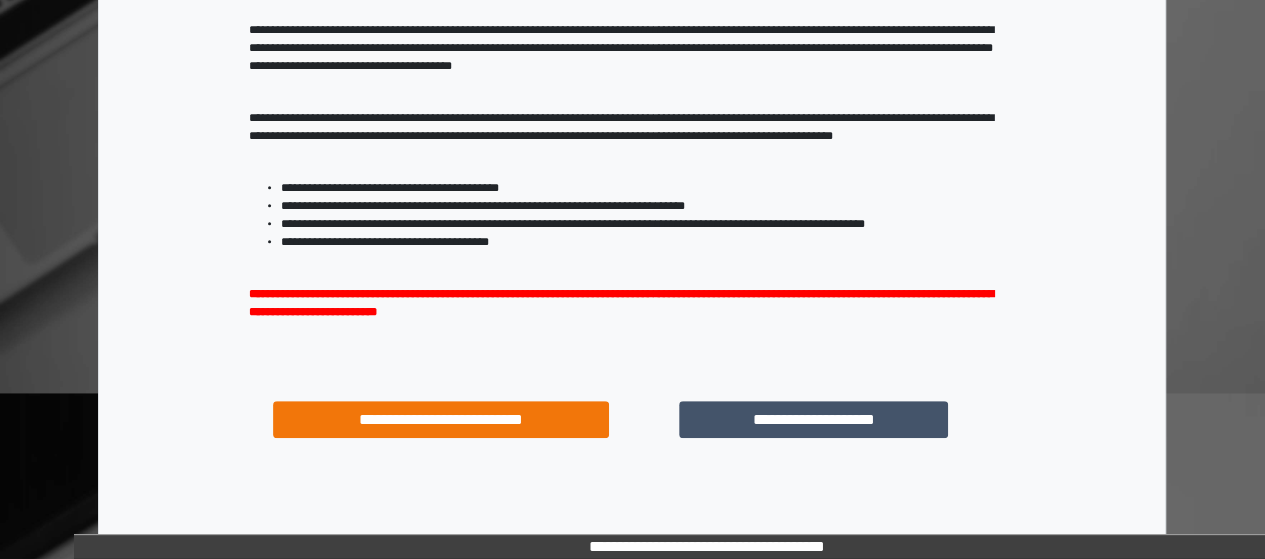 scroll, scrollTop: 337, scrollLeft: 0, axis: vertical 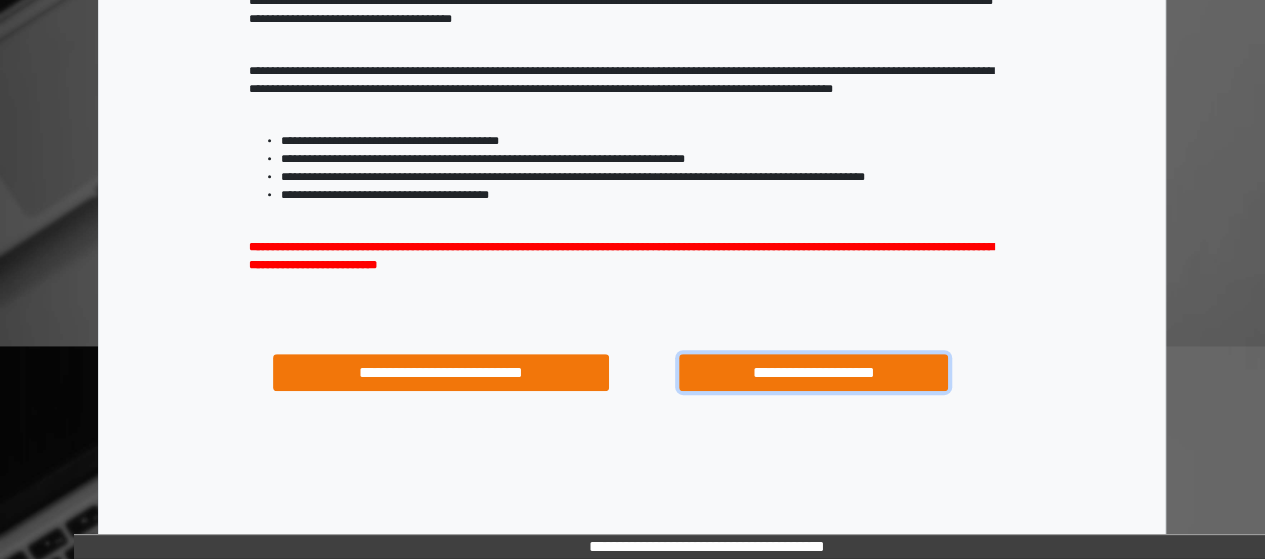 click on "**********" at bounding box center [813, 372] 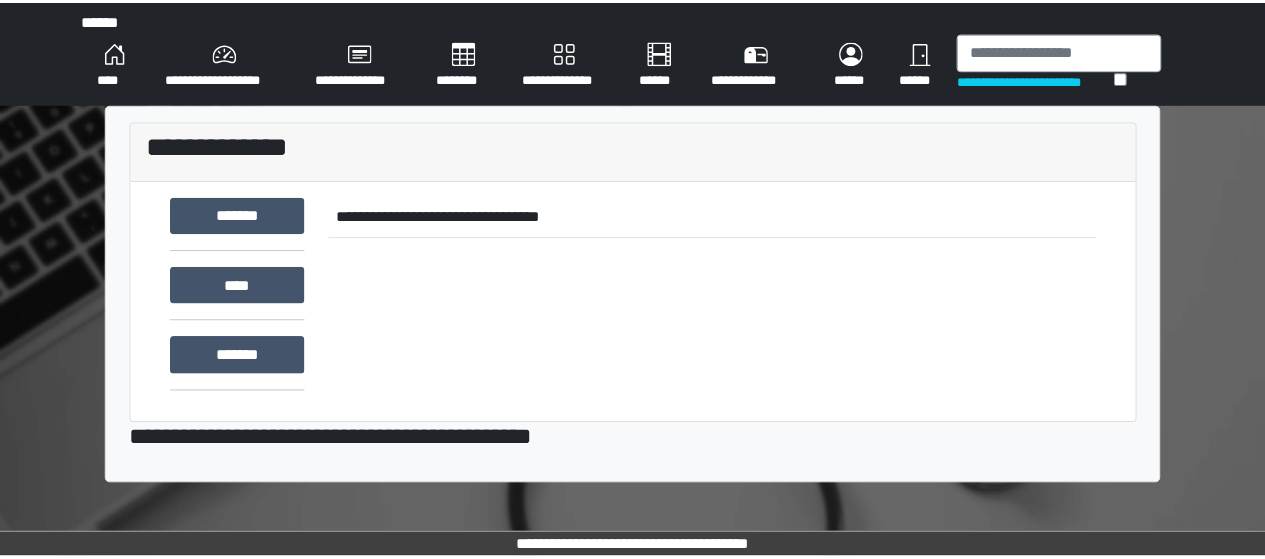 scroll, scrollTop: 0, scrollLeft: 0, axis: both 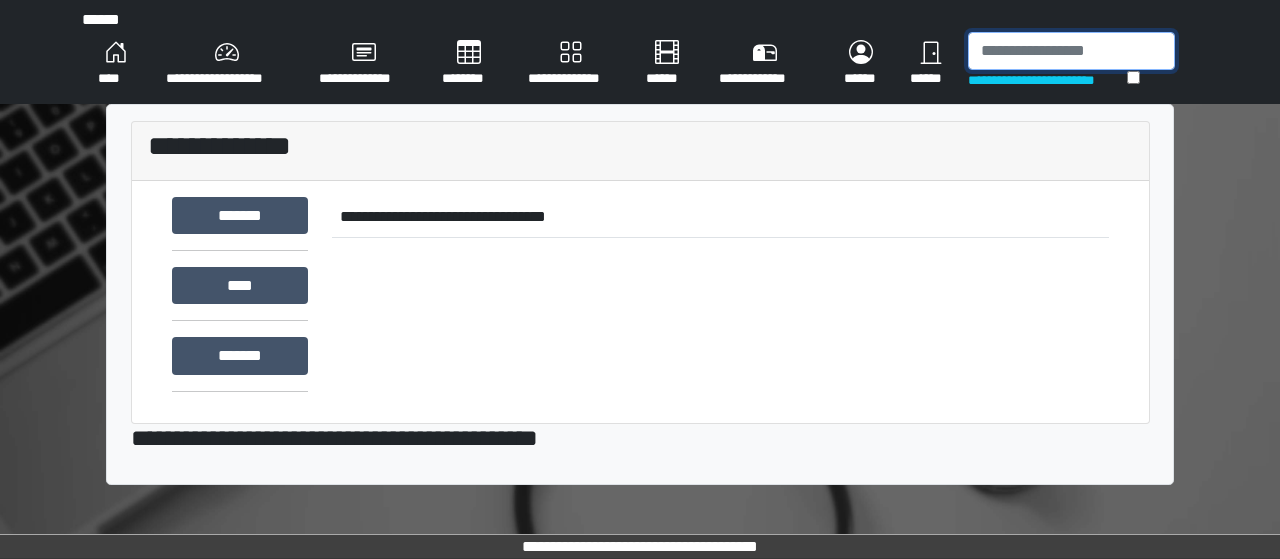 click at bounding box center [1071, 51] 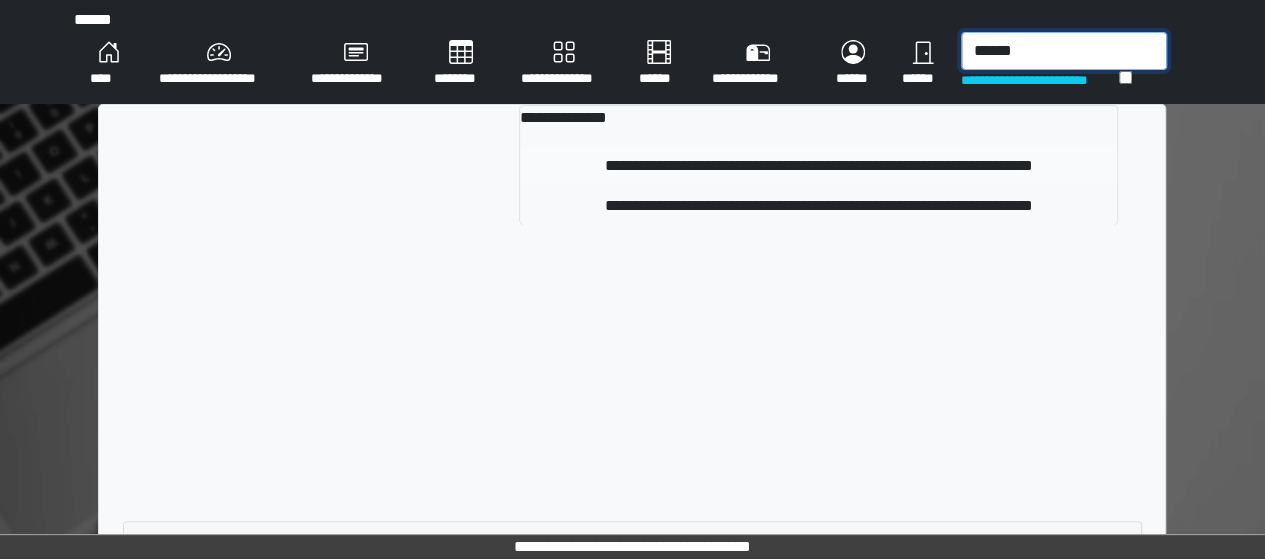 type on "******" 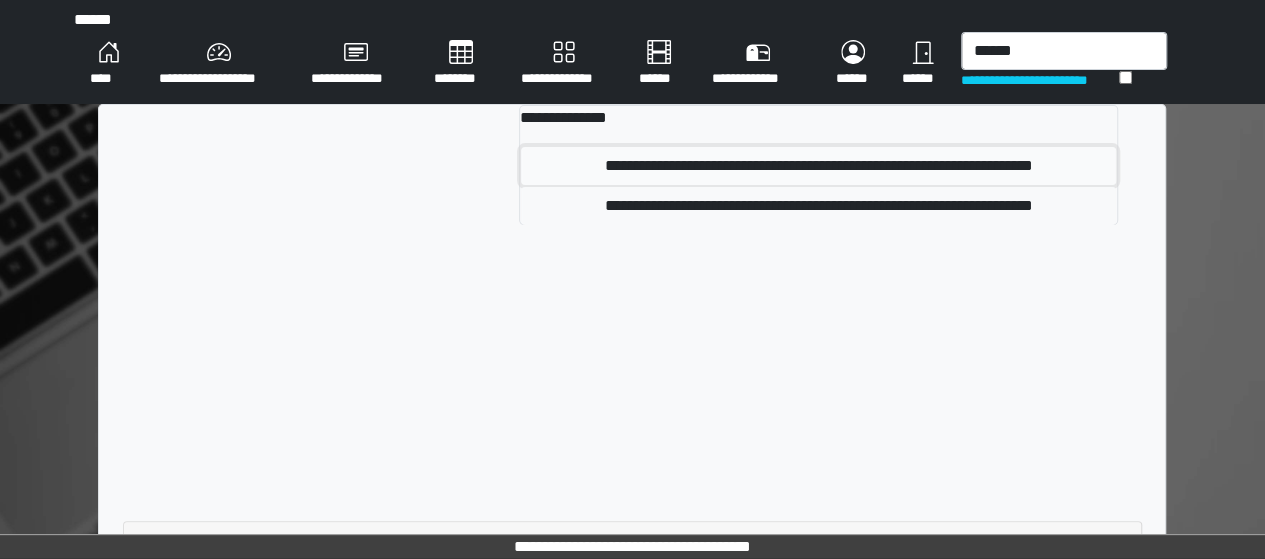 click on "**********" at bounding box center [818, 166] 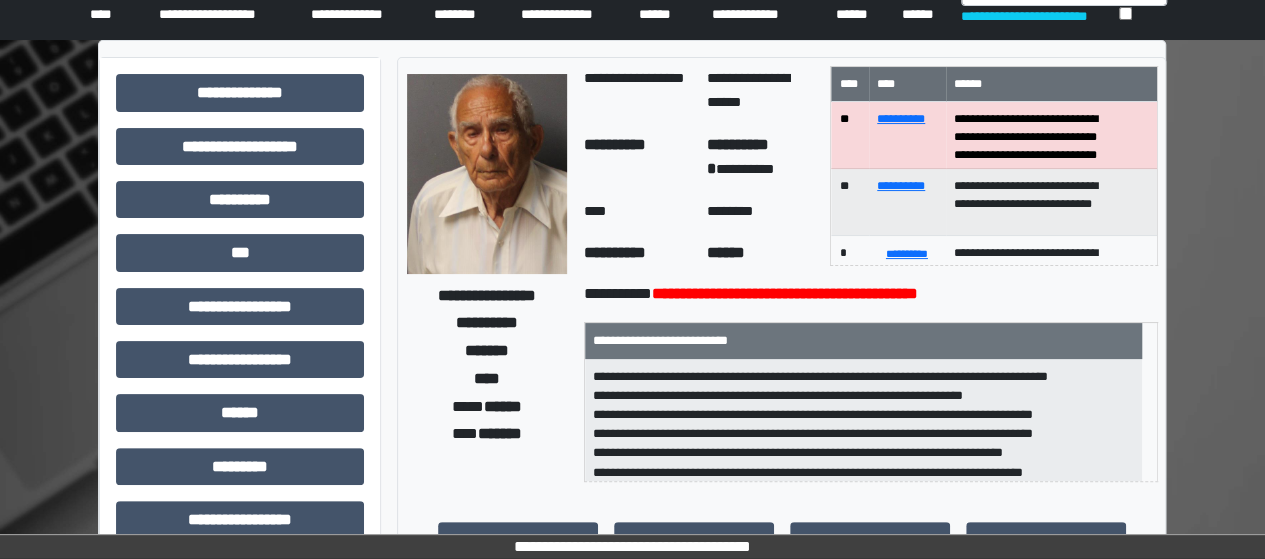 scroll, scrollTop: 0, scrollLeft: 0, axis: both 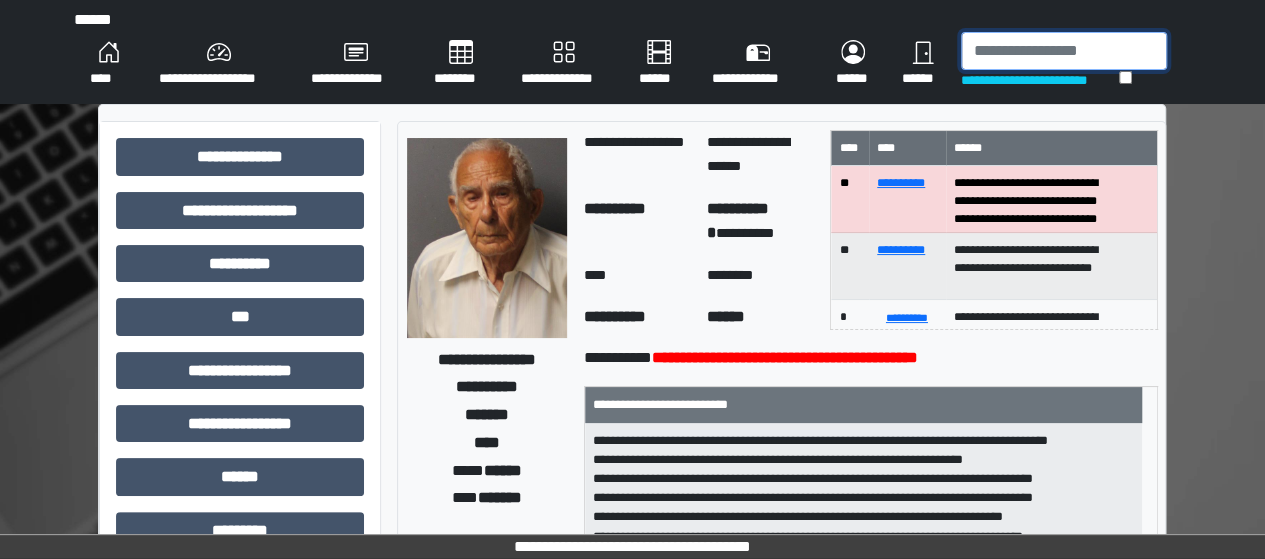 click at bounding box center (1064, 51) 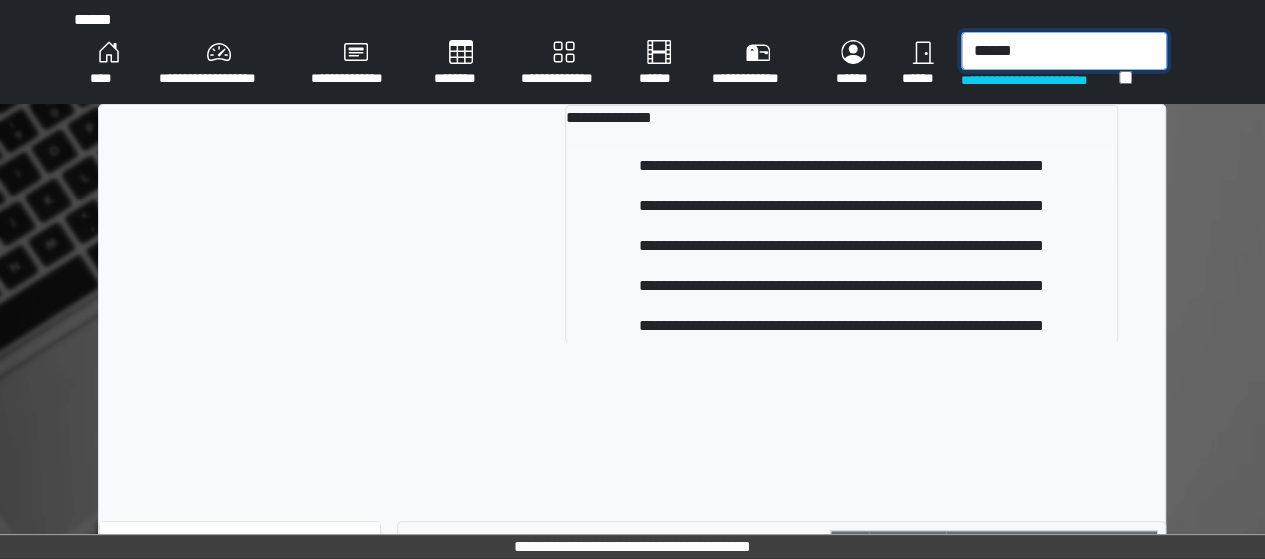type on "******" 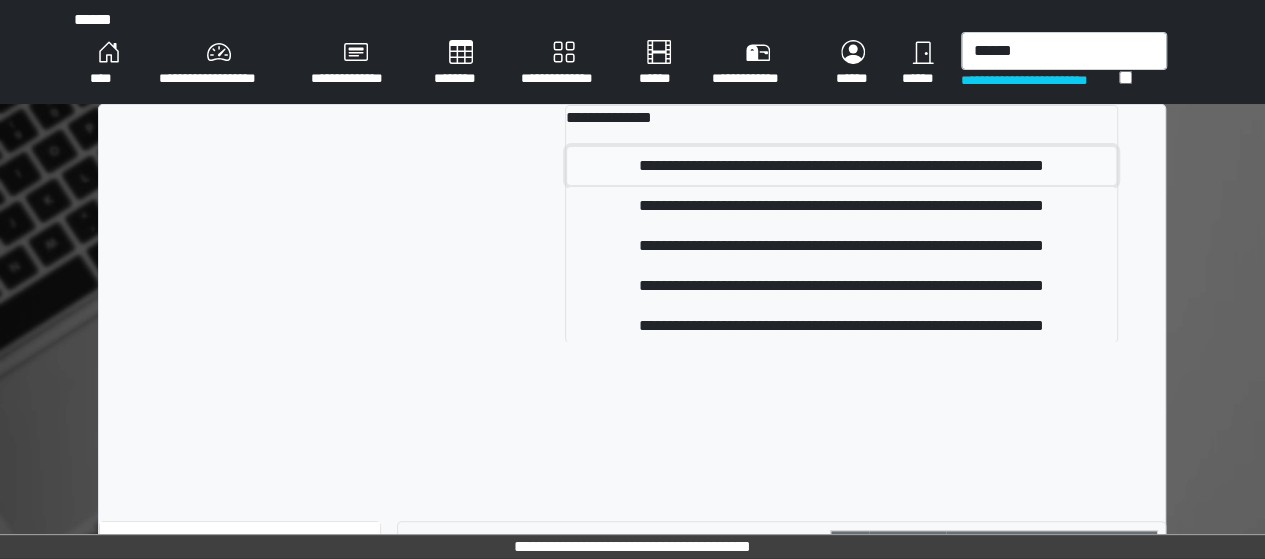 click on "**********" at bounding box center [841, 166] 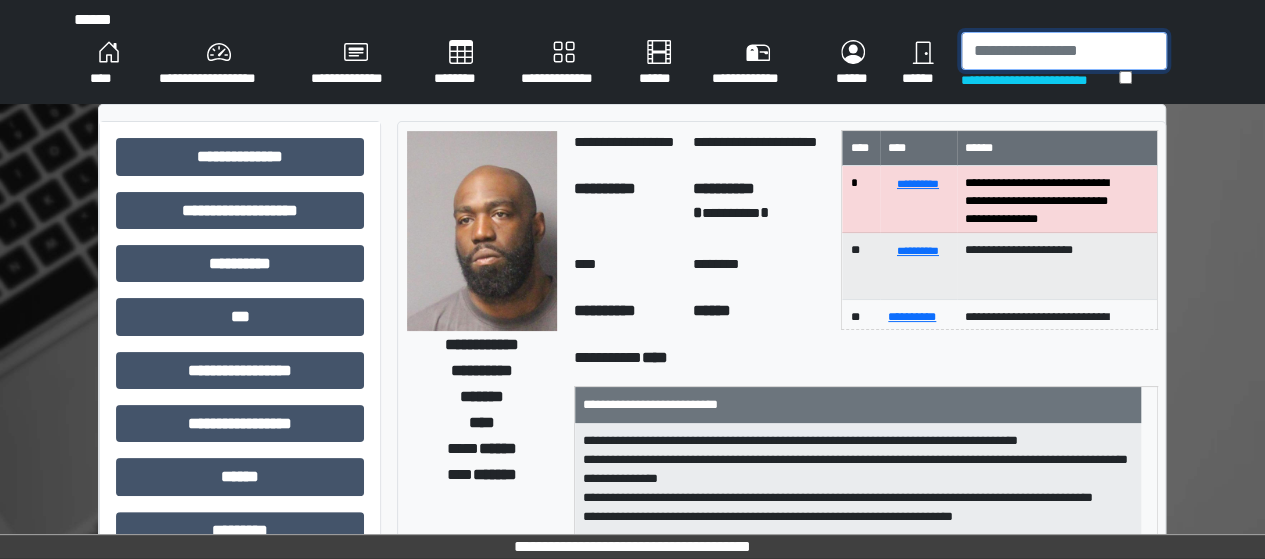 click at bounding box center (1064, 51) 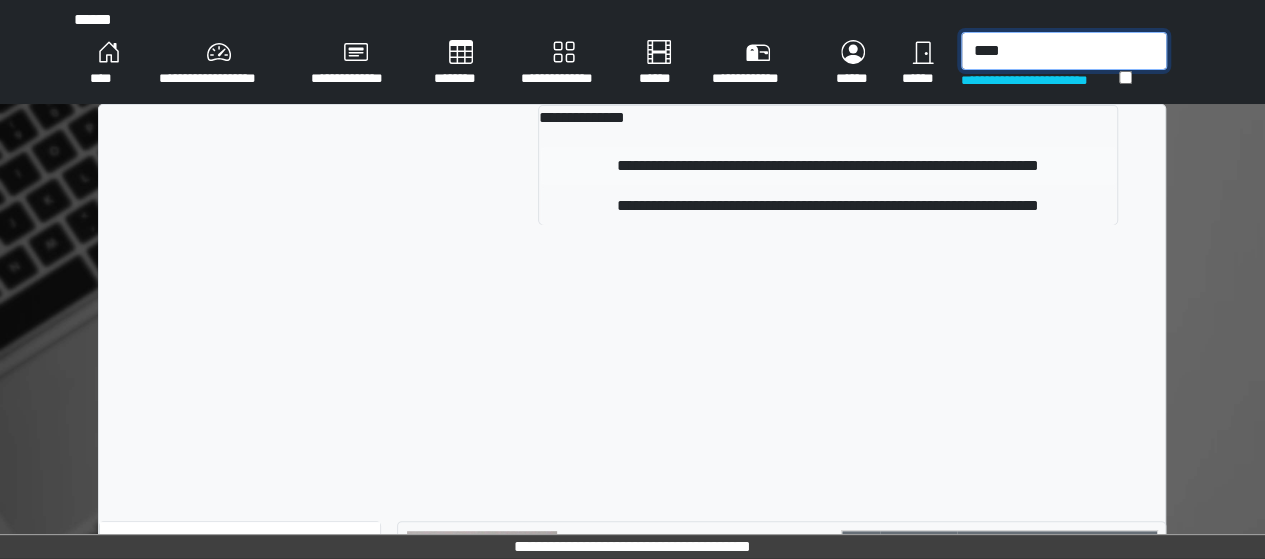 type on "****" 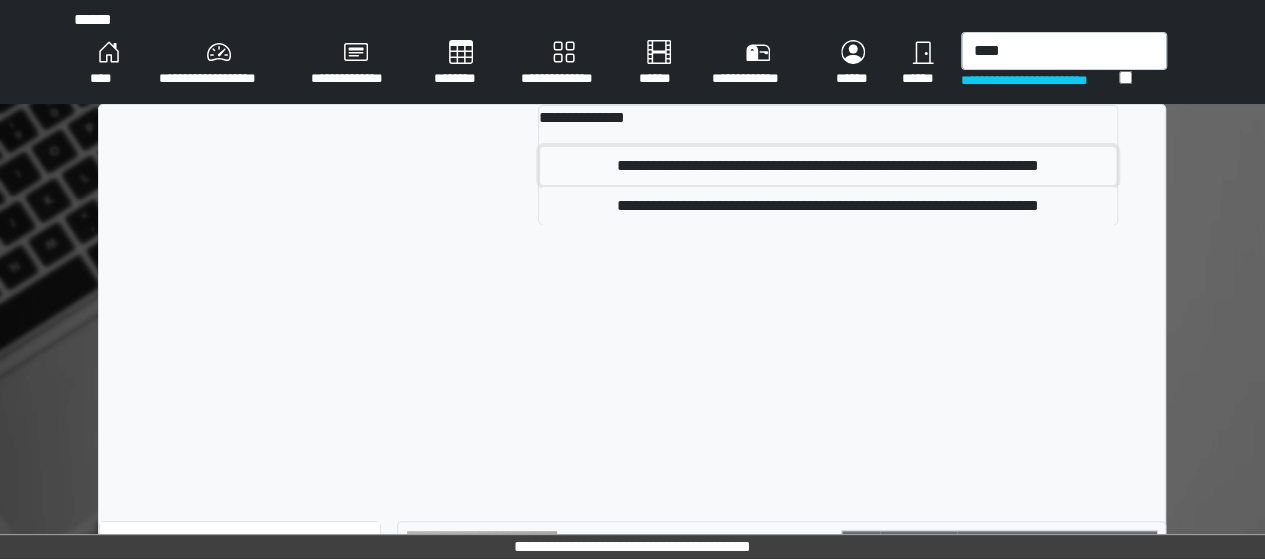 click on "**********" at bounding box center [828, 166] 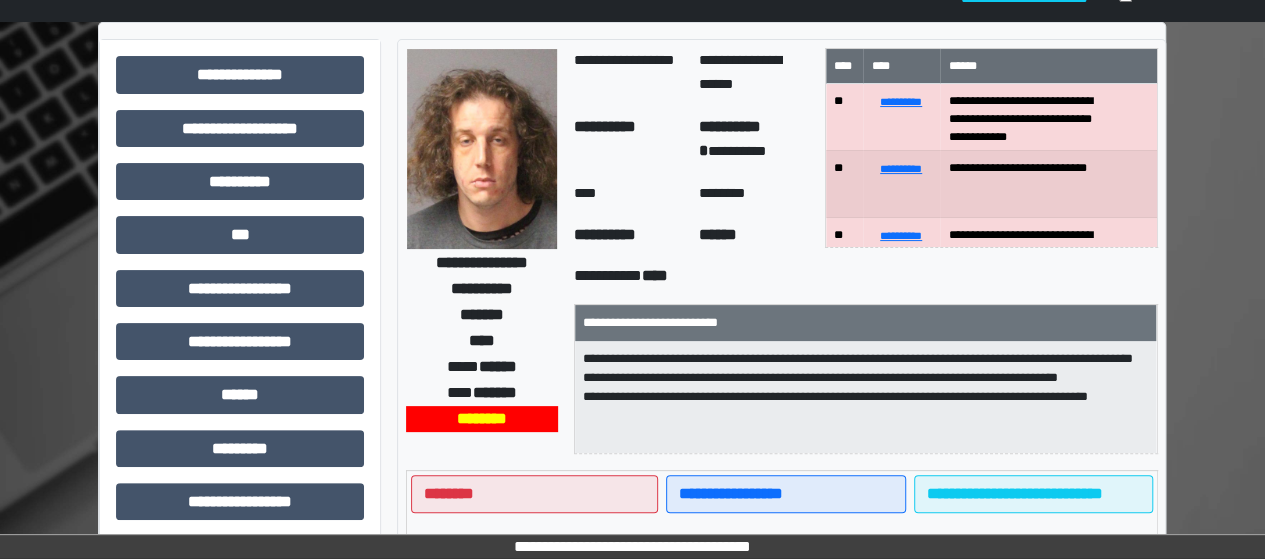 scroll, scrollTop: 90, scrollLeft: 0, axis: vertical 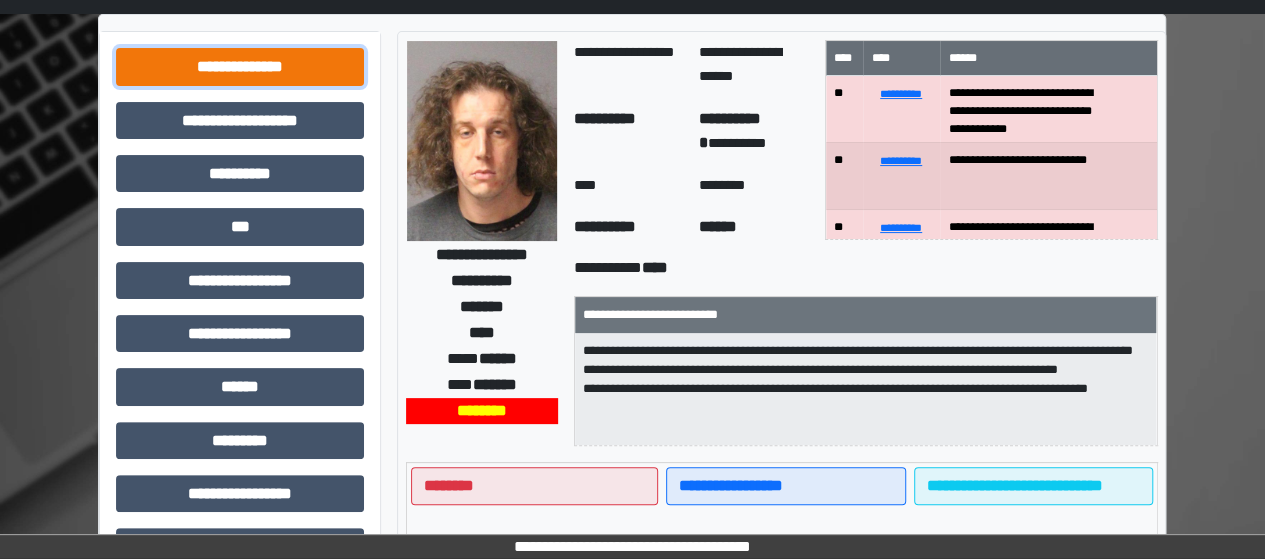 click on "**********" at bounding box center (240, 66) 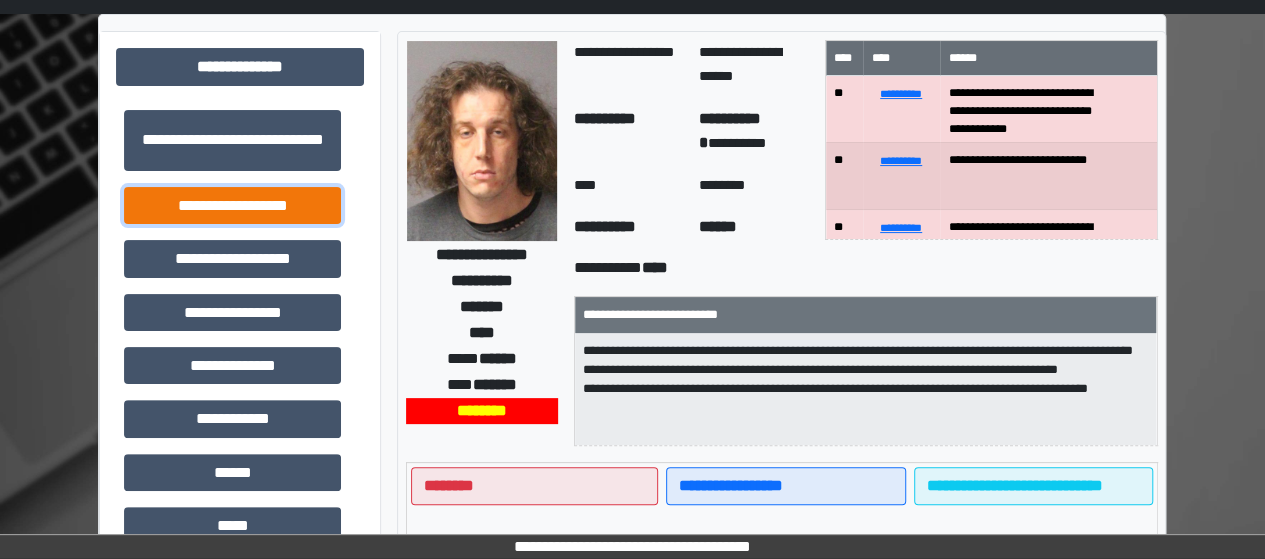 click on "**********" at bounding box center [232, 205] 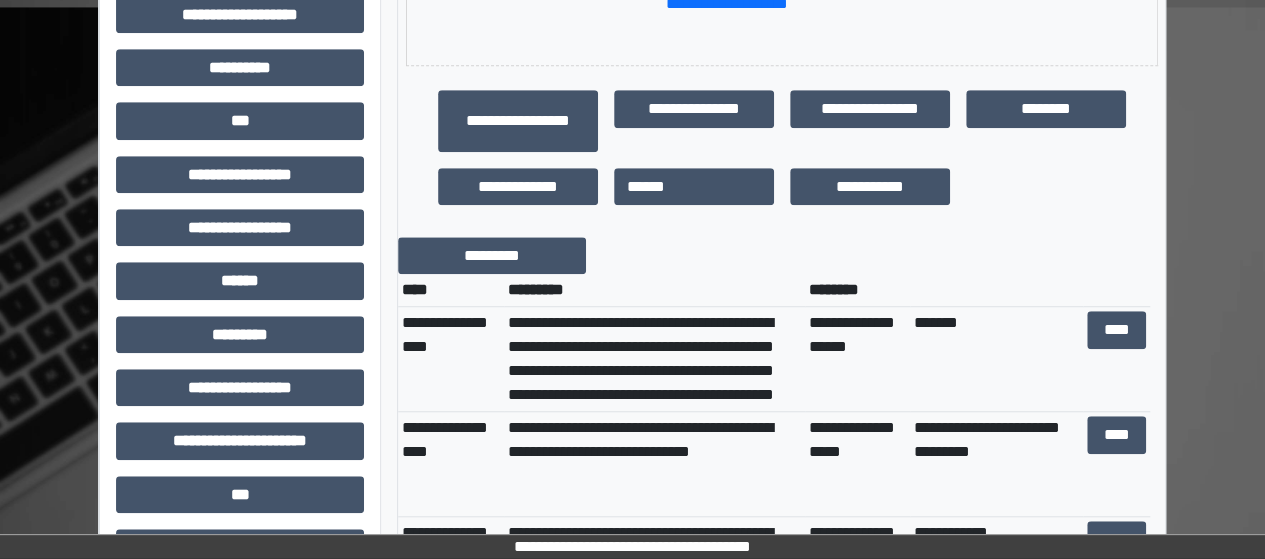 scroll, scrollTop: 696, scrollLeft: 0, axis: vertical 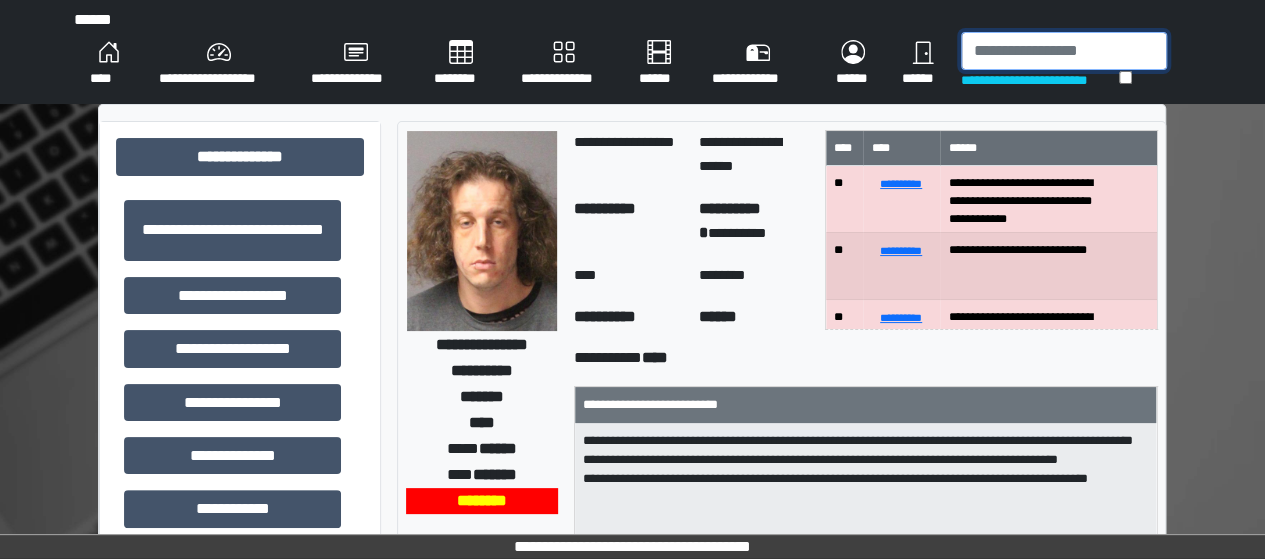 click at bounding box center [1064, 51] 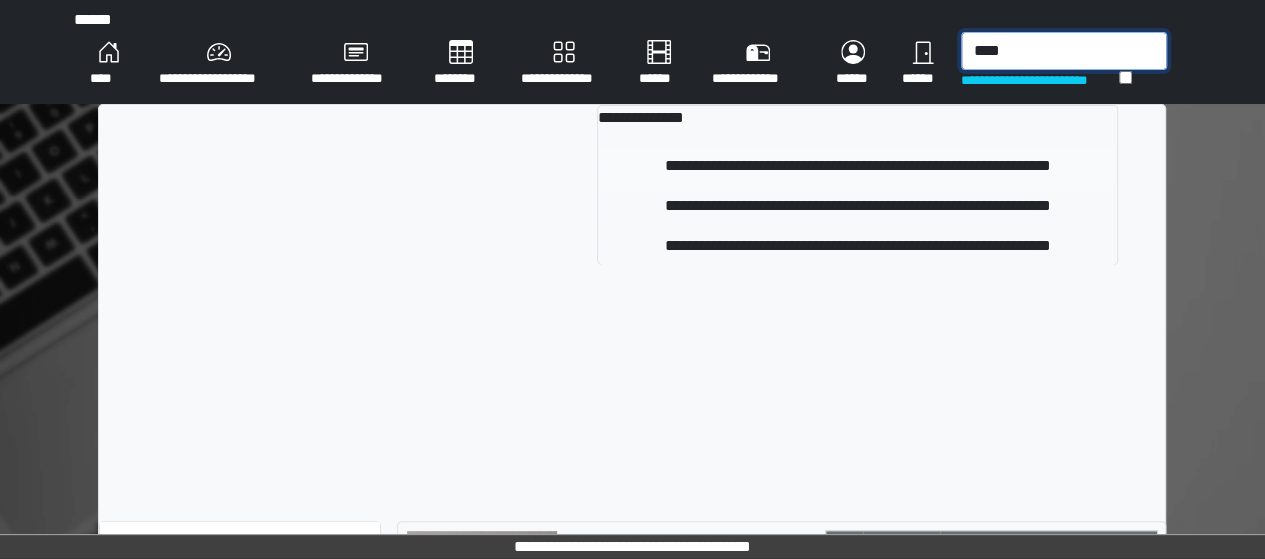 type on "****" 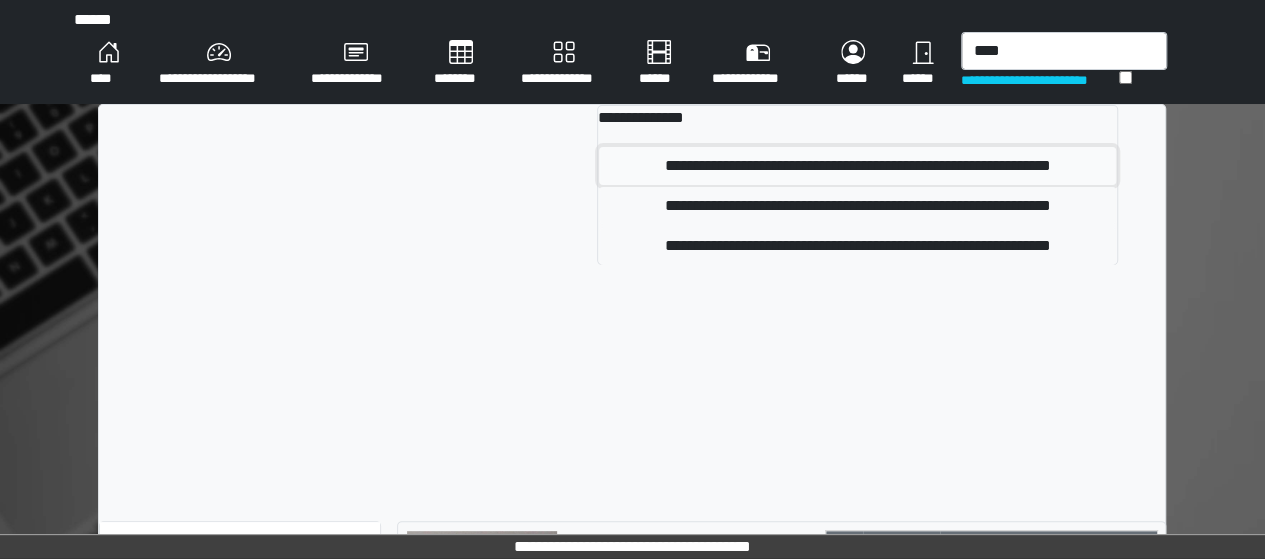 click on "**********" at bounding box center [857, 166] 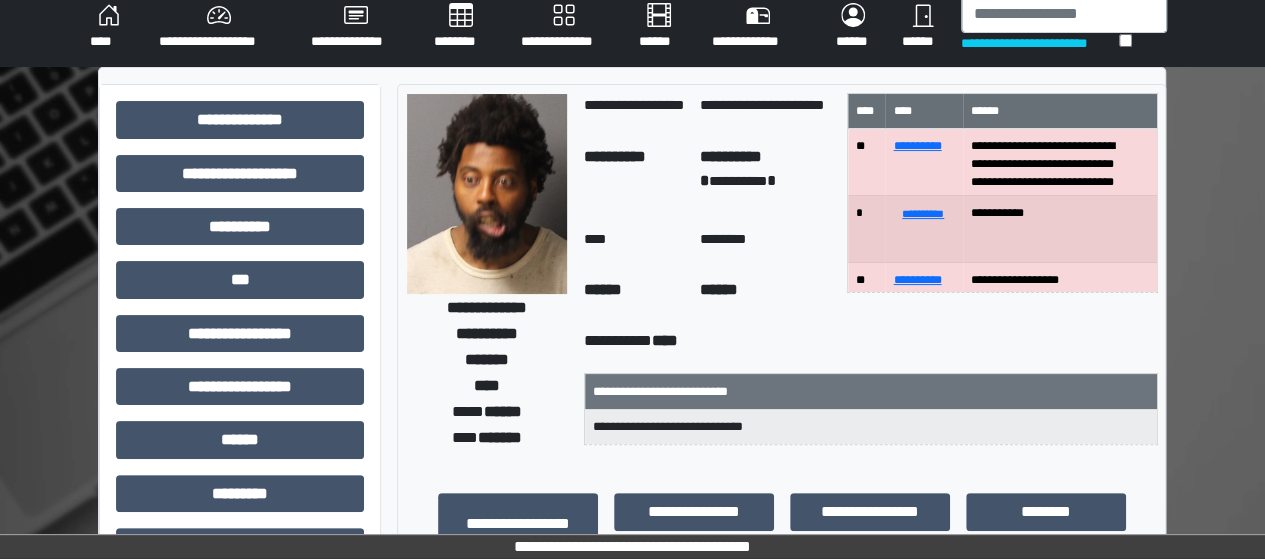 scroll, scrollTop: 38, scrollLeft: 0, axis: vertical 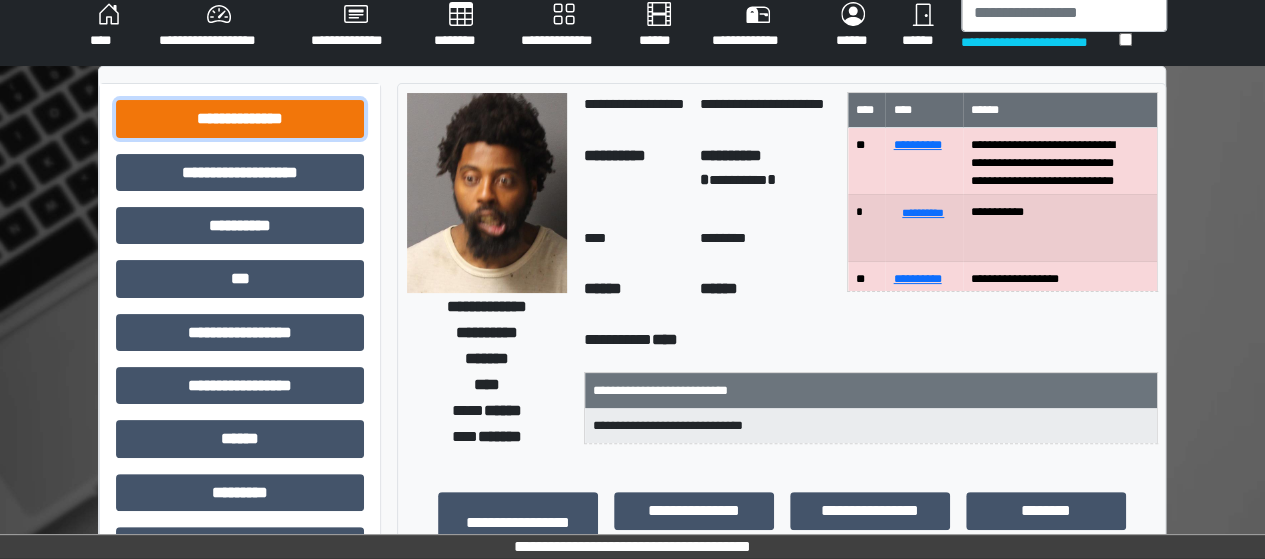 click on "**********" at bounding box center [240, 118] 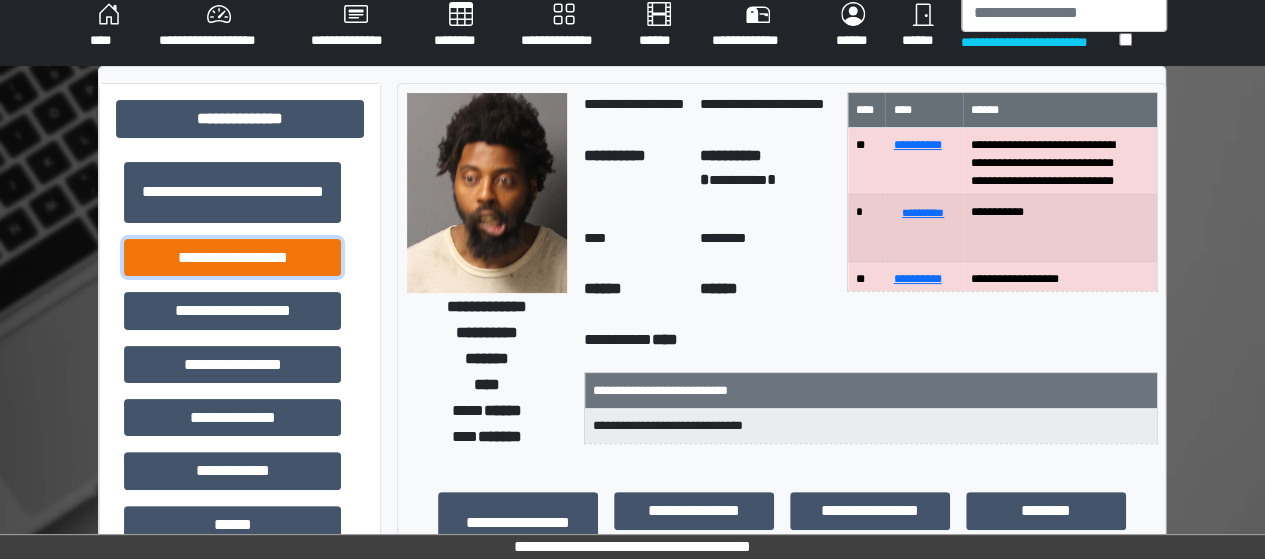 click on "**********" at bounding box center (232, 257) 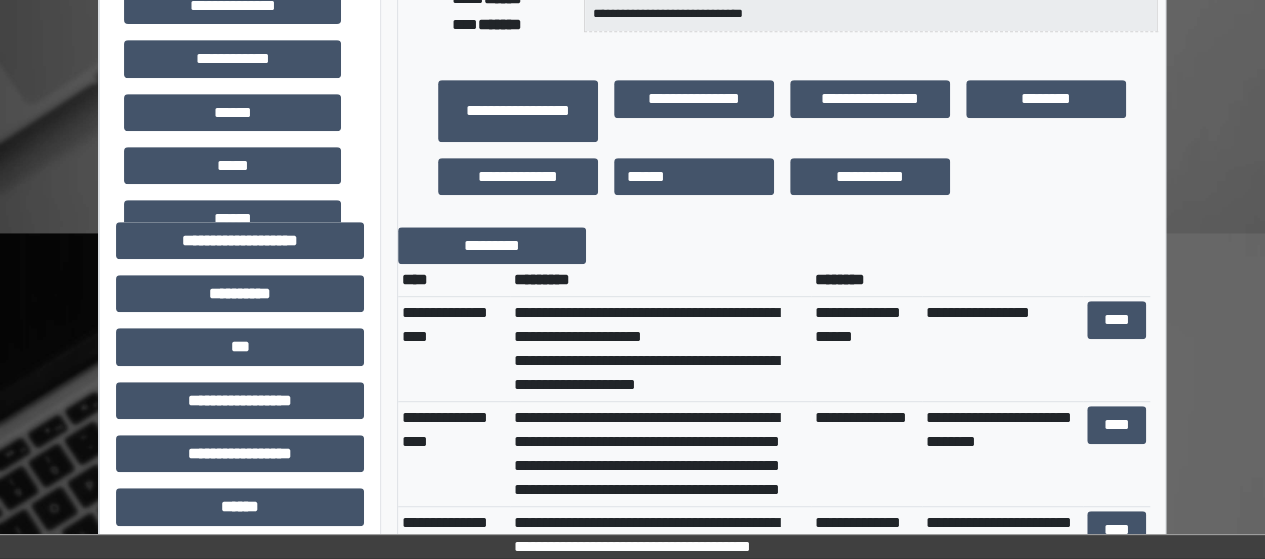 scroll, scrollTop: 445, scrollLeft: 0, axis: vertical 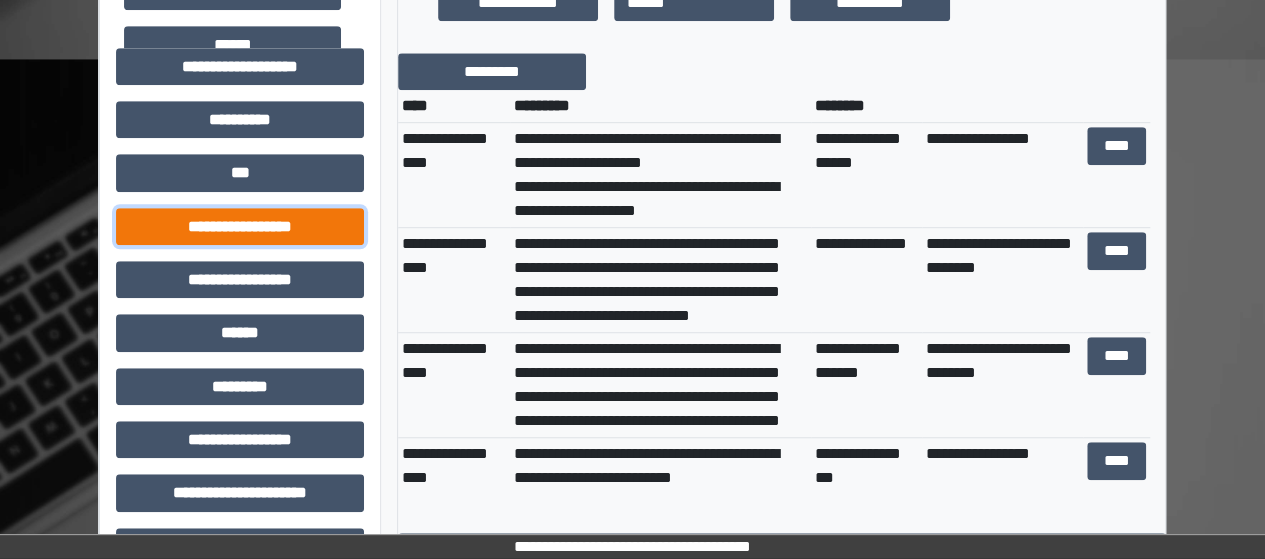 click on "**********" at bounding box center (240, 226) 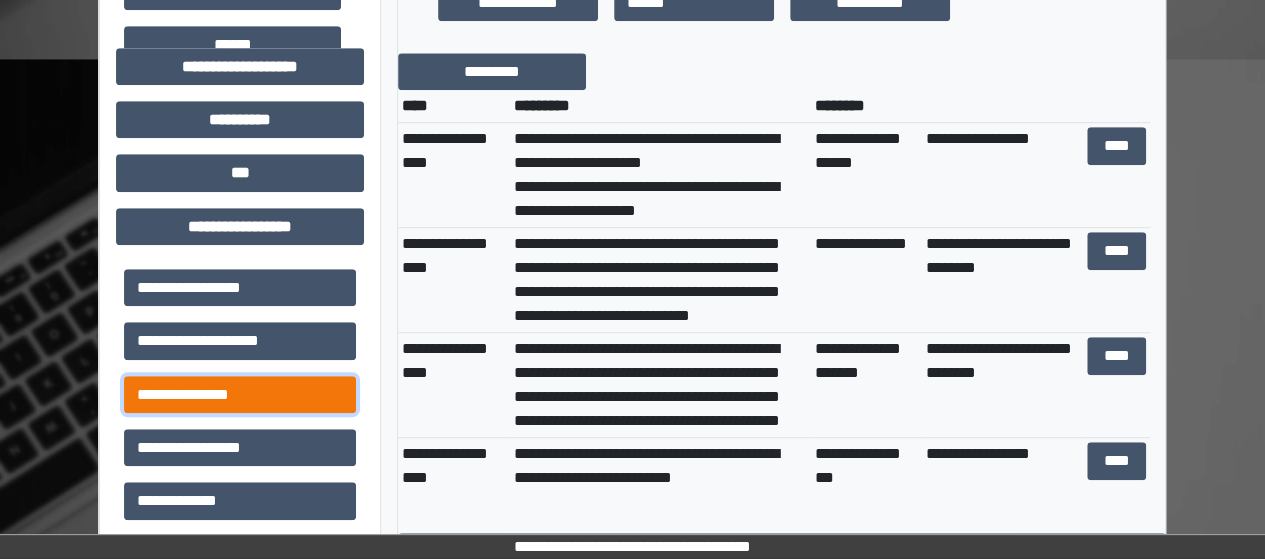 click on "**********" at bounding box center (240, 394) 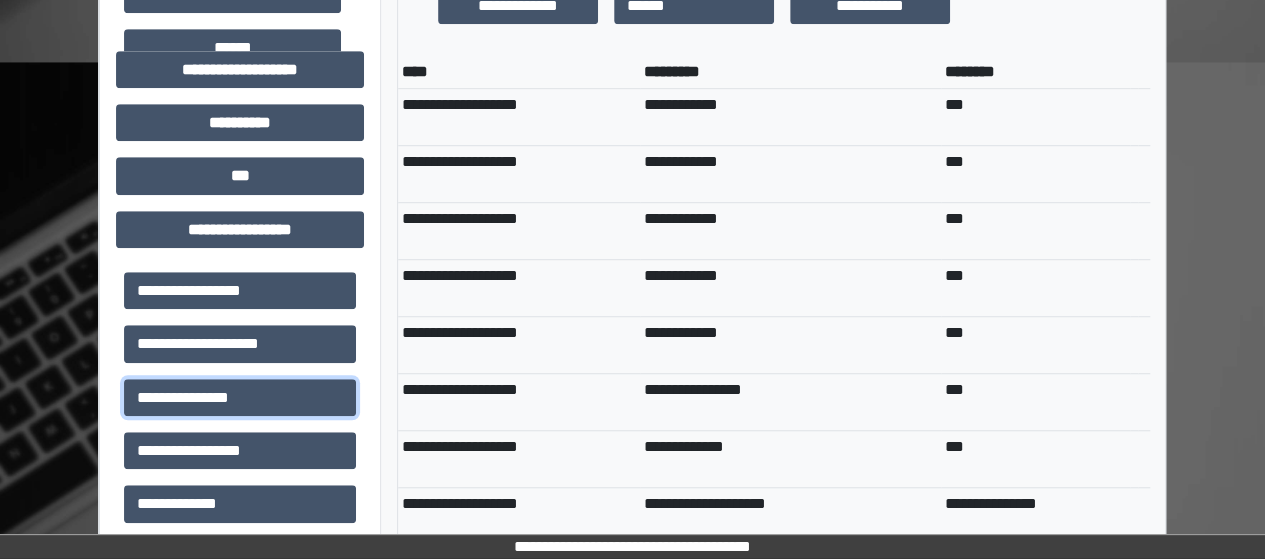 scroll, scrollTop: 620, scrollLeft: 0, axis: vertical 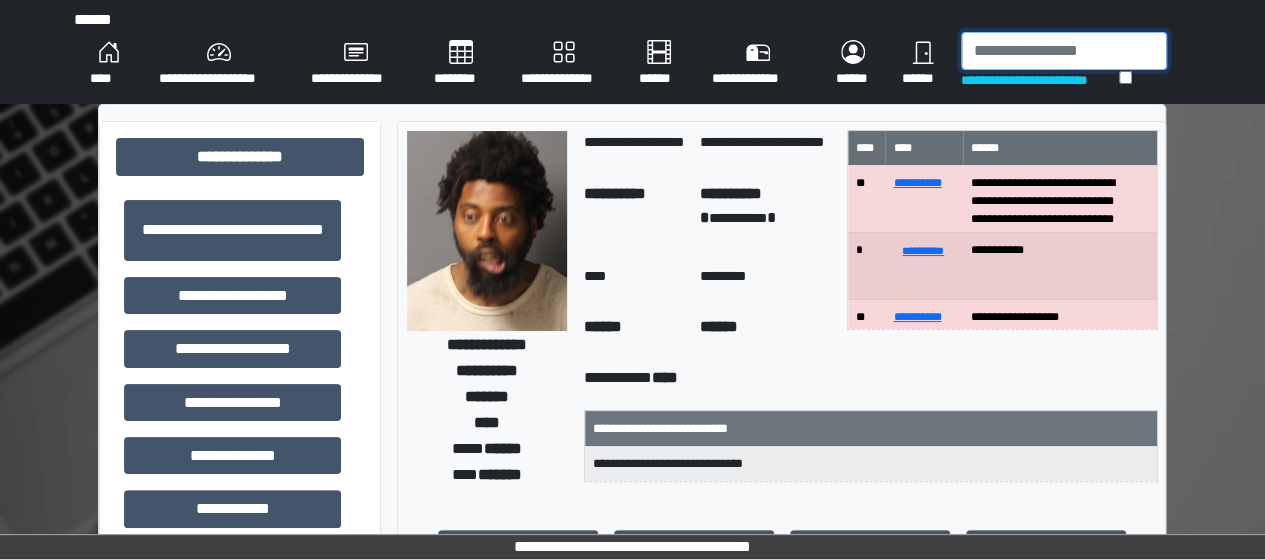 click at bounding box center [1064, 51] 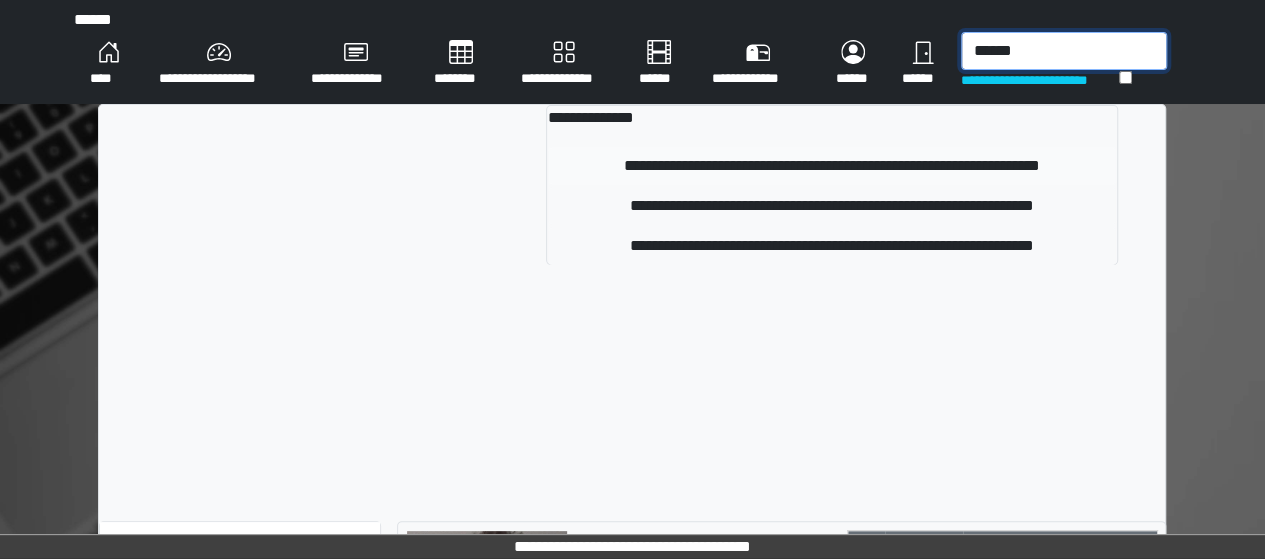 type on "******" 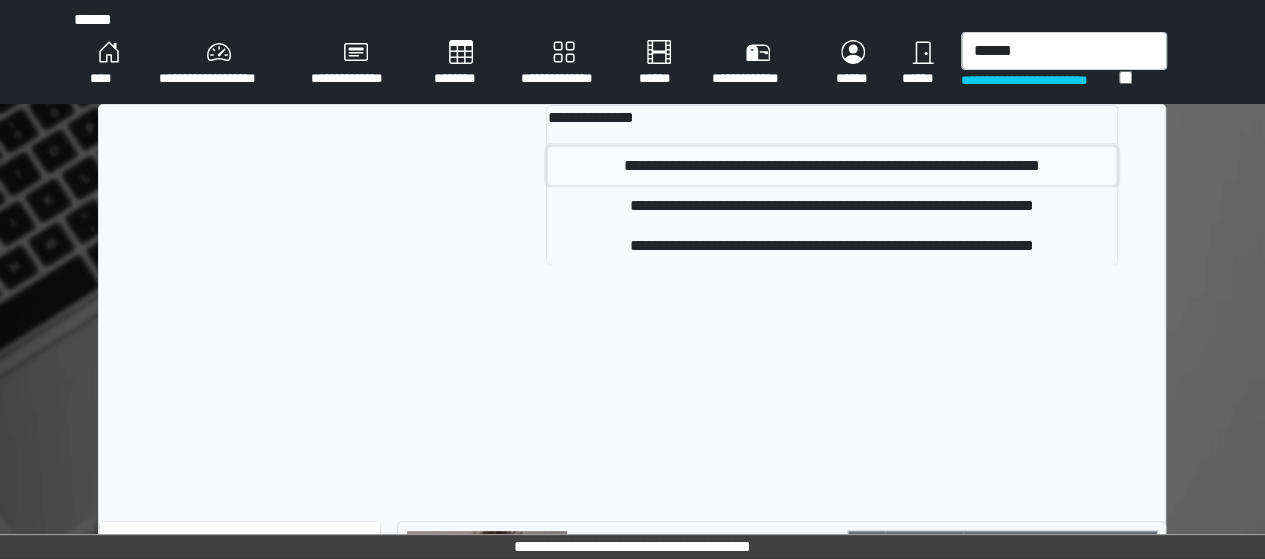 click on "**********" at bounding box center [832, 166] 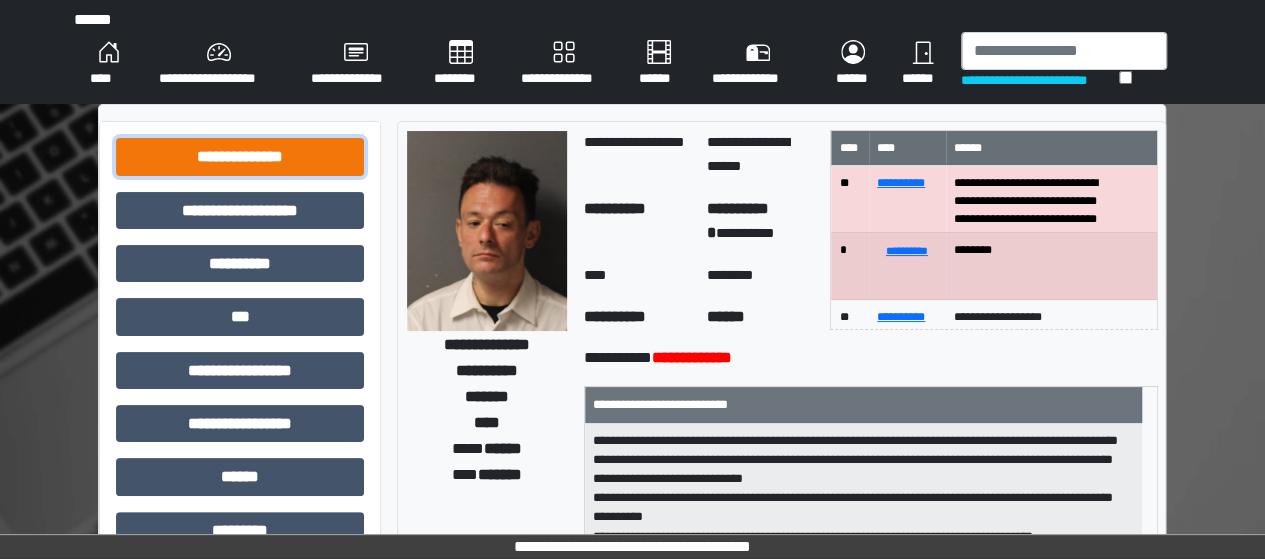 click on "**********" at bounding box center (240, 156) 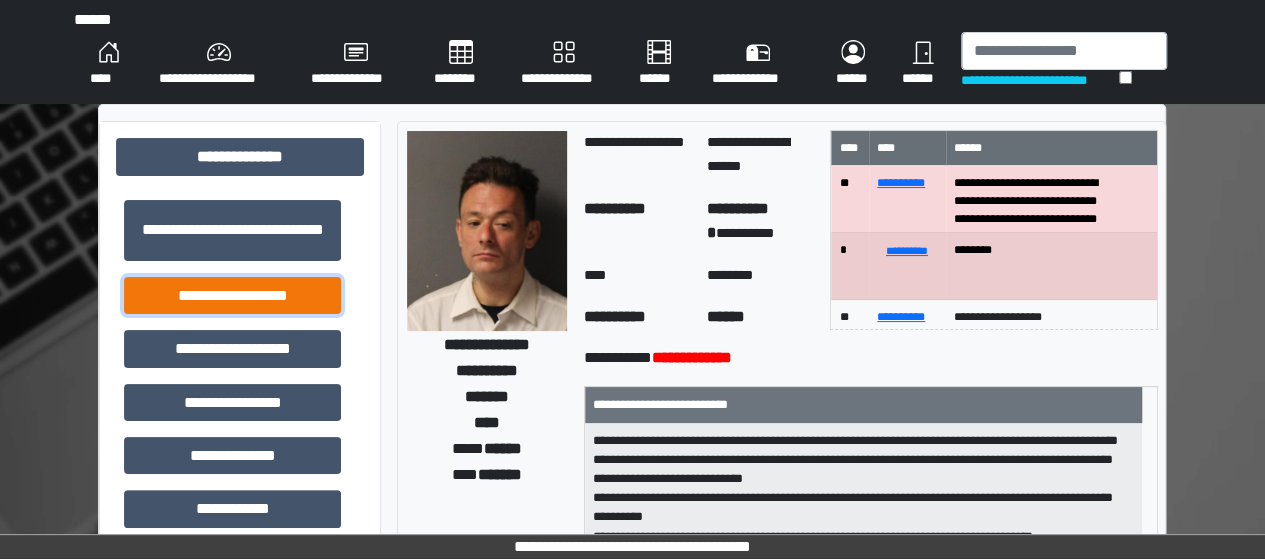 click on "**********" at bounding box center [232, 295] 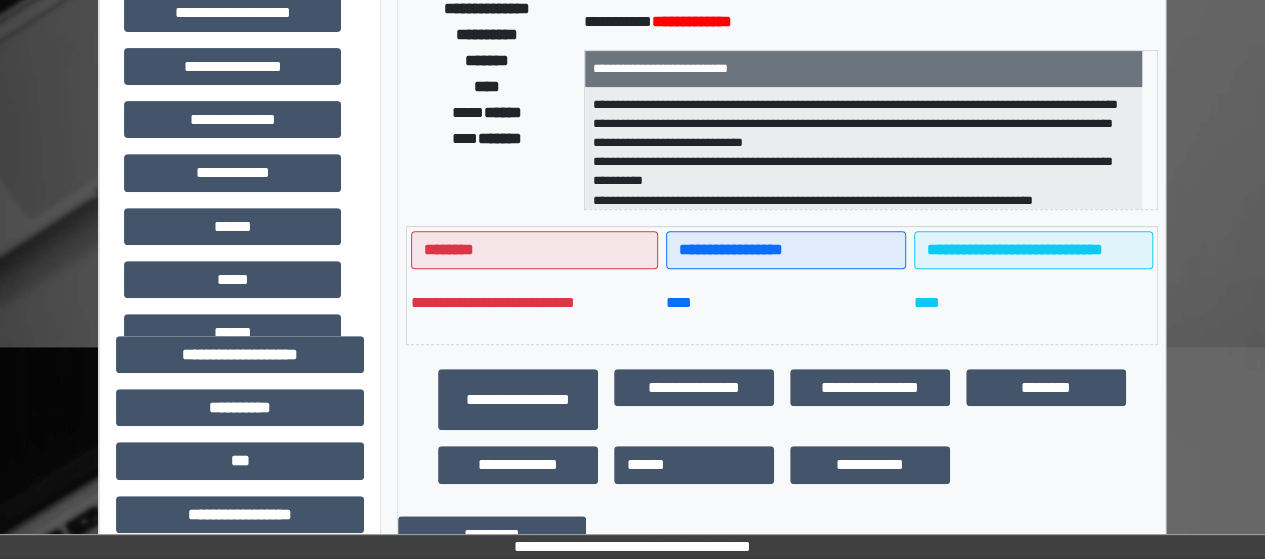 scroll, scrollTop: 664, scrollLeft: 0, axis: vertical 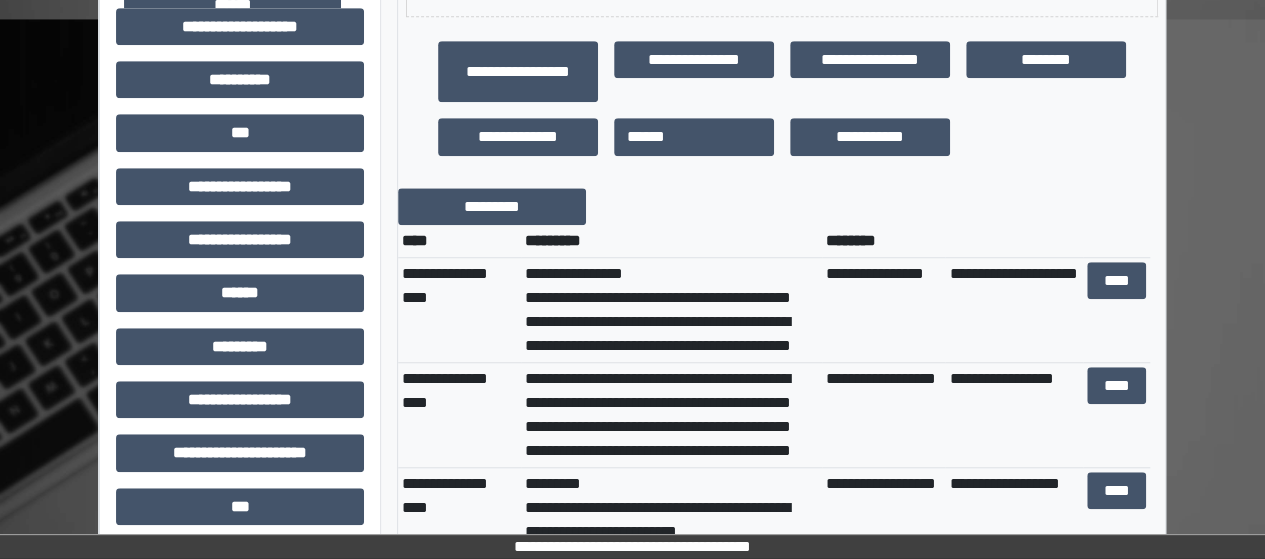 click on "**********" at bounding box center (671, 310) 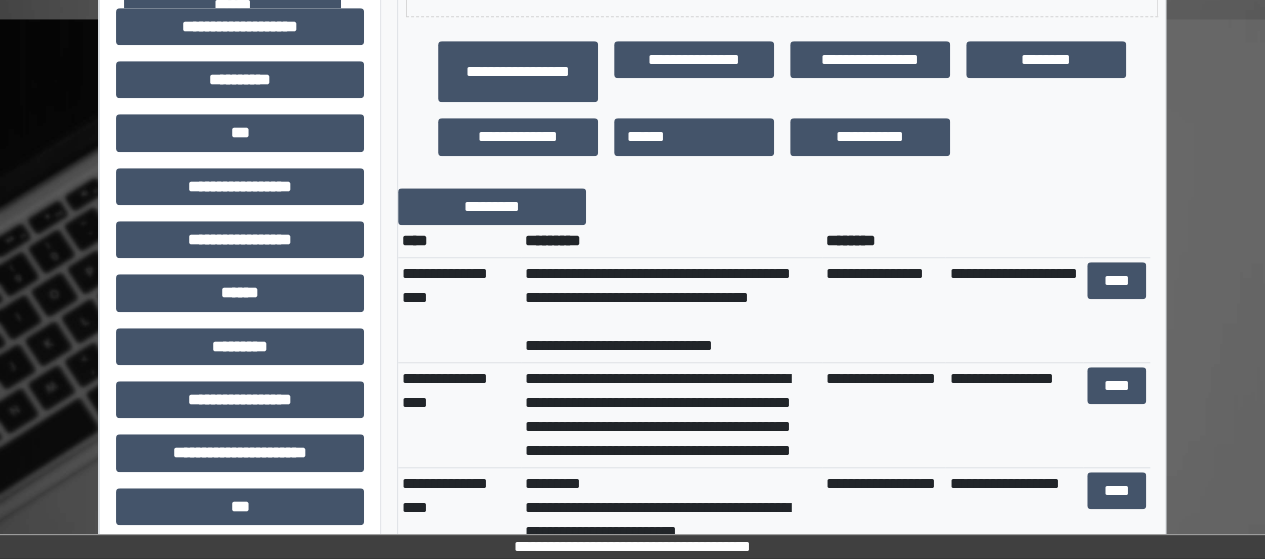scroll, scrollTop: 1728, scrollLeft: 0, axis: vertical 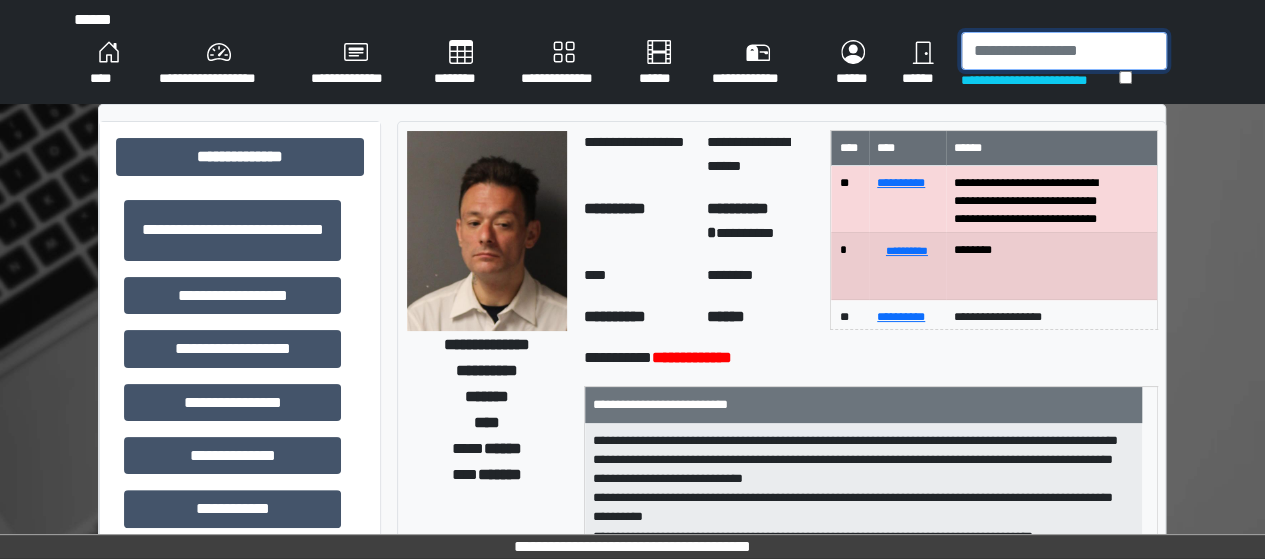 click at bounding box center [1064, 51] 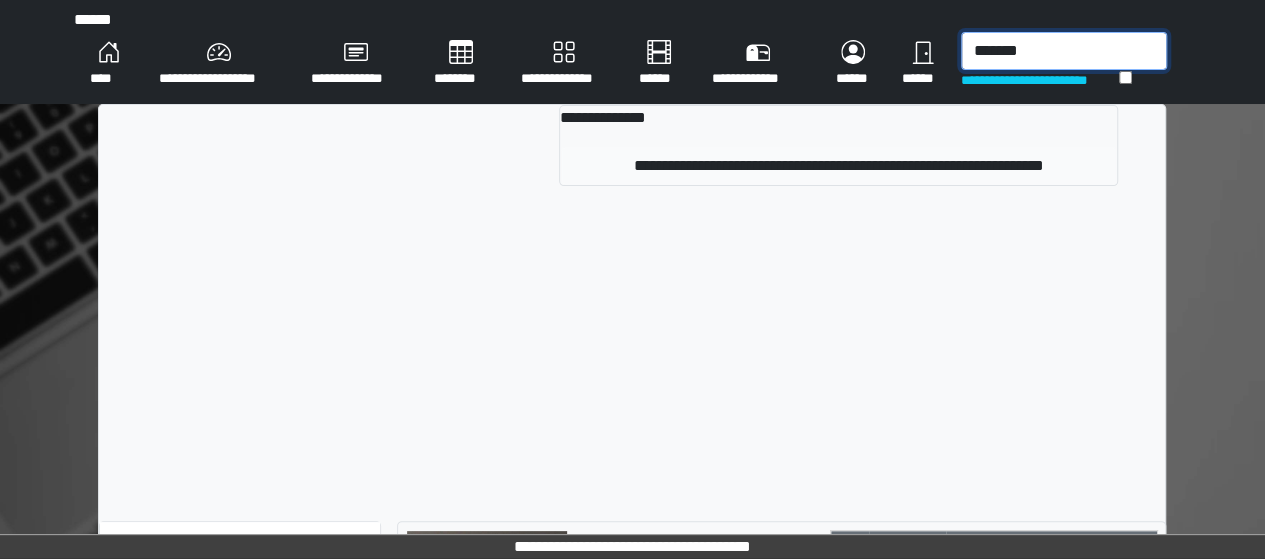 type on "*******" 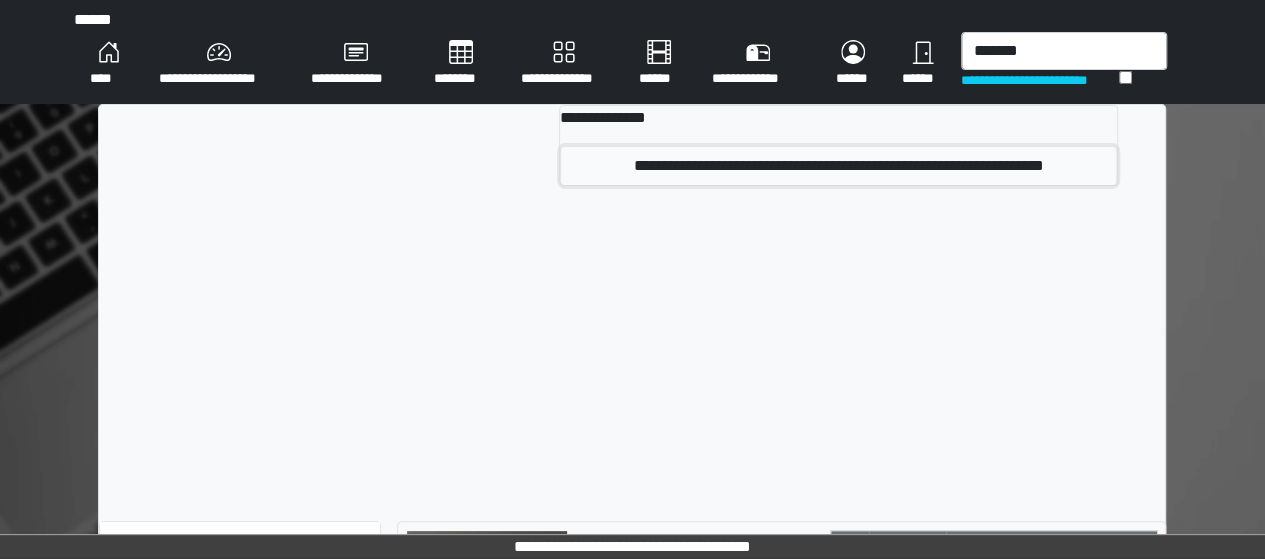 click on "**********" at bounding box center [838, 166] 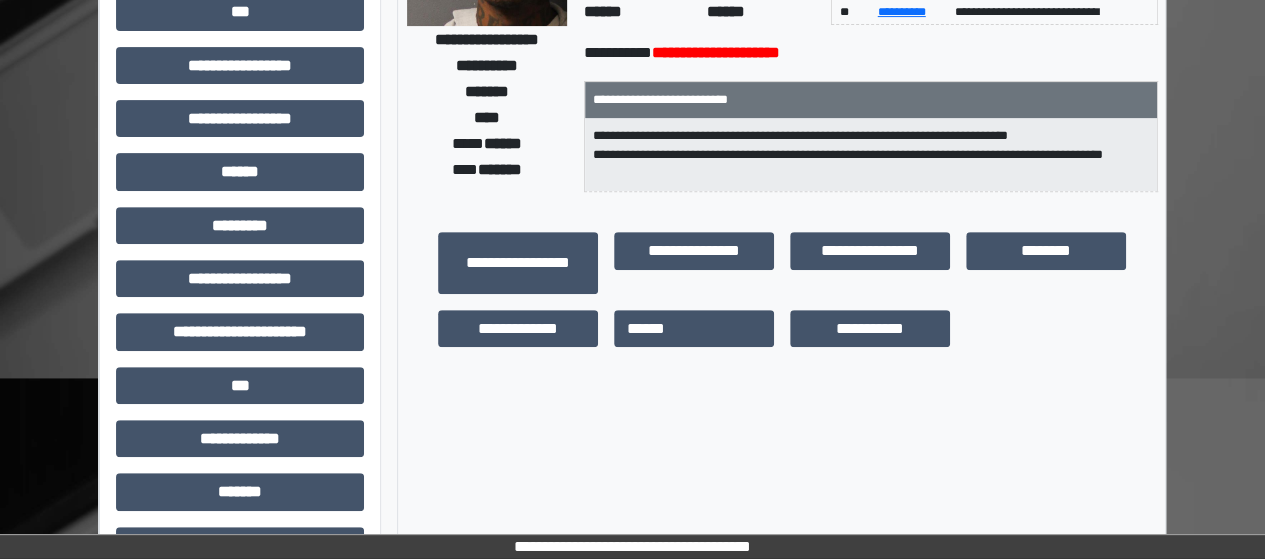 scroll, scrollTop: 0, scrollLeft: 0, axis: both 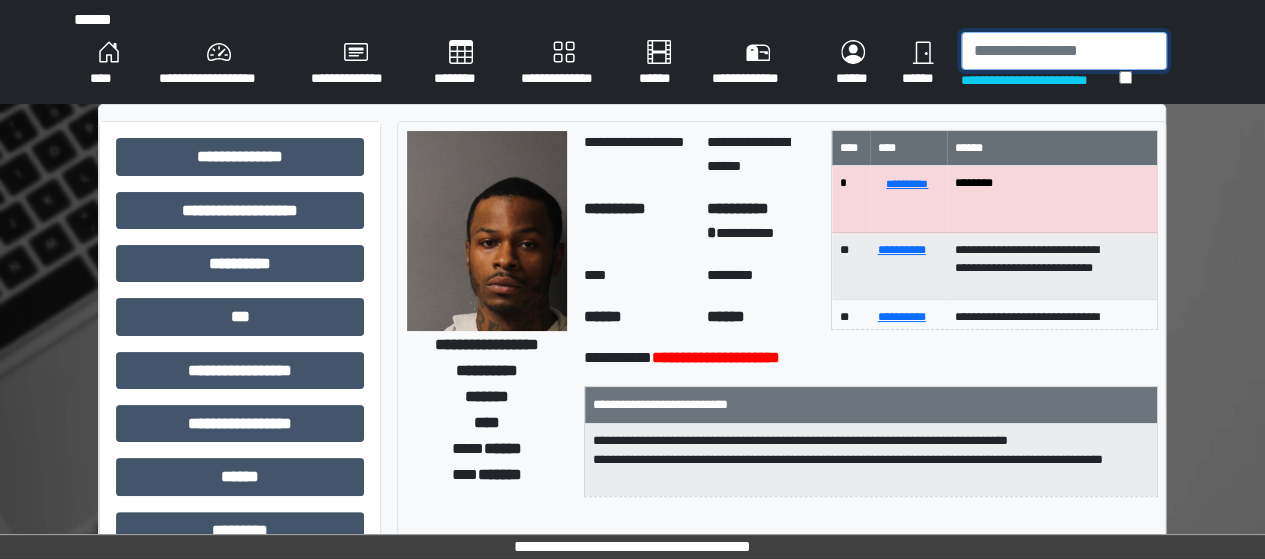 click at bounding box center (1064, 51) 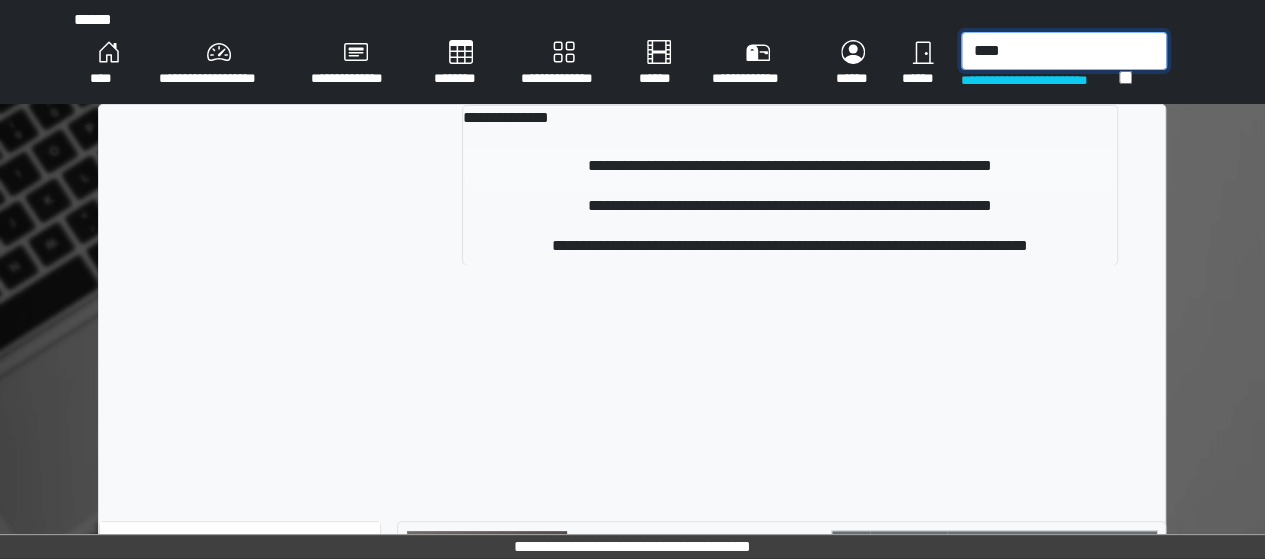 type on "****" 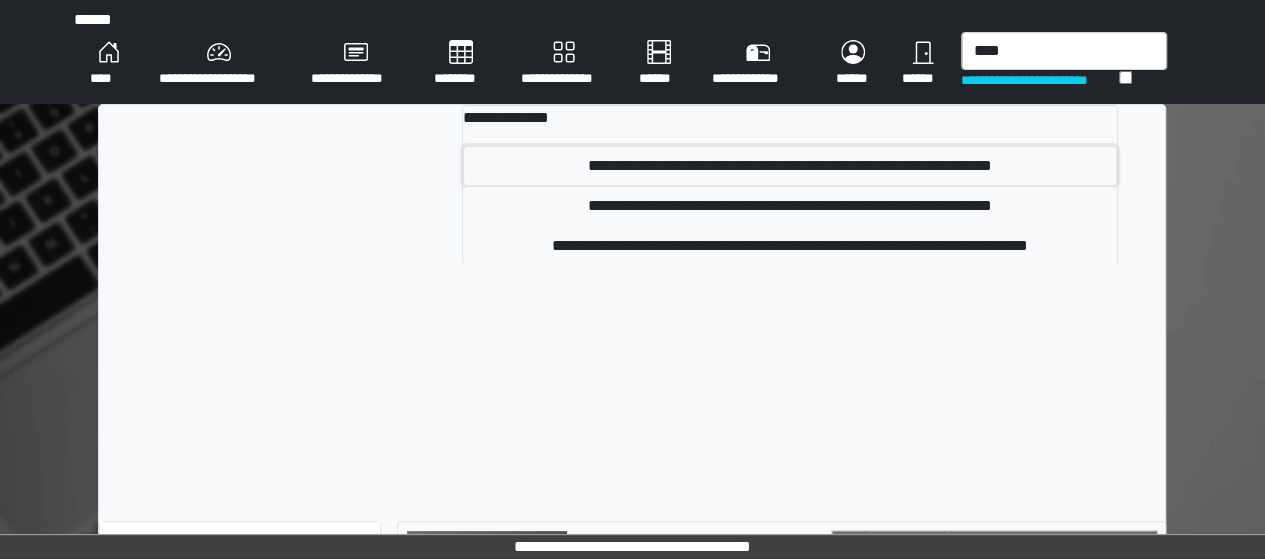 click on "**********" at bounding box center [790, 166] 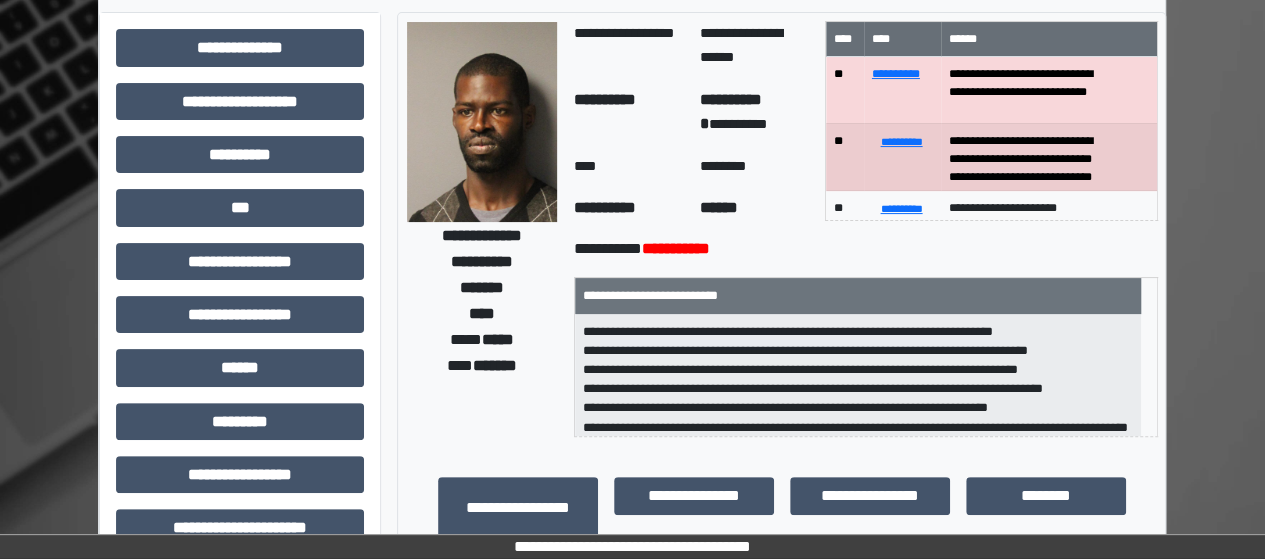 scroll, scrollTop: 110, scrollLeft: 0, axis: vertical 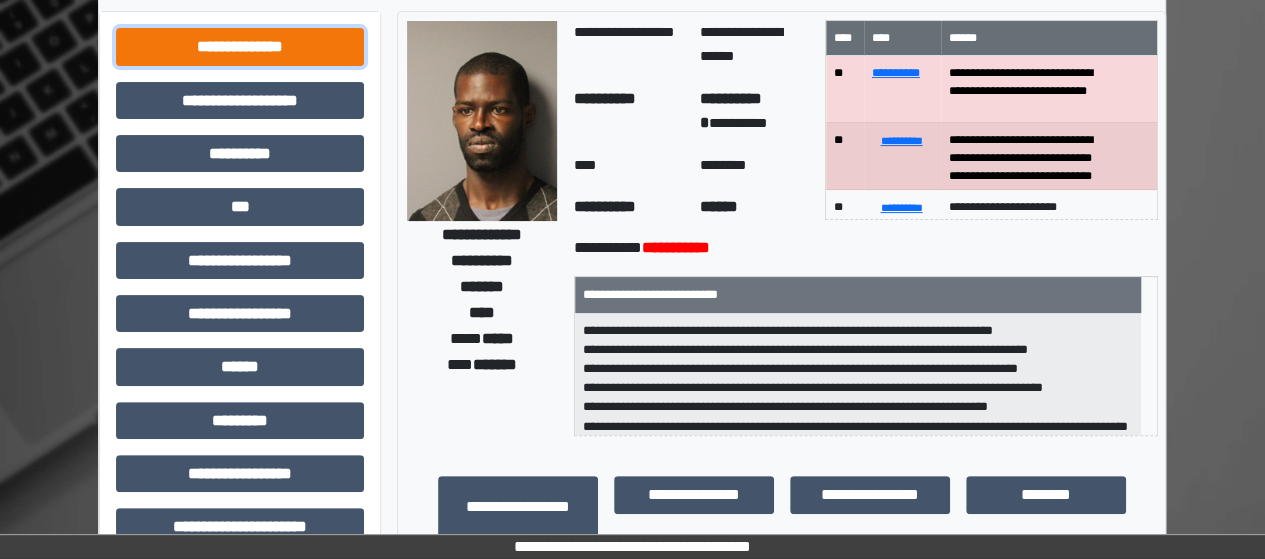 click on "**********" at bounding box center (240, 46) 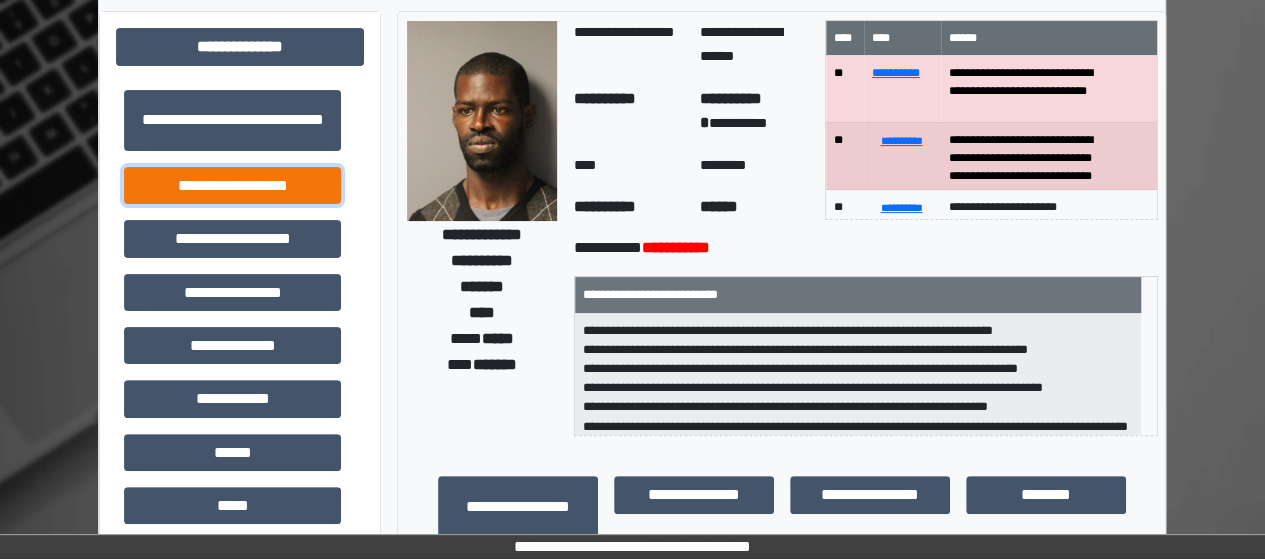 click on "**********" at bounding box center (232, 185) 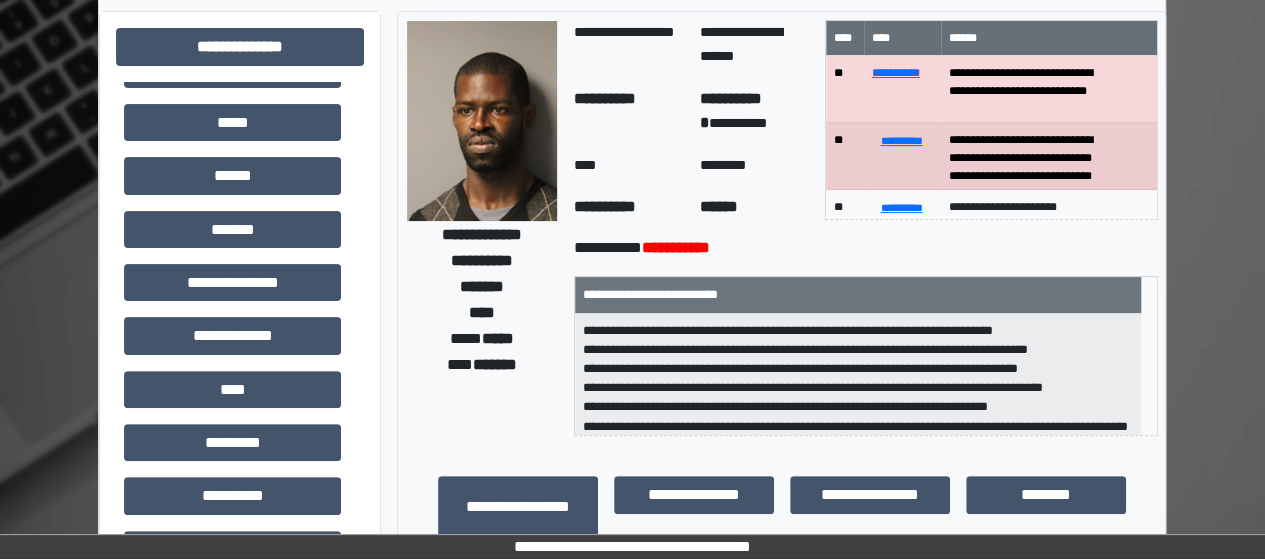 scroll, scrollTop: 384, scrollLeft: 0, axis: vertical 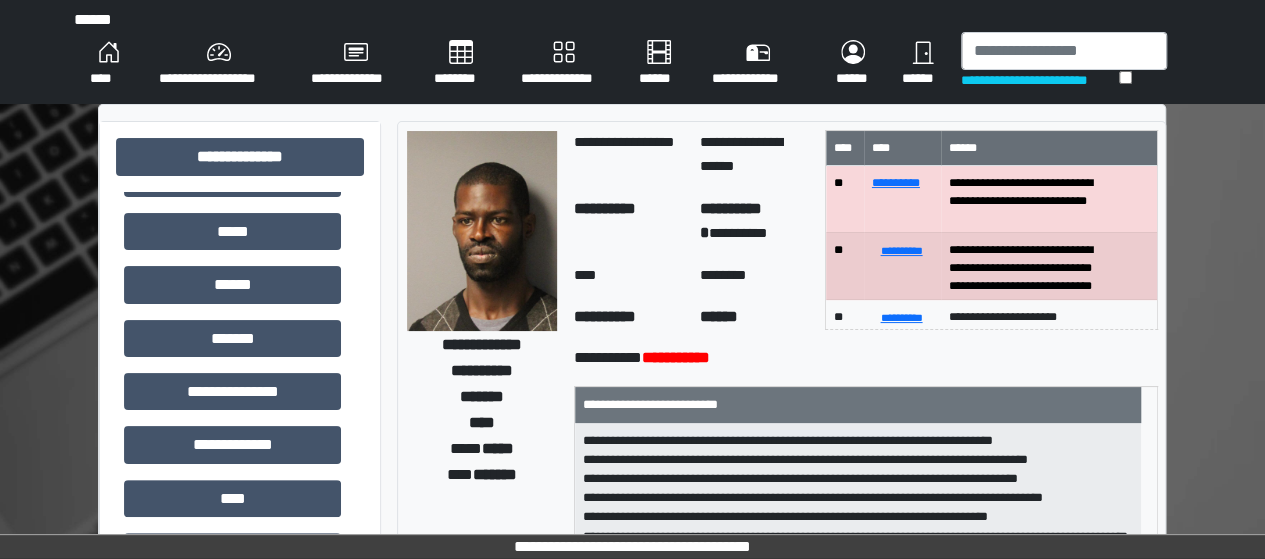 drag, startPoint x: 1018, startPoint y: 42, endPoint x: 1037, endPoint y: 28, distance: 23.600847 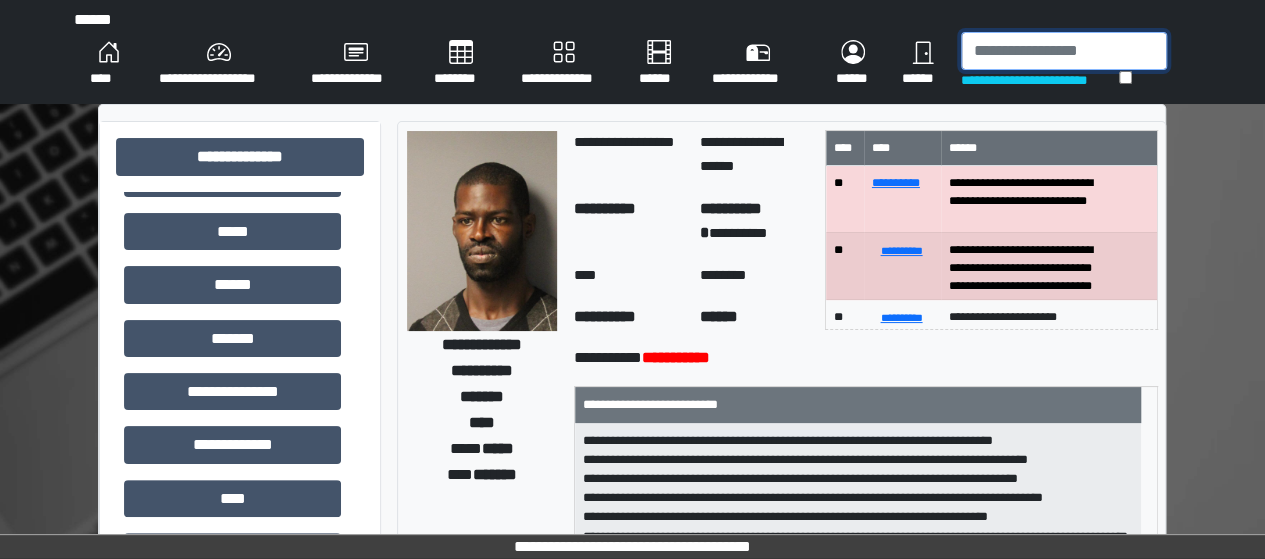 click at bounding box center [1064, 51] 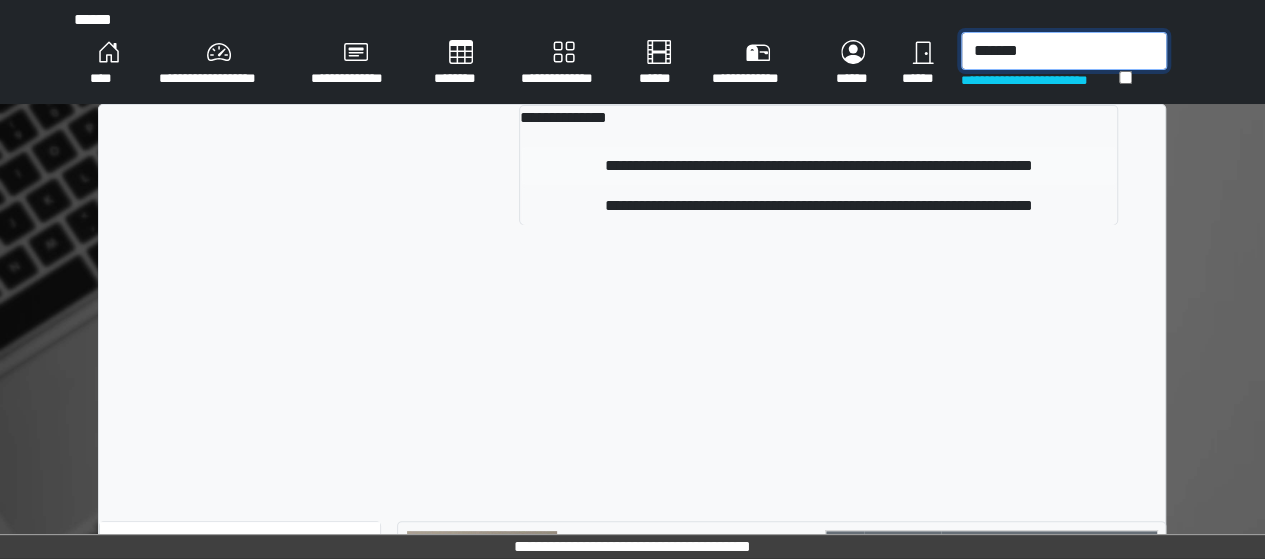 type on "*******" 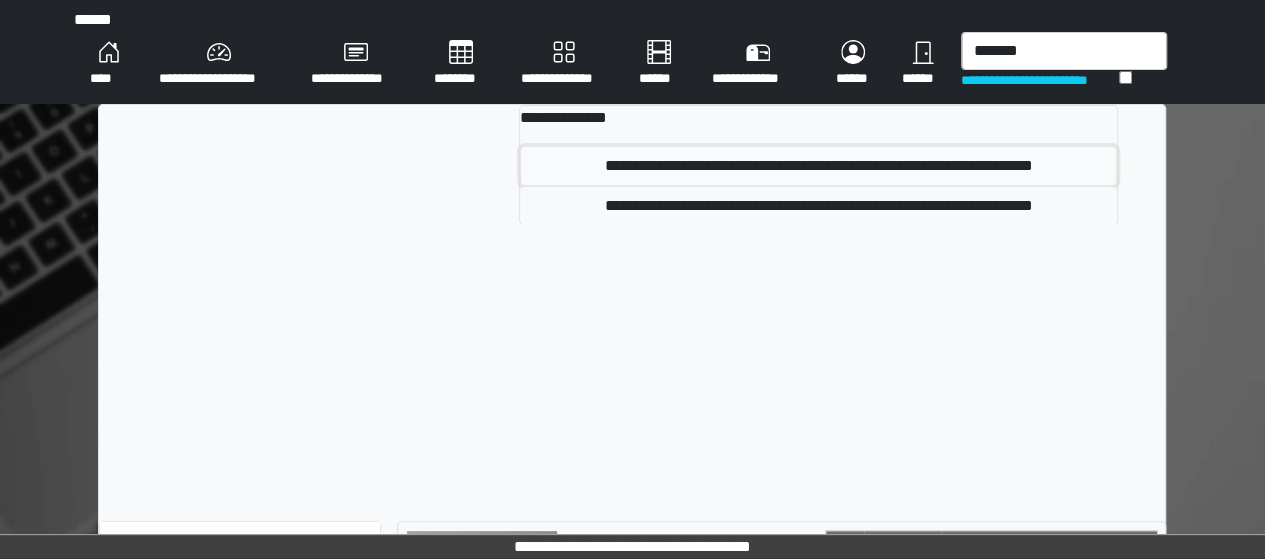 click on "**********" at bounding box center (818, 166) 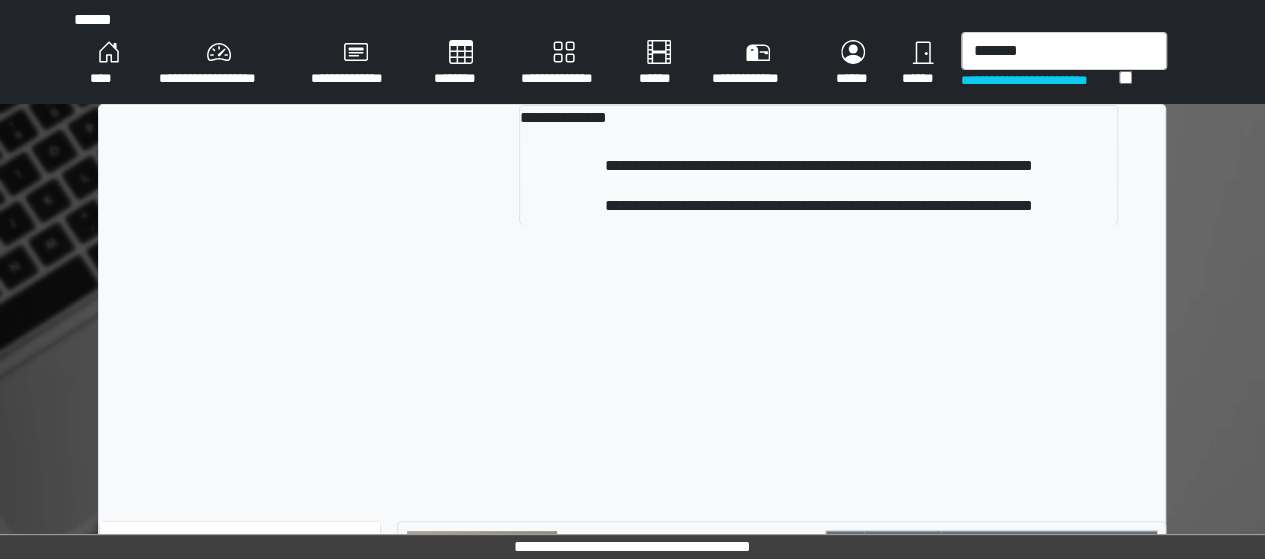 type 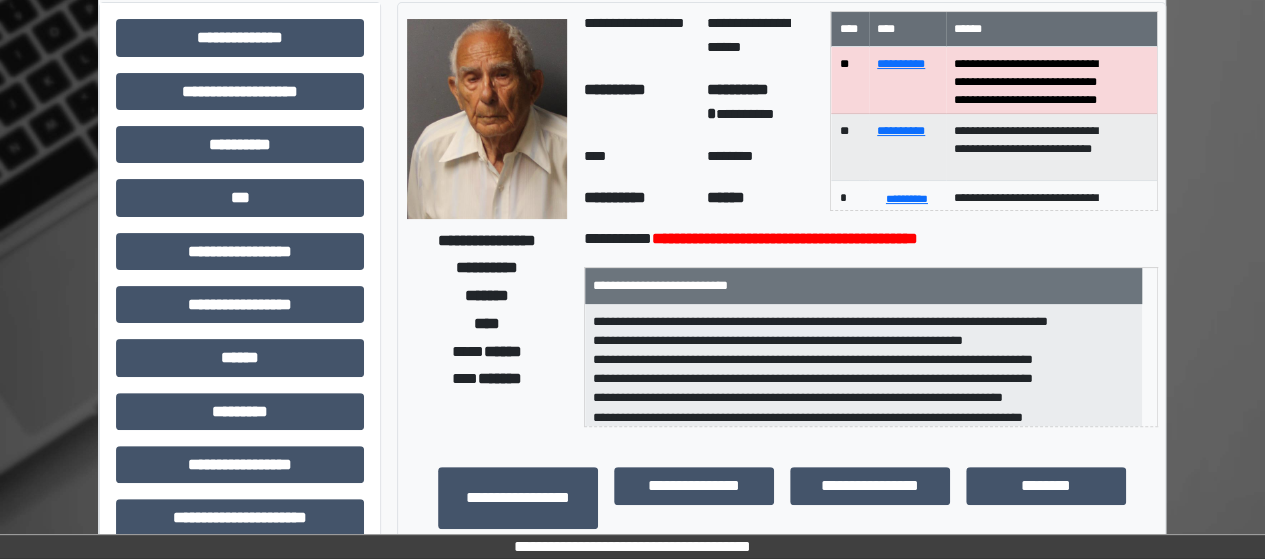 scroll, scrollTop: 117, scrollLeft: 0, axis: vertical 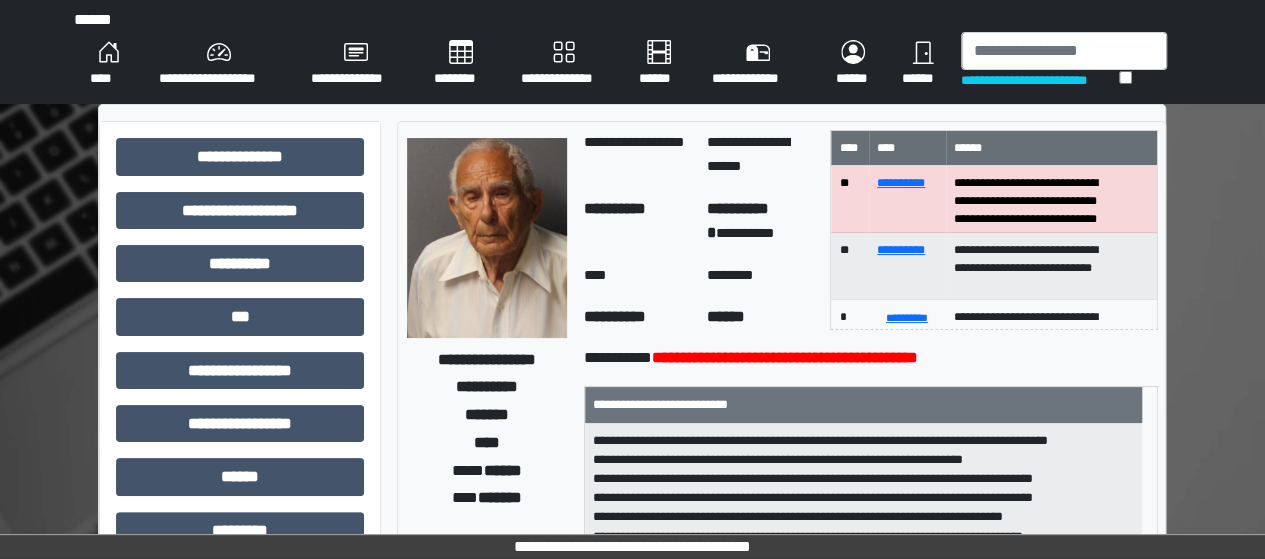 click on "********" at bounding box center [461, 64] 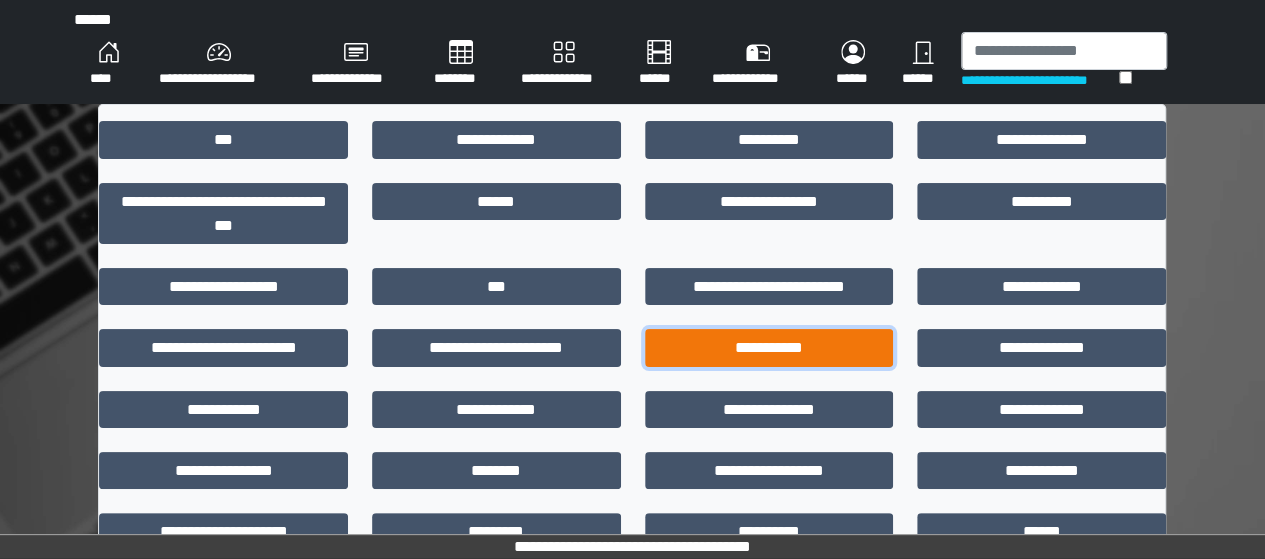 click on "**********" at bounding box center (769, 347) 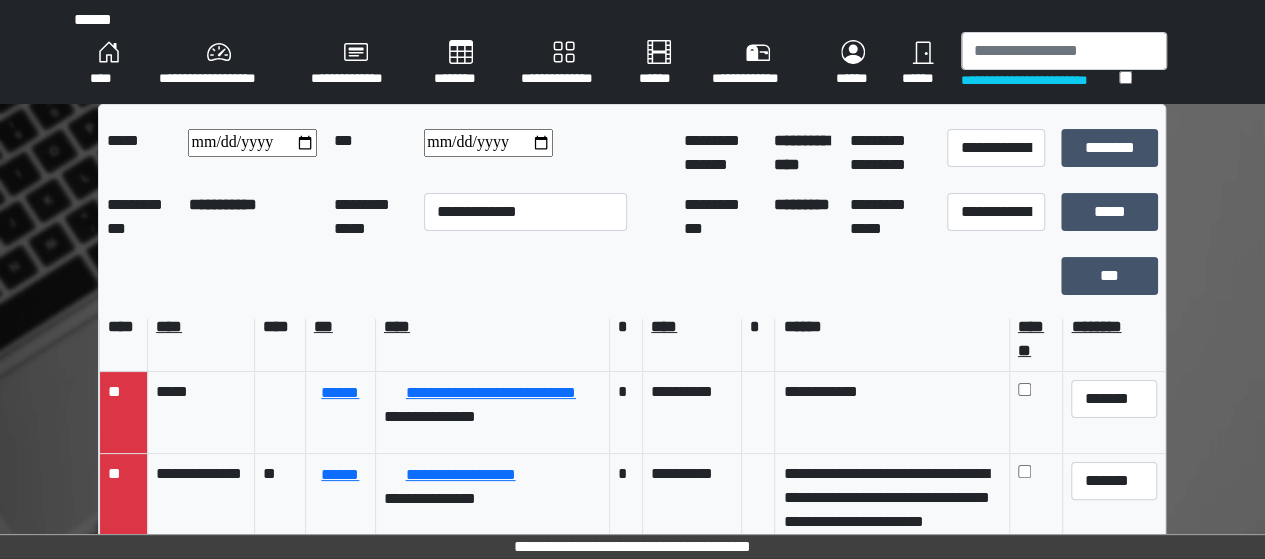 scroll, scrollTop: 38, scrollLeft: 0, axis: vertical 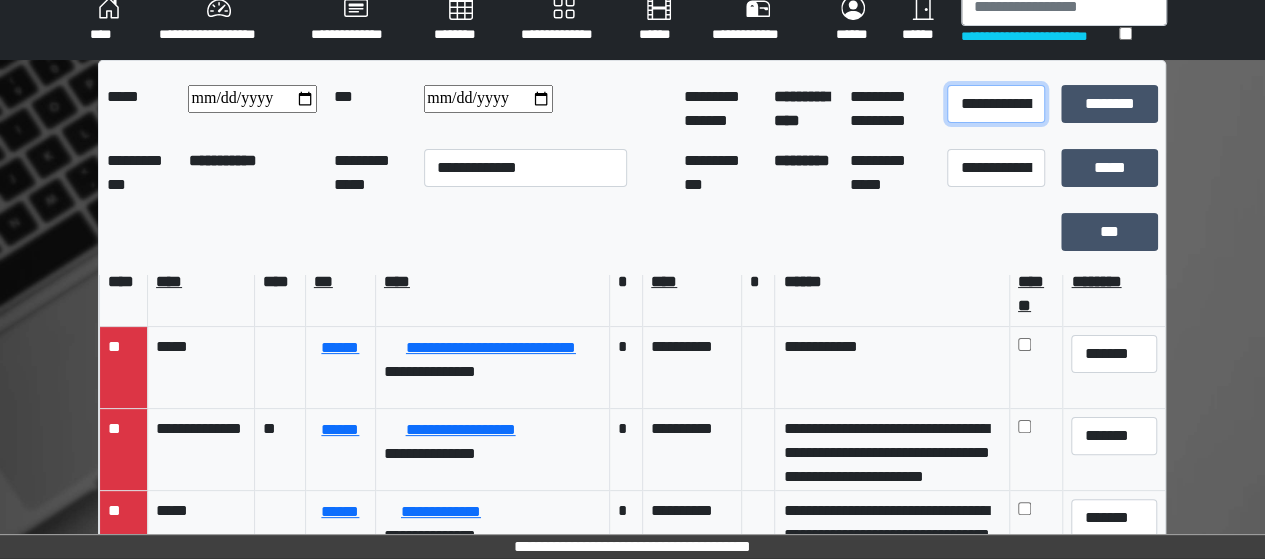 click on "**********" at bounding box center [995, 104] 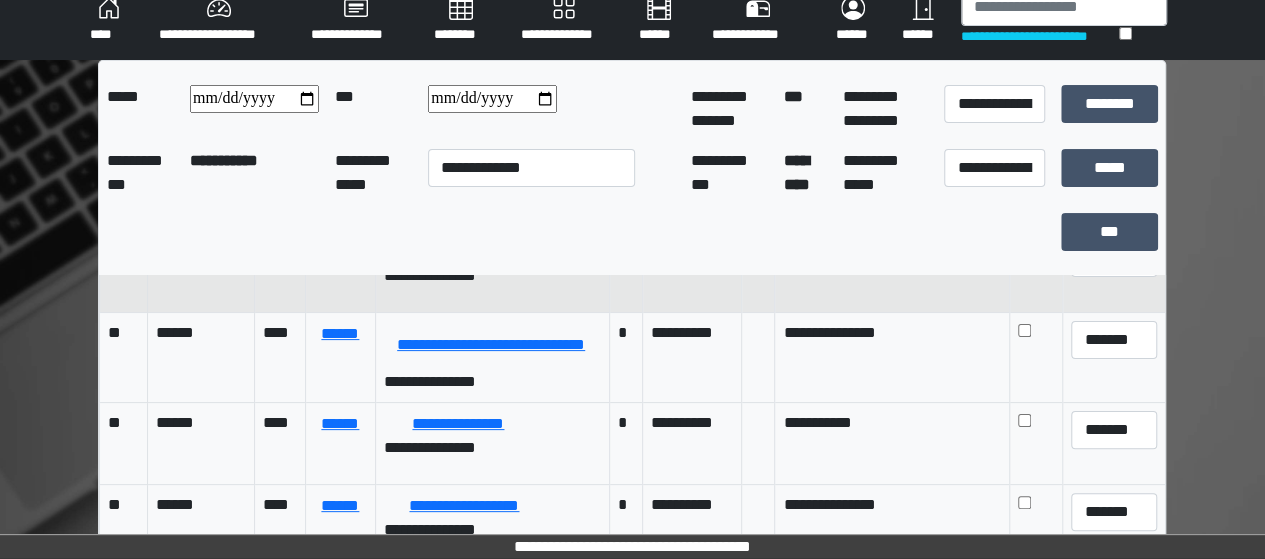 scroll, scrollTop: 183, scrollLeft: 0, axis: vertical 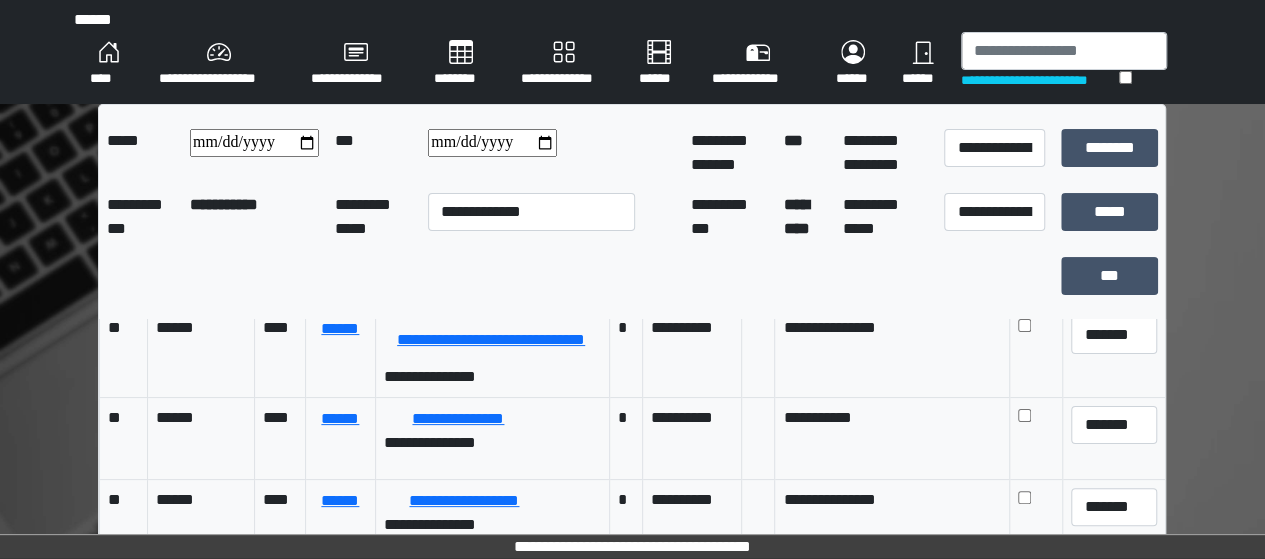 click on "**********" at bounding box center [563, 64] 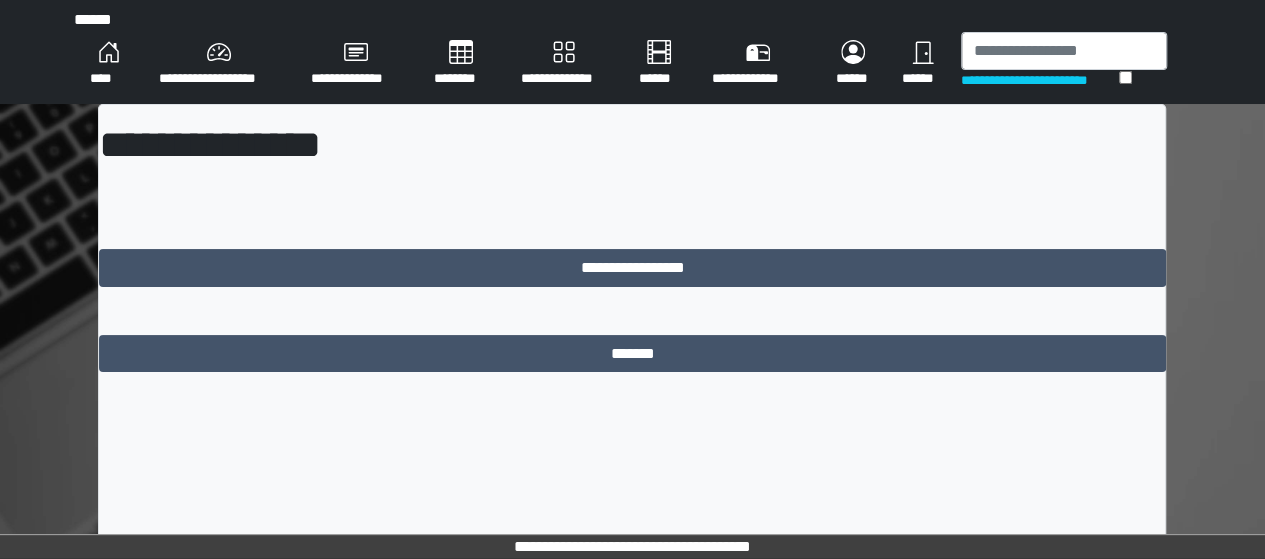click on "********" at bounding box center [461, 64] 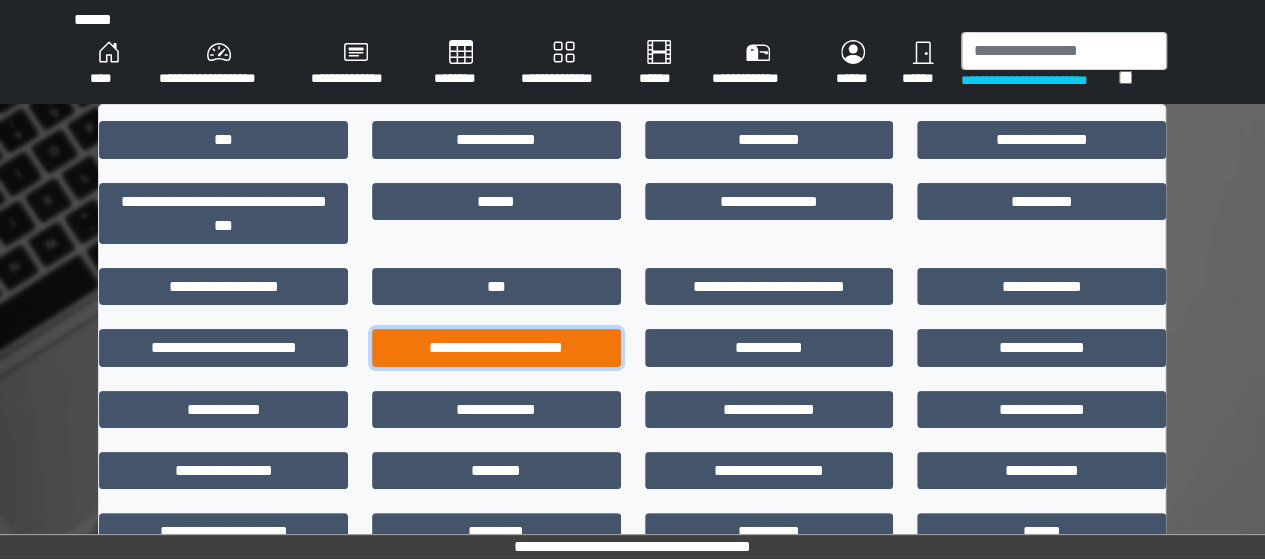 click on "**********" at bounding box center [496, 347] 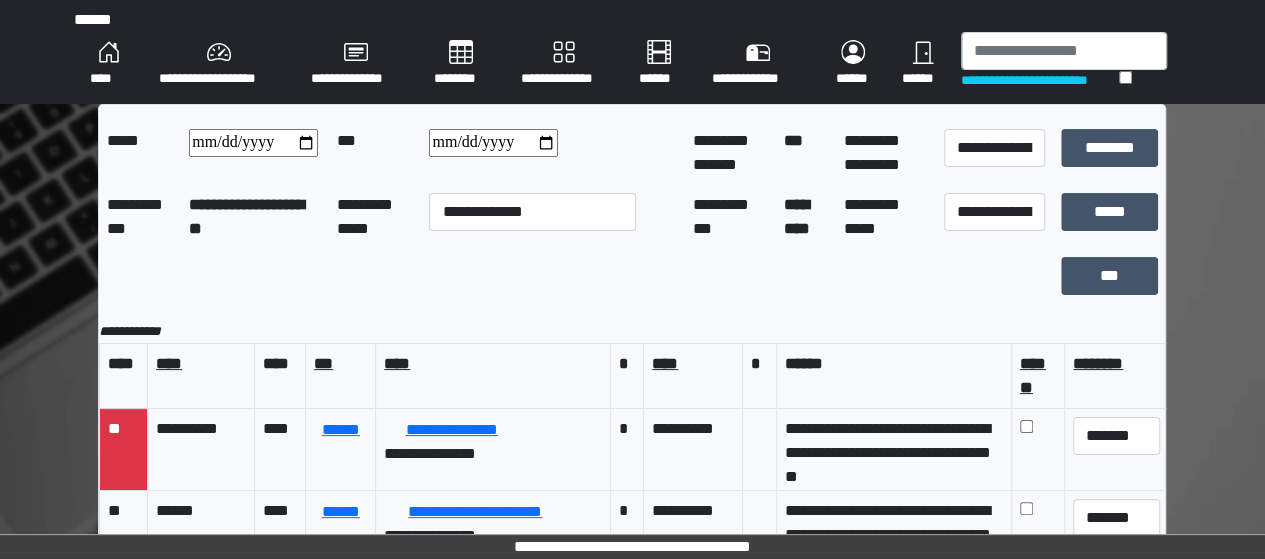scroll, scrollTop: 44, scrollLeft: 0, axis: vertical 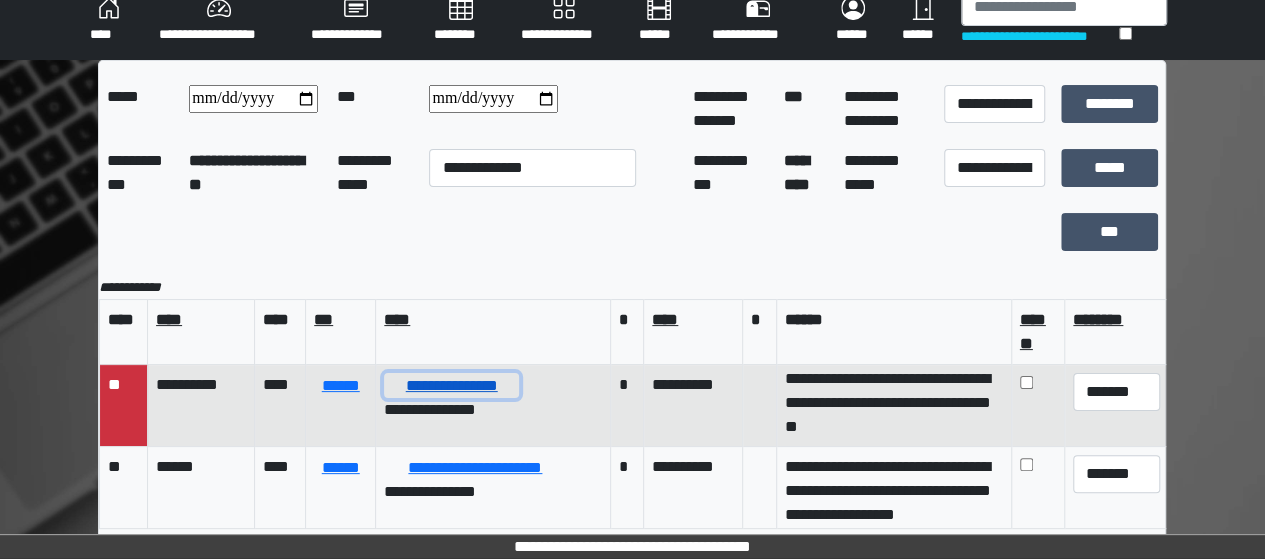 click on "**********" at bounding box center [451, 385] 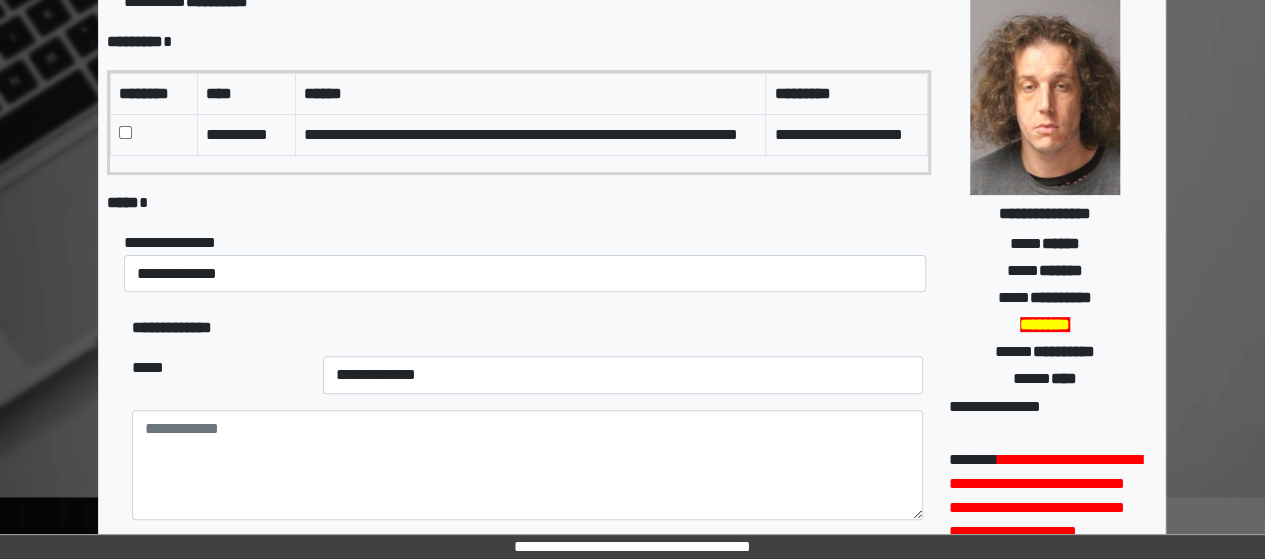 scroll, scrollTop: 208, scrollLeft: 0, axis: vertical 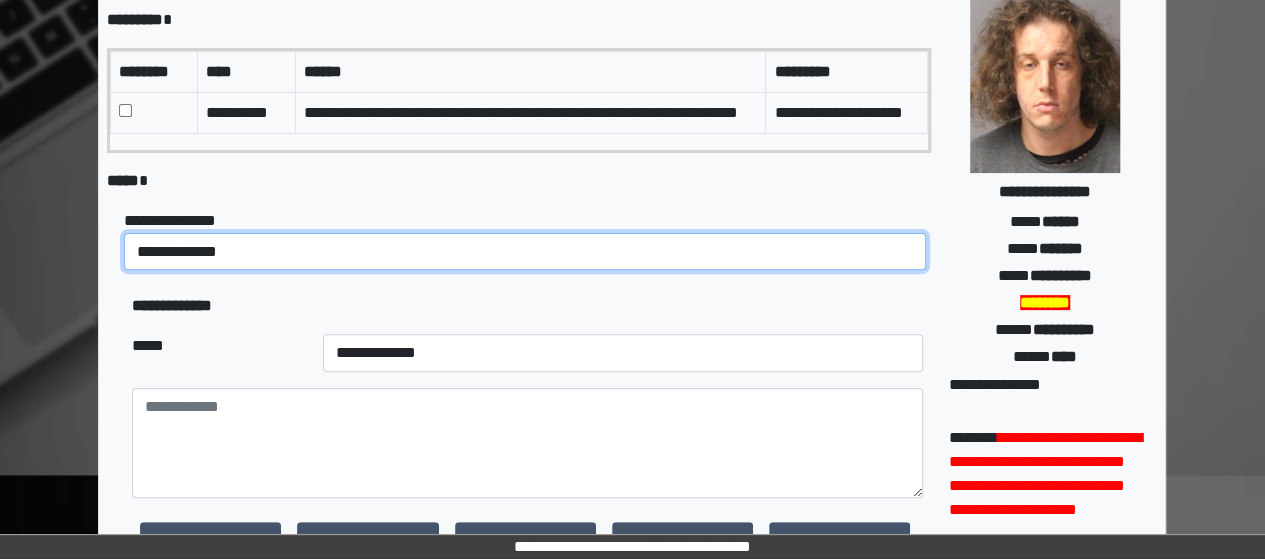 click on "**********" at bounding box center [525, 251] 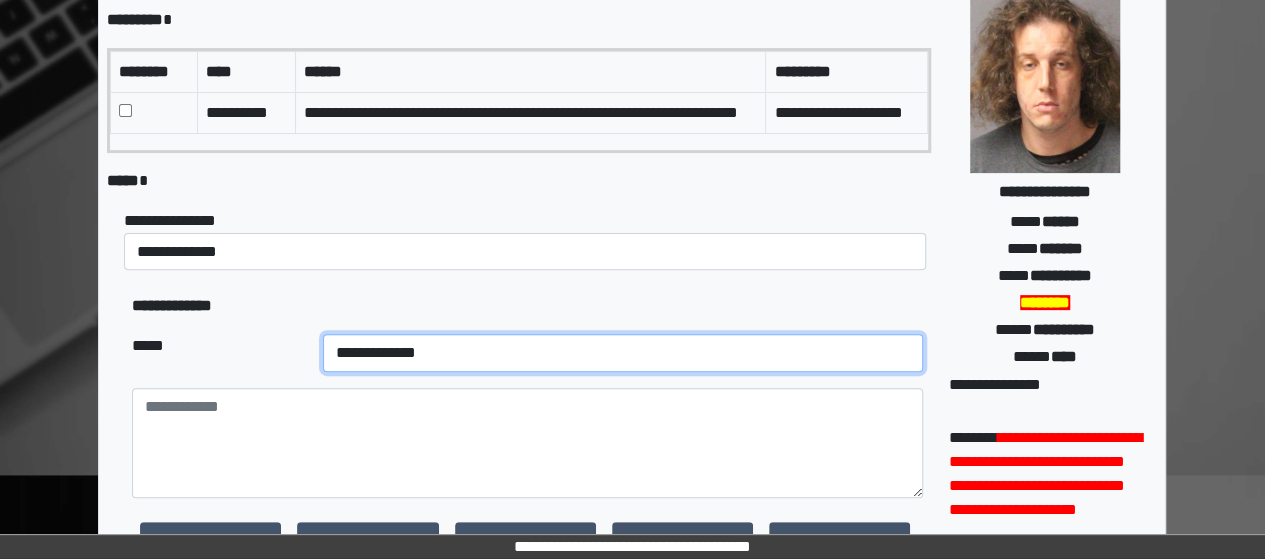 click on "**********" at bounding box center [623, 353] 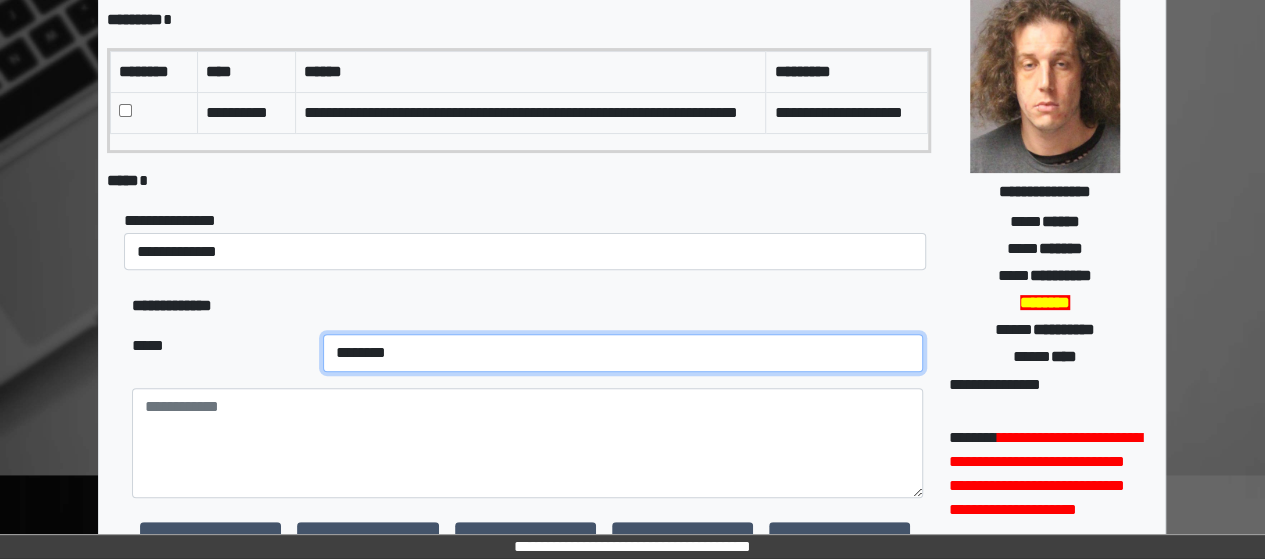 click on "**********" at bounding box center (623, 353) 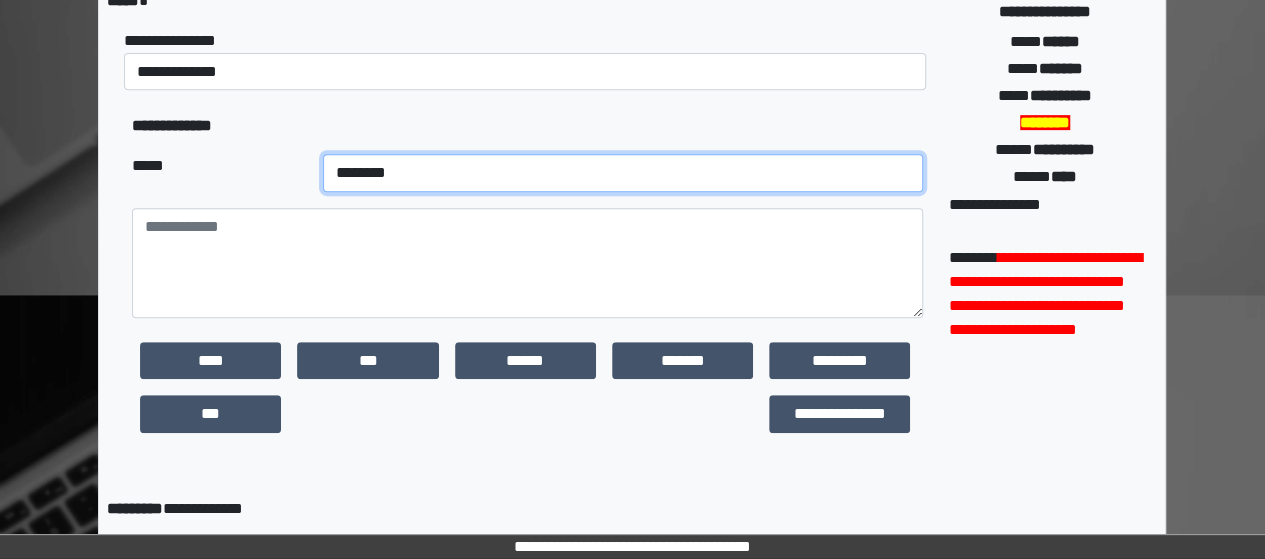 scroll, scrollTop: 388, scrollLeft: 0, axis: vertical 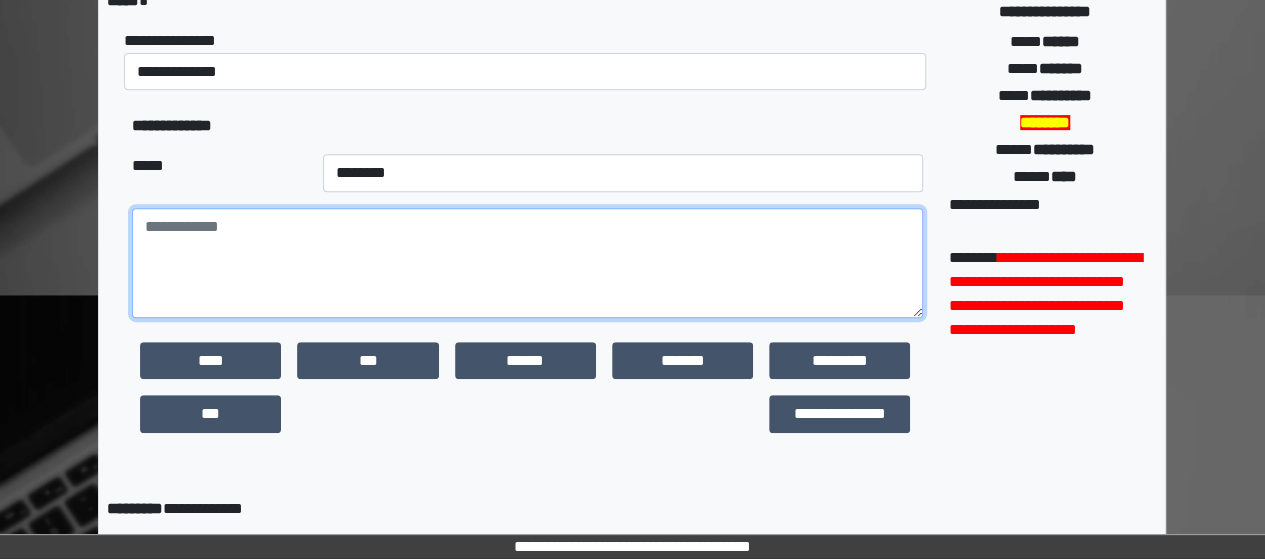 click at bounding box center (527, 263) 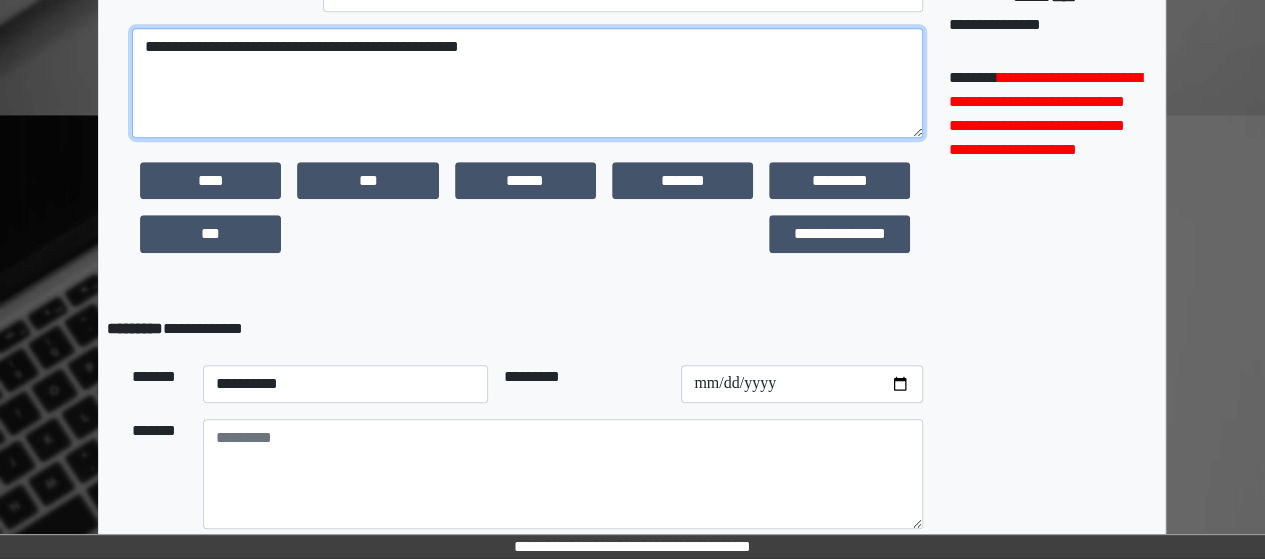 scroll, scrollTop: 690, scrollLeft: 0, axis: vertical 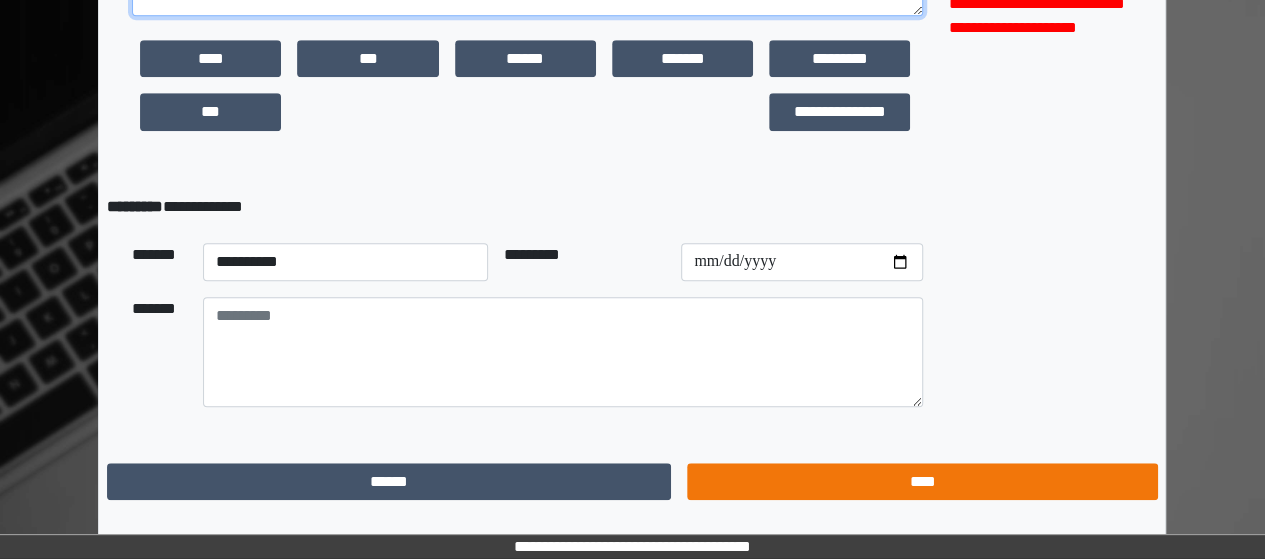 type on "**********" 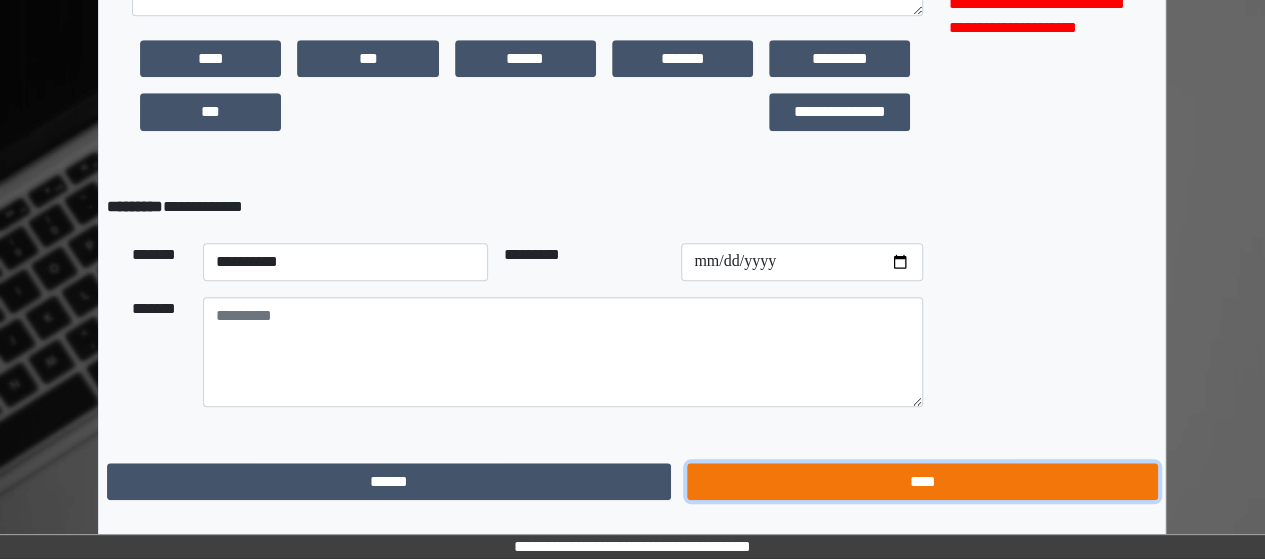 click on "****" at bounding box center (922, 481) 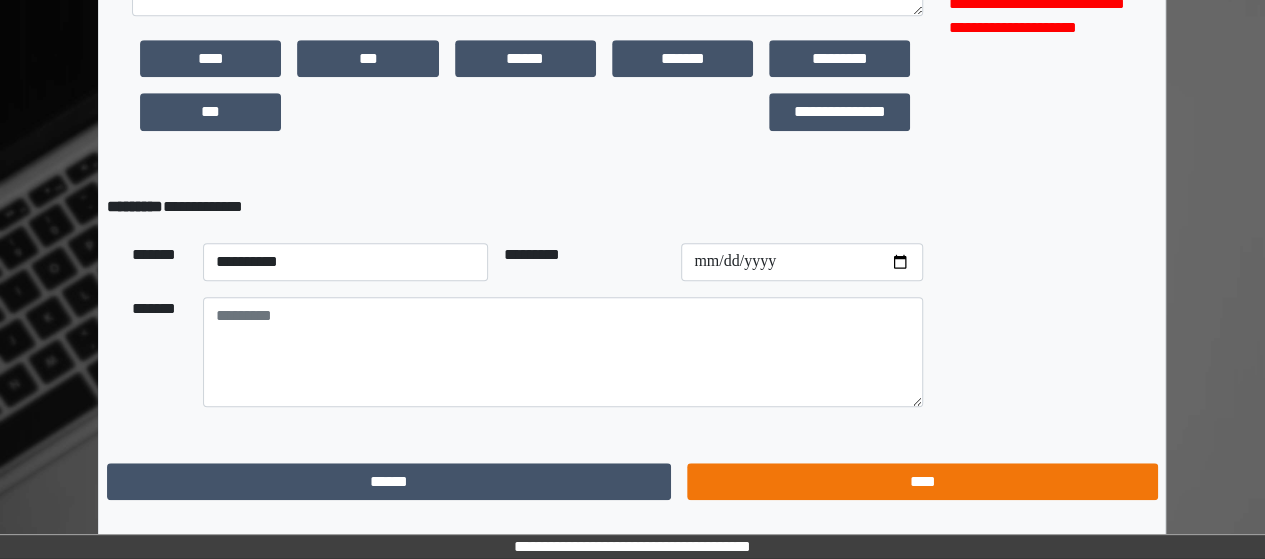 scroll, scrollTop: 0, scrollLeft: 0, axis: both 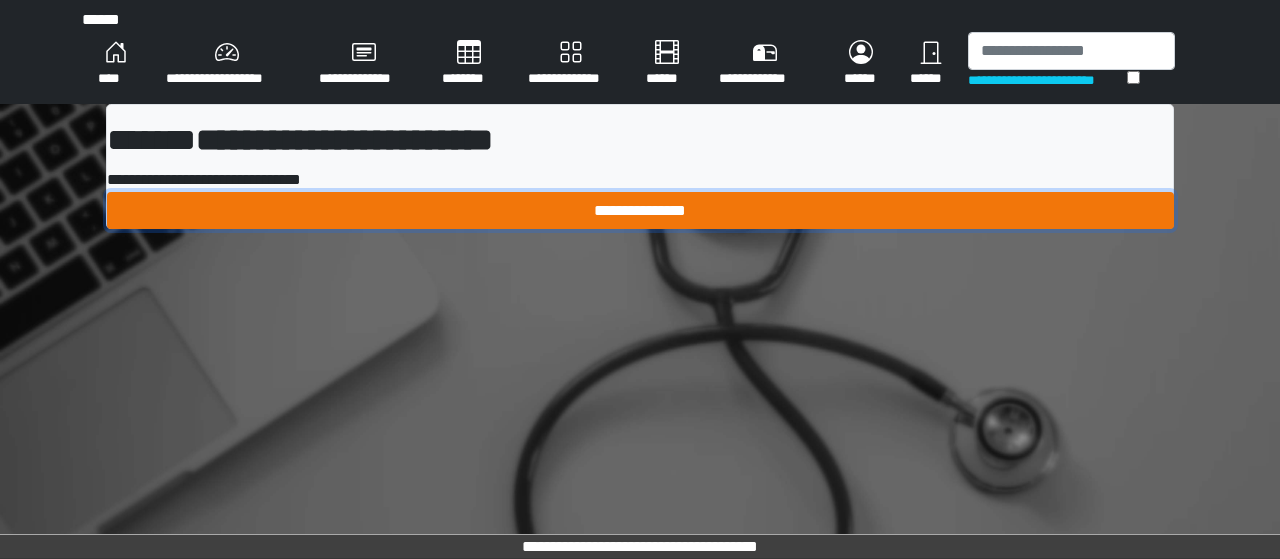 click on "**********" at bounding box center (640, 210) 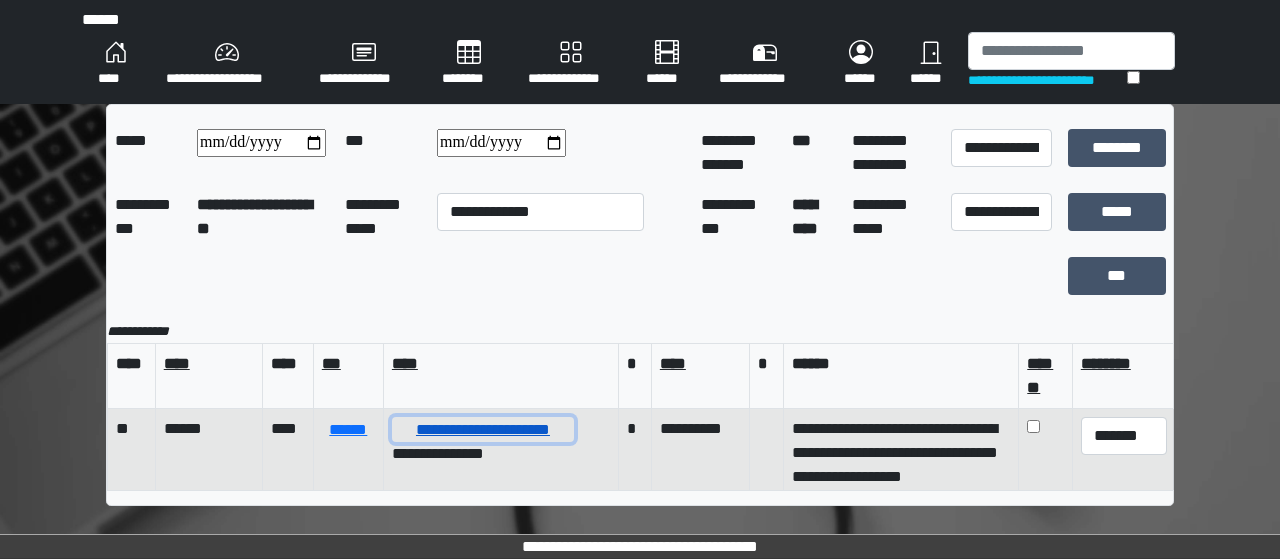 click on "**********" at bounding box center [483, 429] 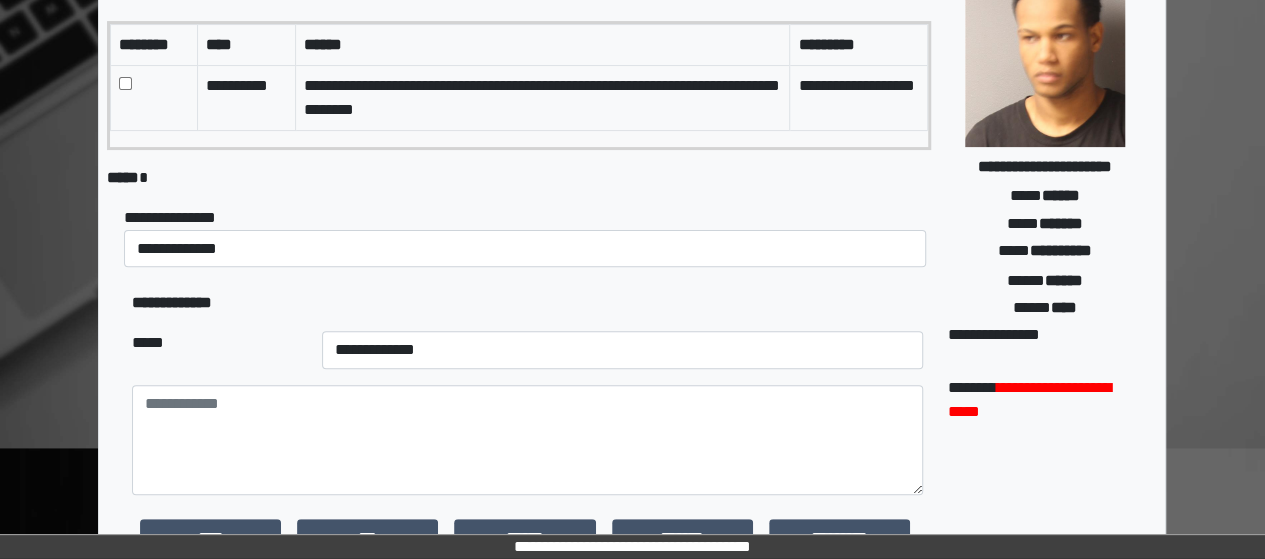 scroll, scrollTop: 236, scrollLeft: 0, axis: vertical 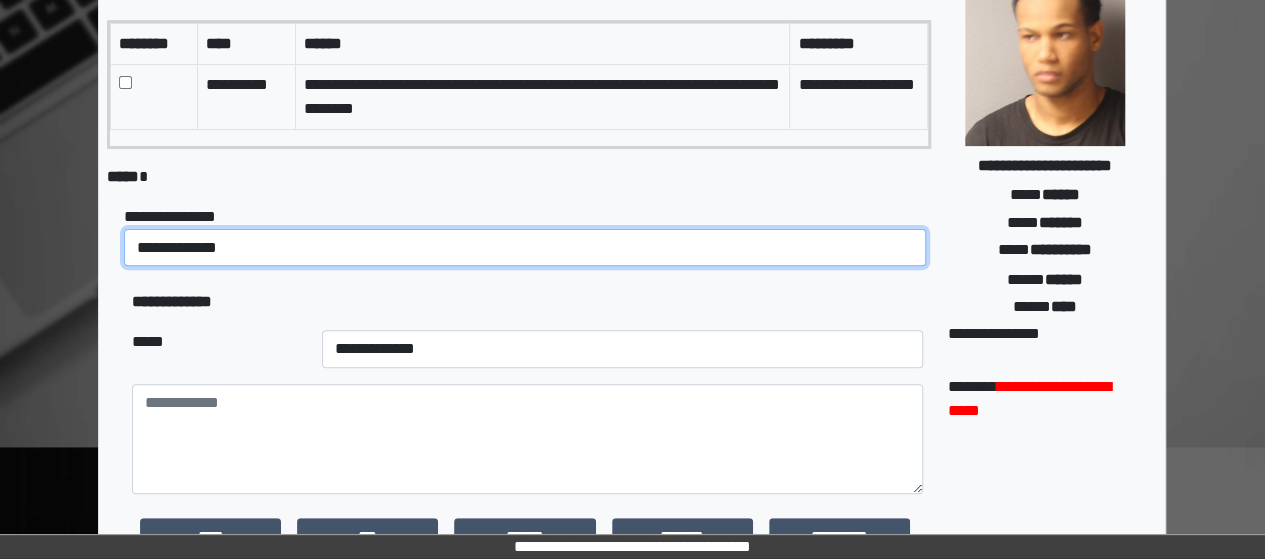 click on "**********" at bounding box center [525, 247] 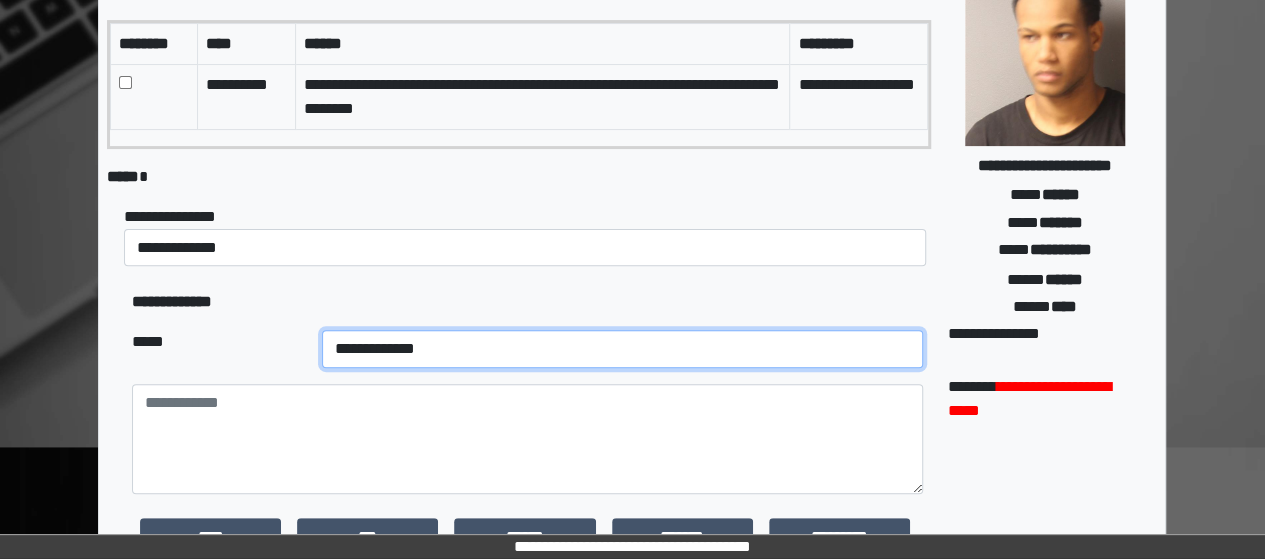 click on "**********" at bounding box center [622, 349] 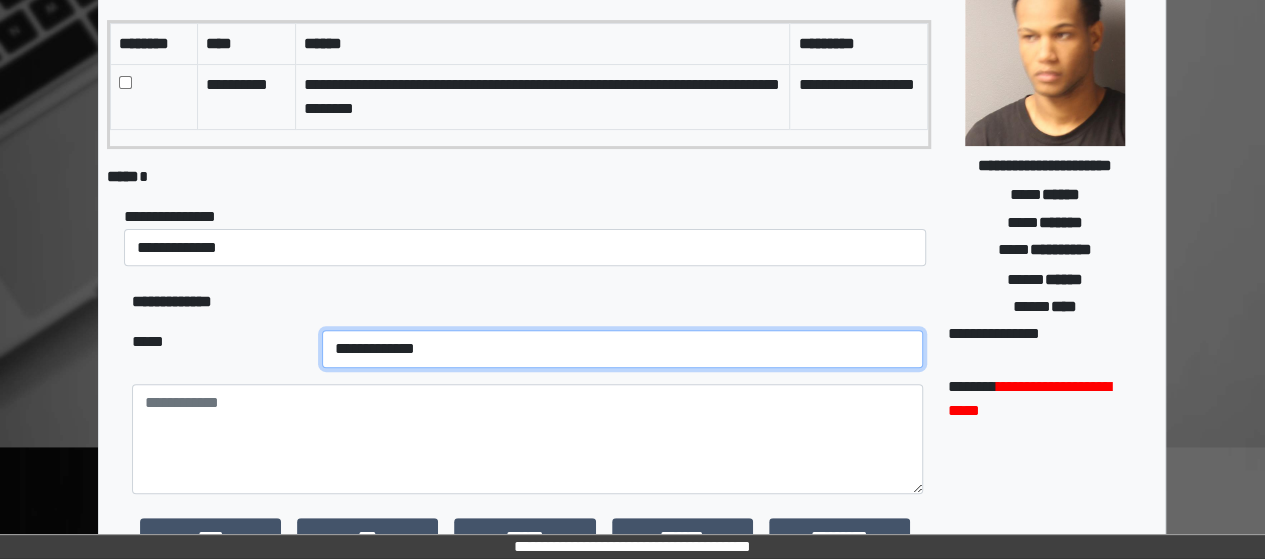 select on "**" 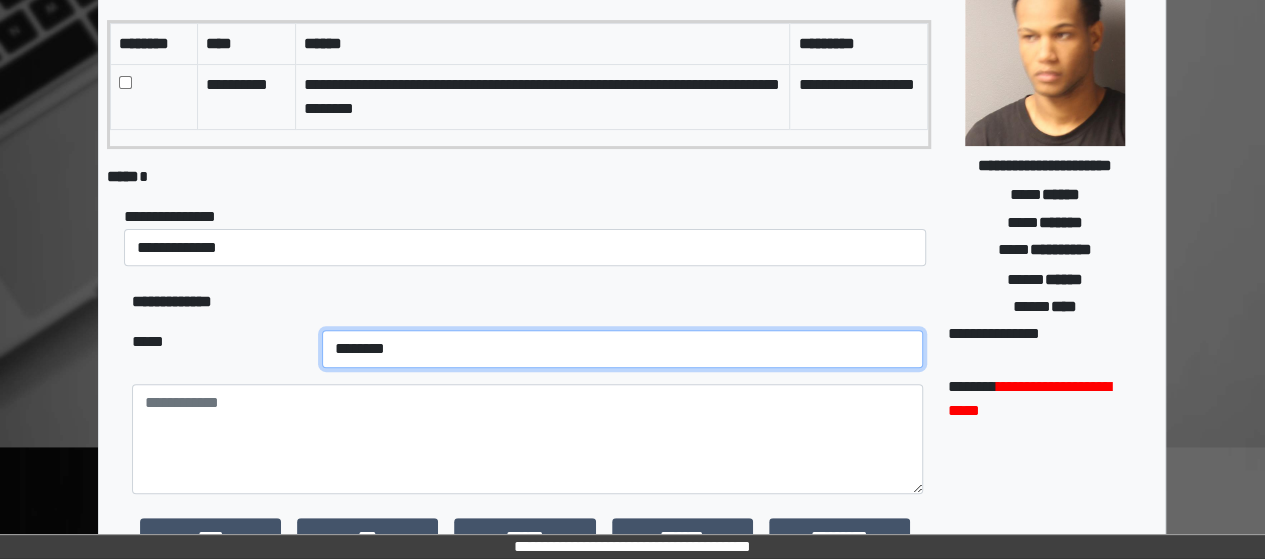 click on "**********" at bounding box center [622, 349] 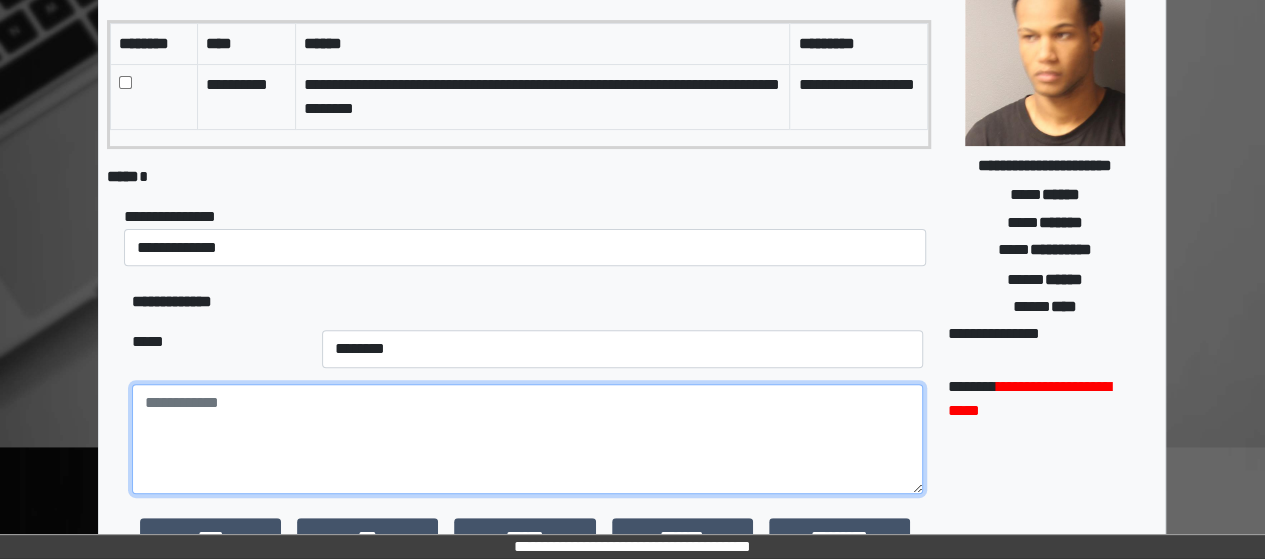 click at bounding box center (527, 439) 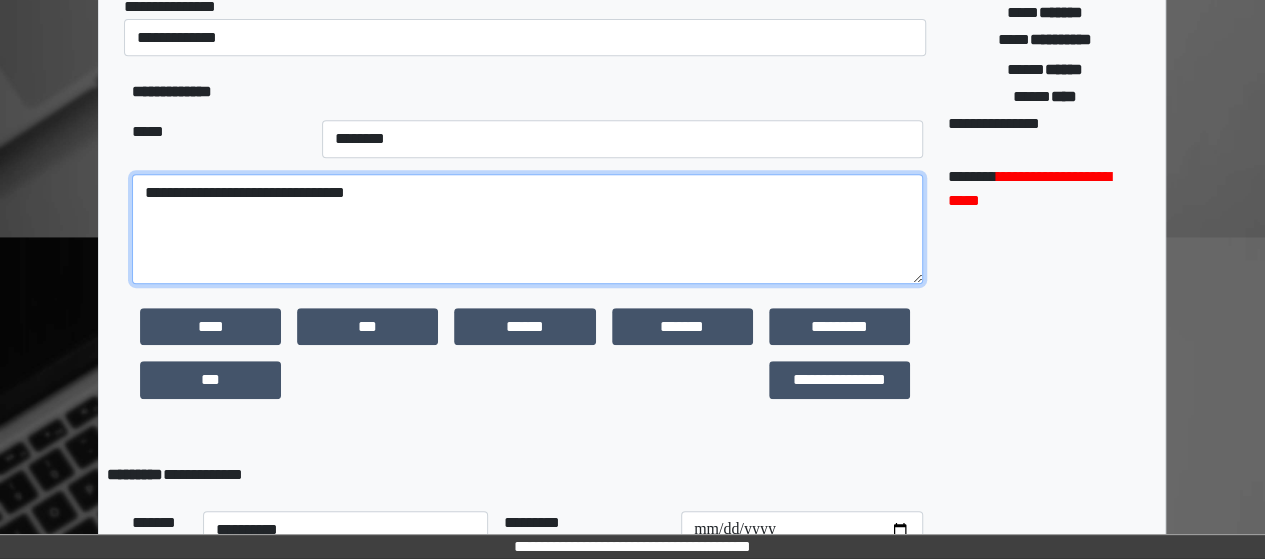 scroll, scrollTop: 523, scrollLeft: 0, axis: vertical 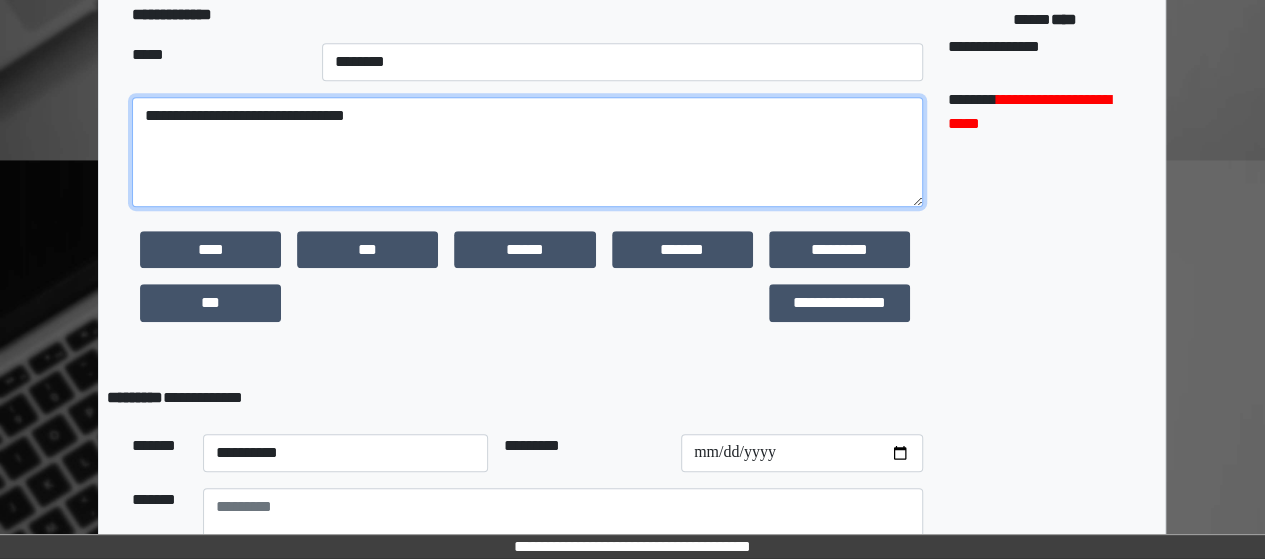 type on "**********" 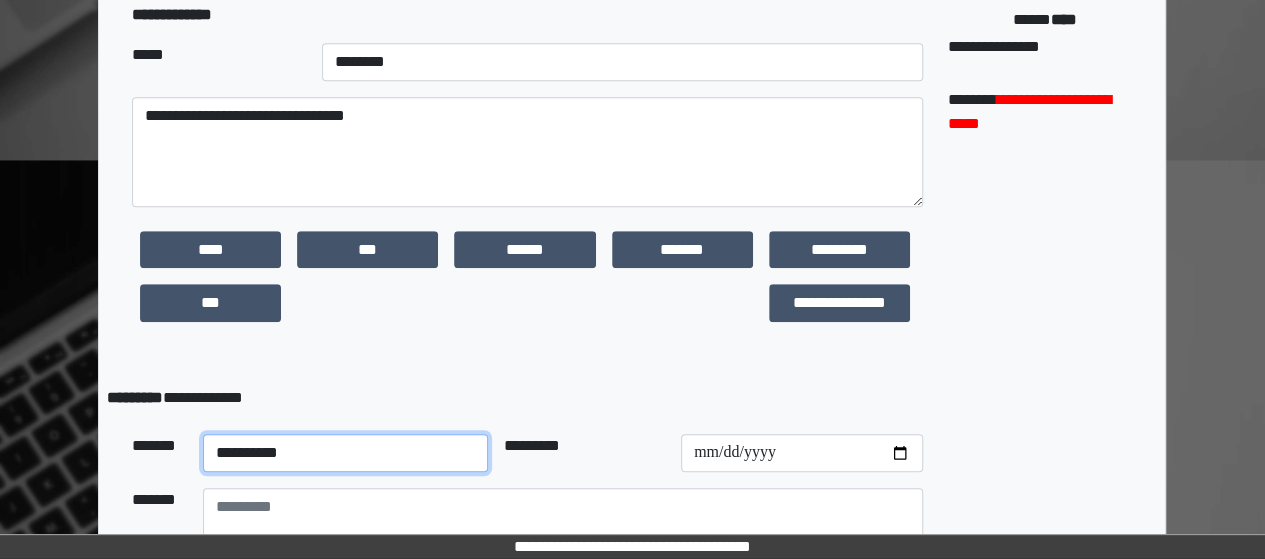 click on "**********" at bounding box center [346, 453] 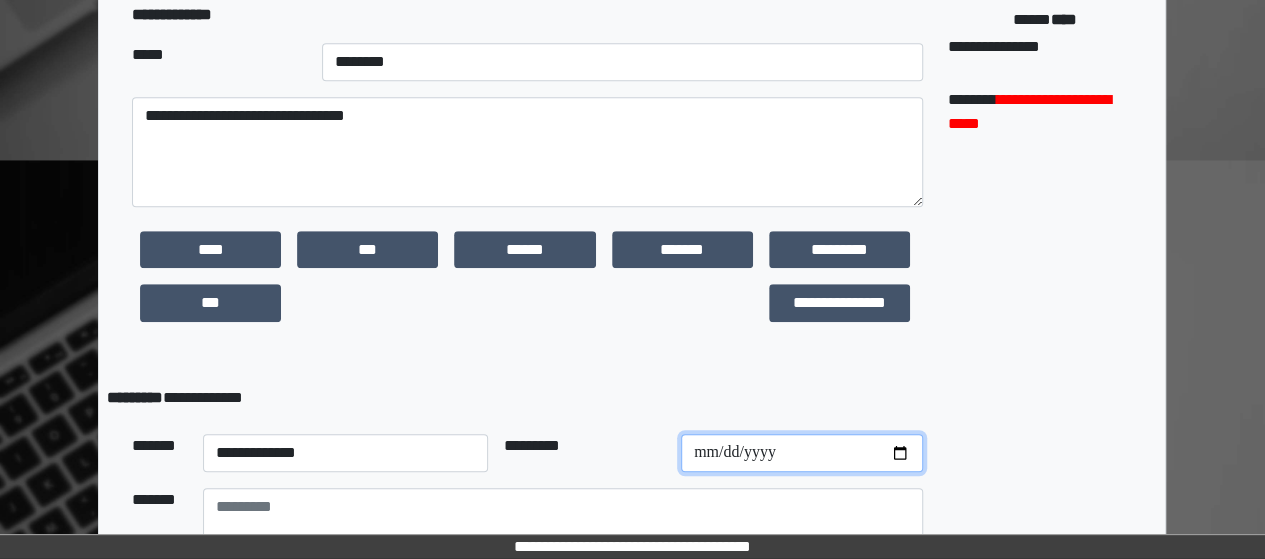 click at bounding box center [802, 453] 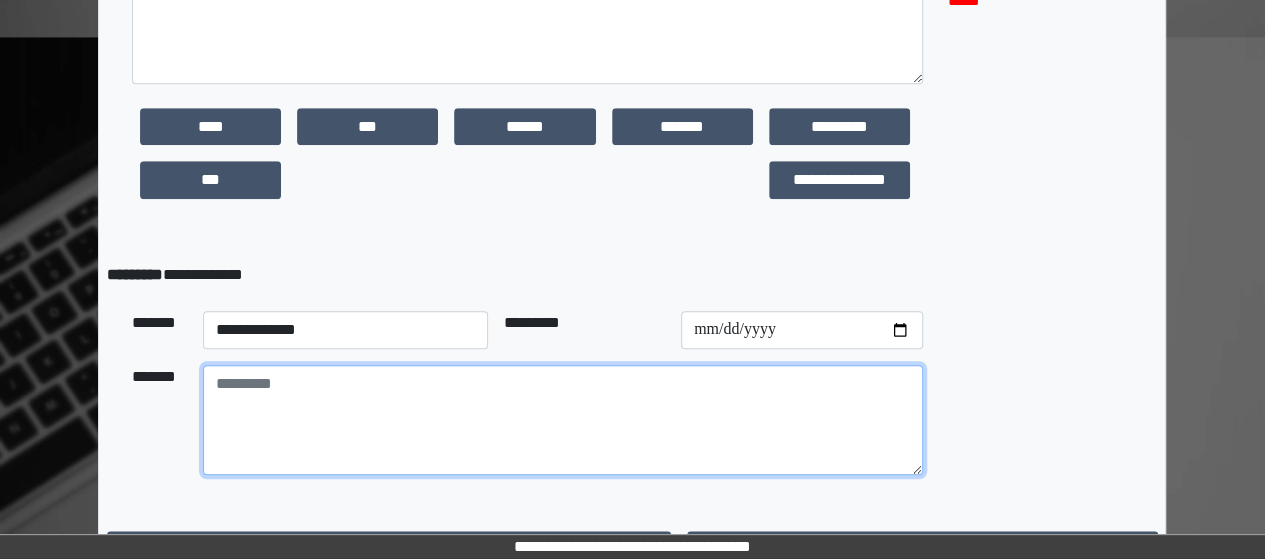 click at bounding box center [563, 420] 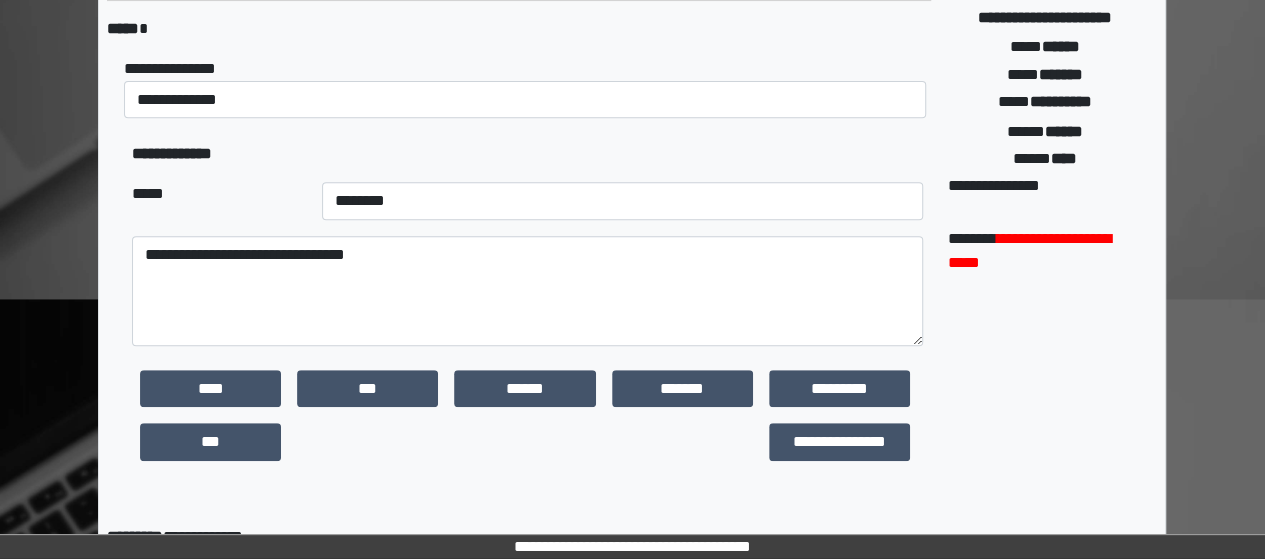 scroll, scrollTop: 673, scrollLeft: 0, axis: vertical 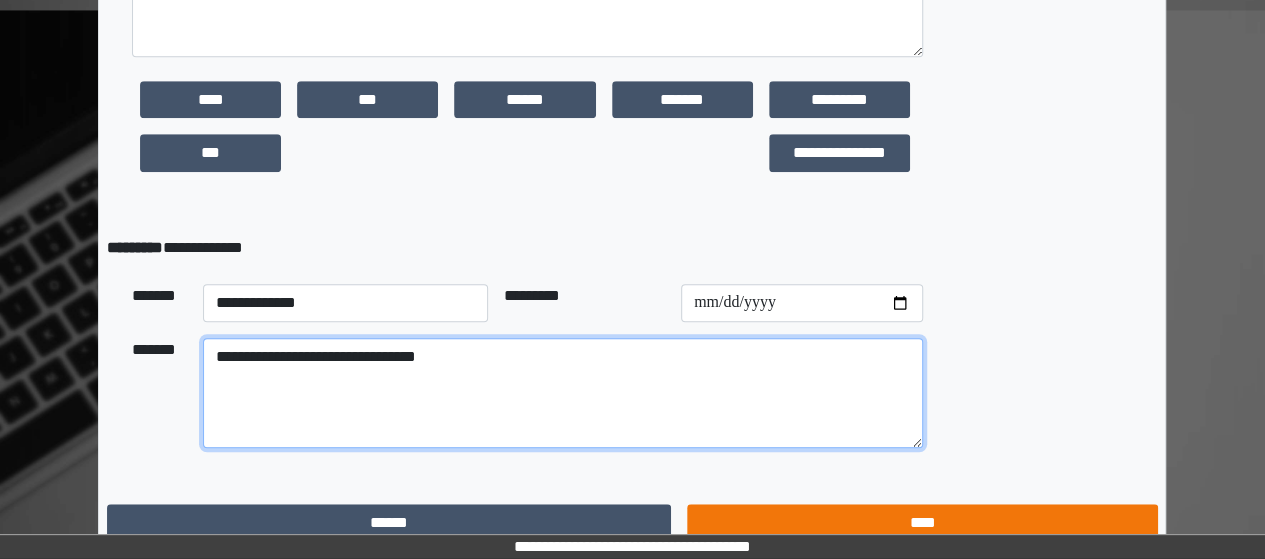 type on "**********" 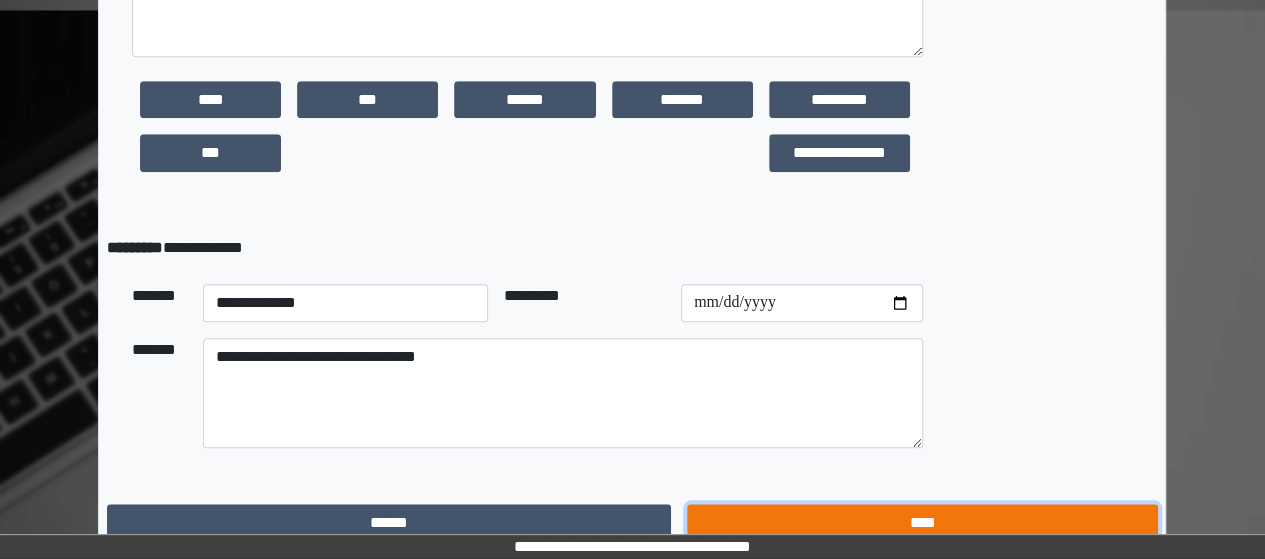 click on "****" at bounding box center (922, 522) 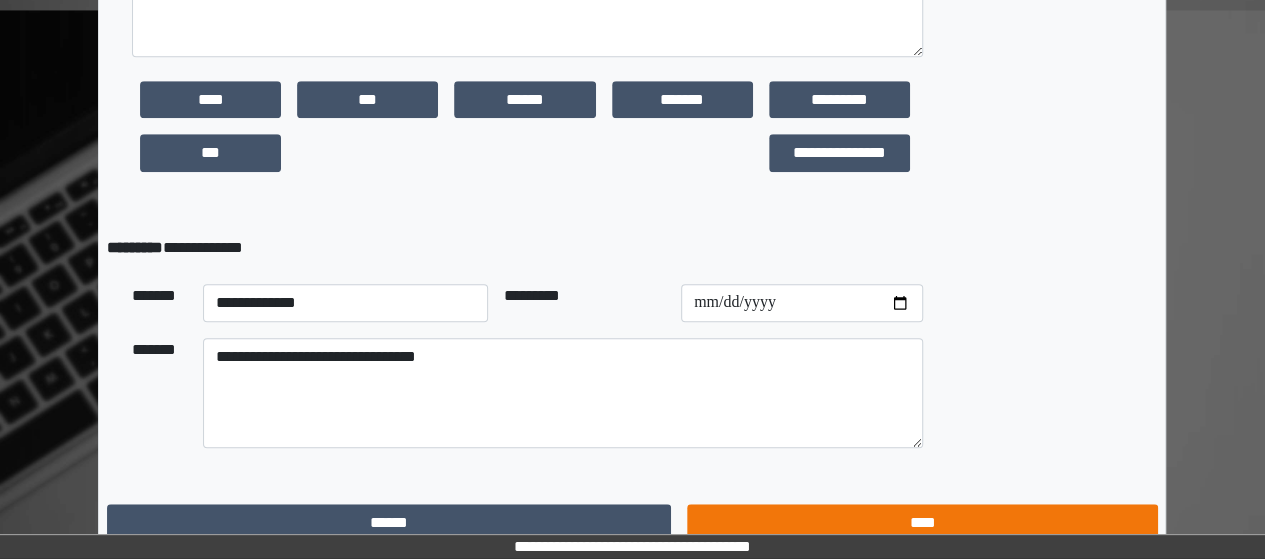 scroll, scrollTop: 0, scrollLeft: 0, axis: both 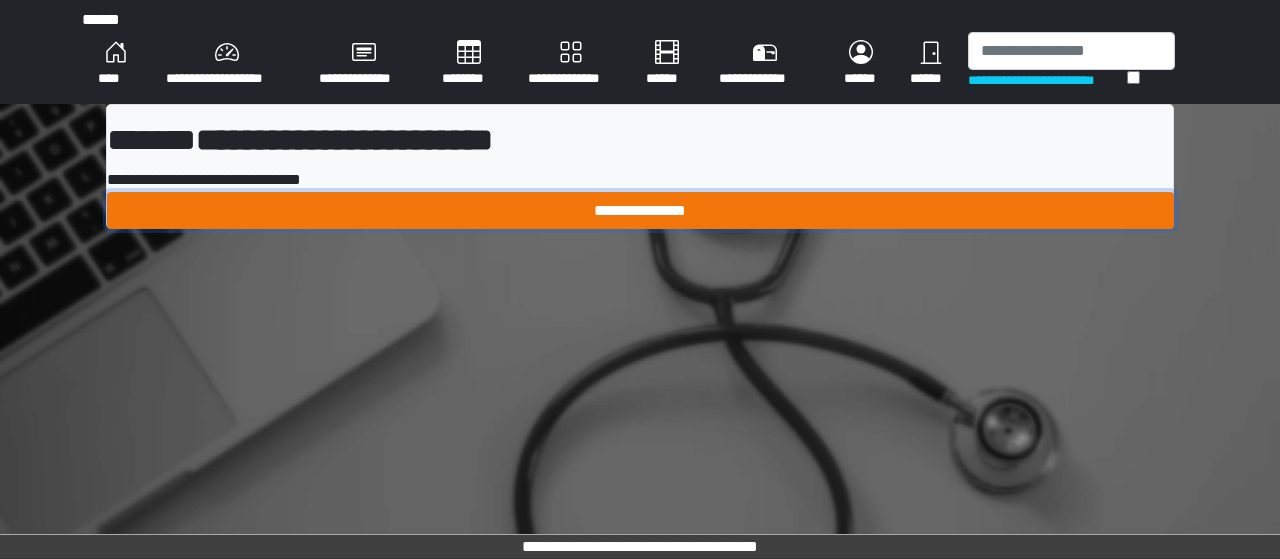 click on "**********" at bounding box center [640, 210] 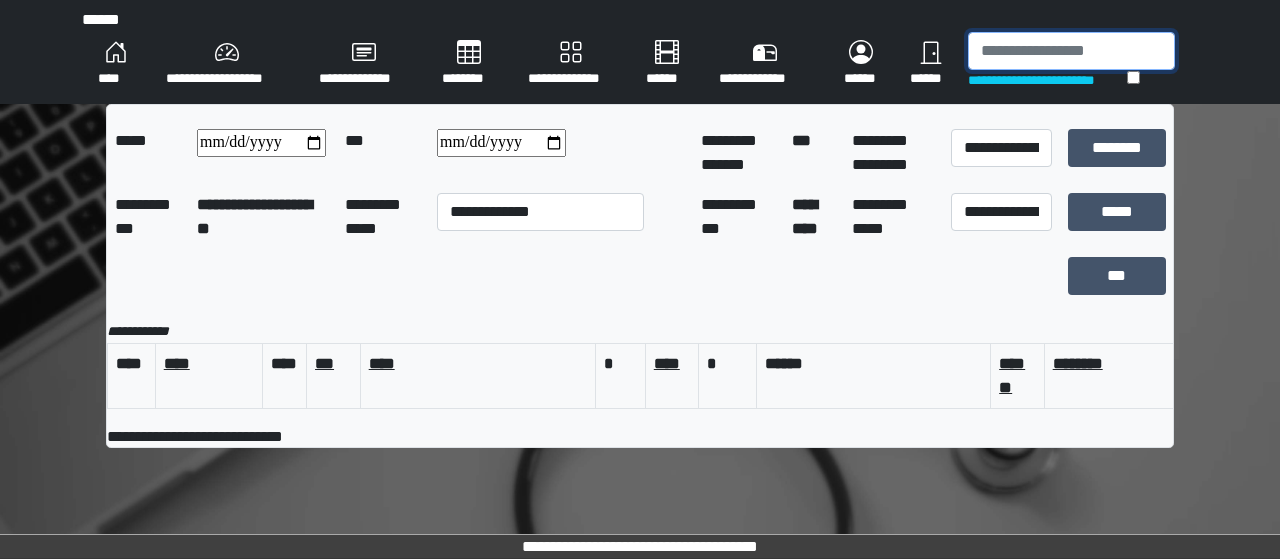 click at bounding box center [1071, 51] 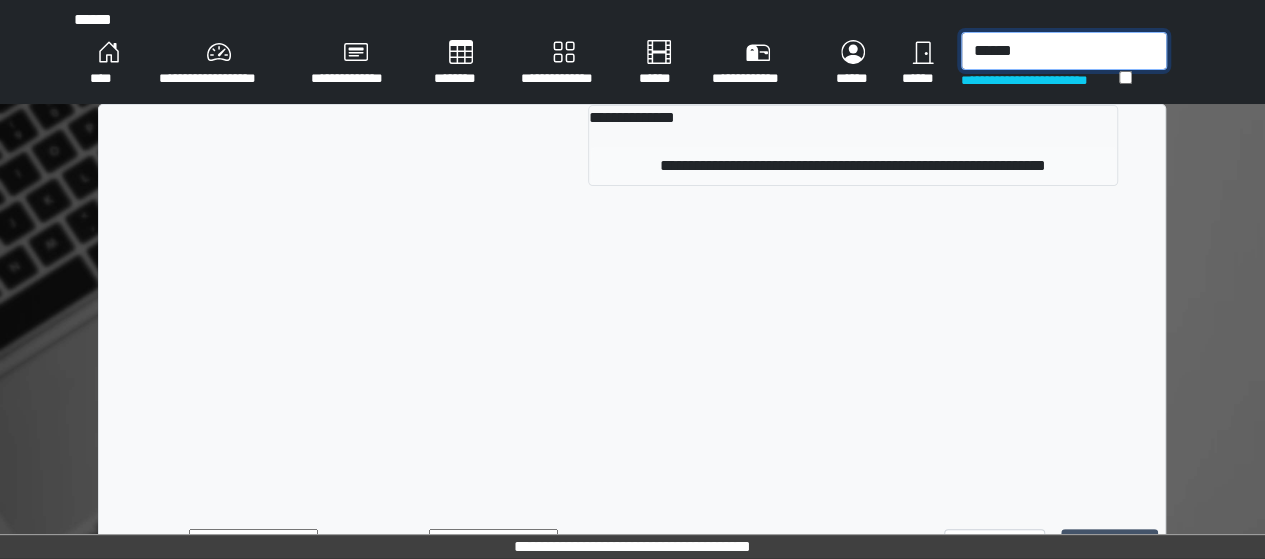 type on "******" 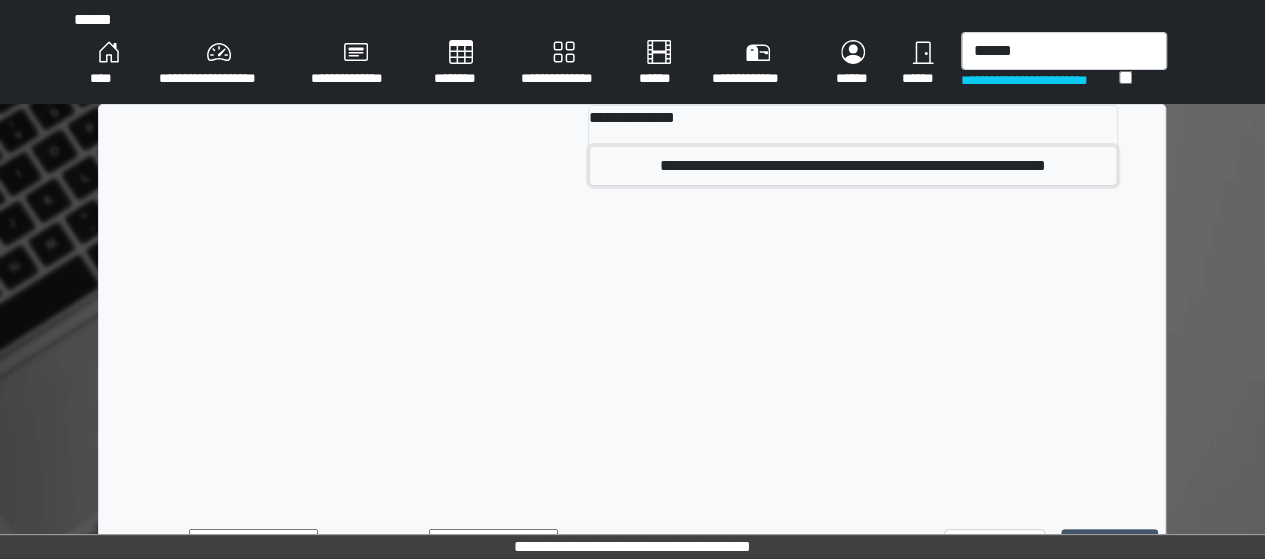 click on "**********" at bounding box center [853, 166] 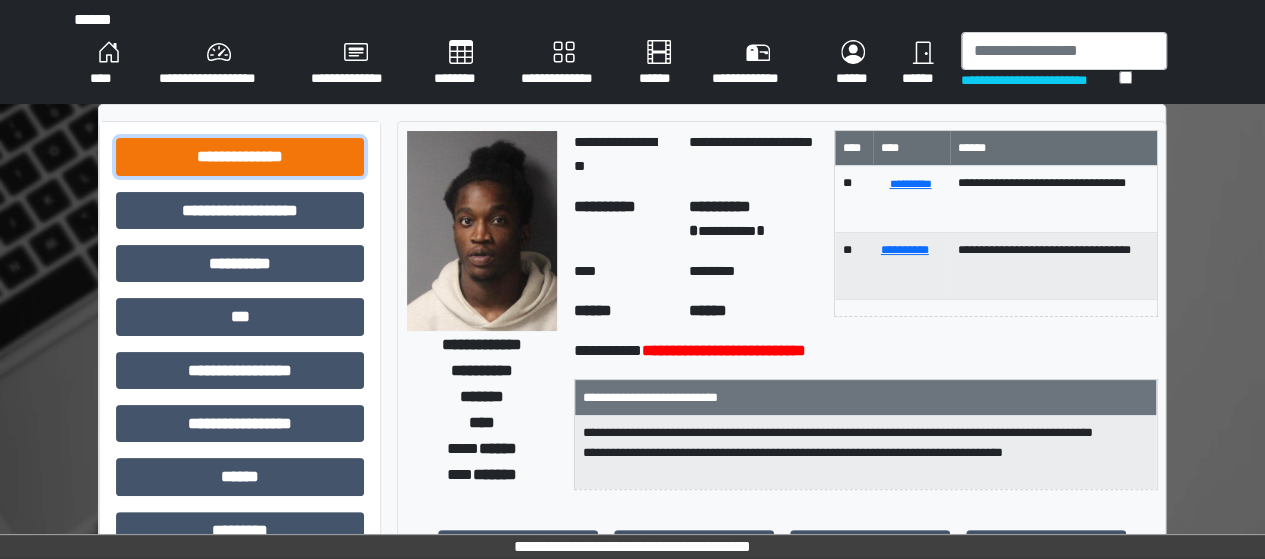 click on "**********" at bounding box center [240, 156] 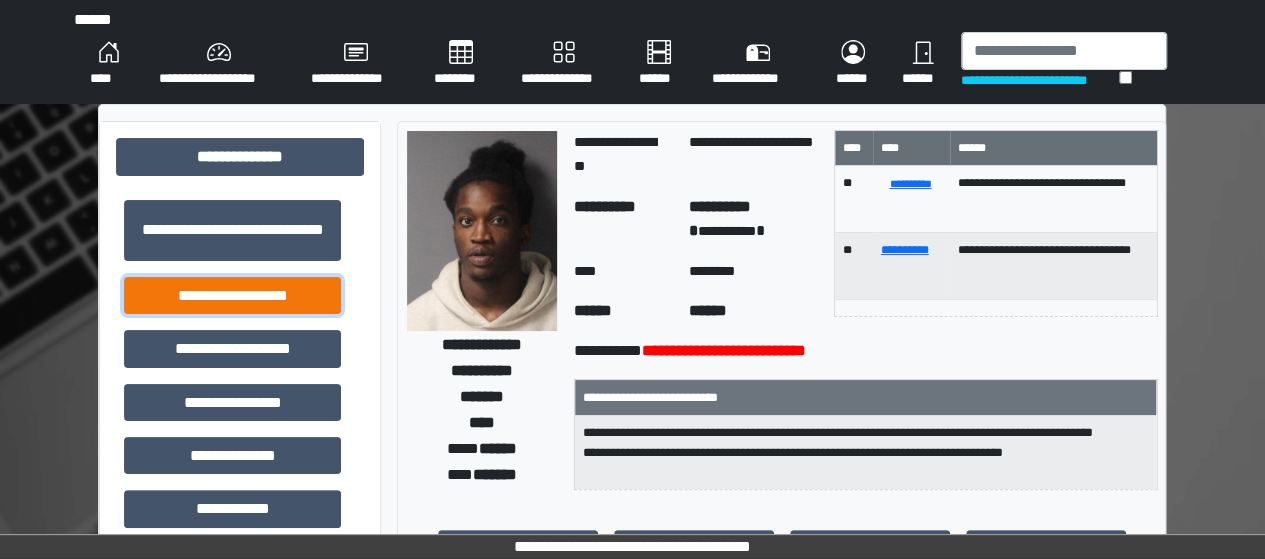 click on "**********" at bounding box center (232, 295) 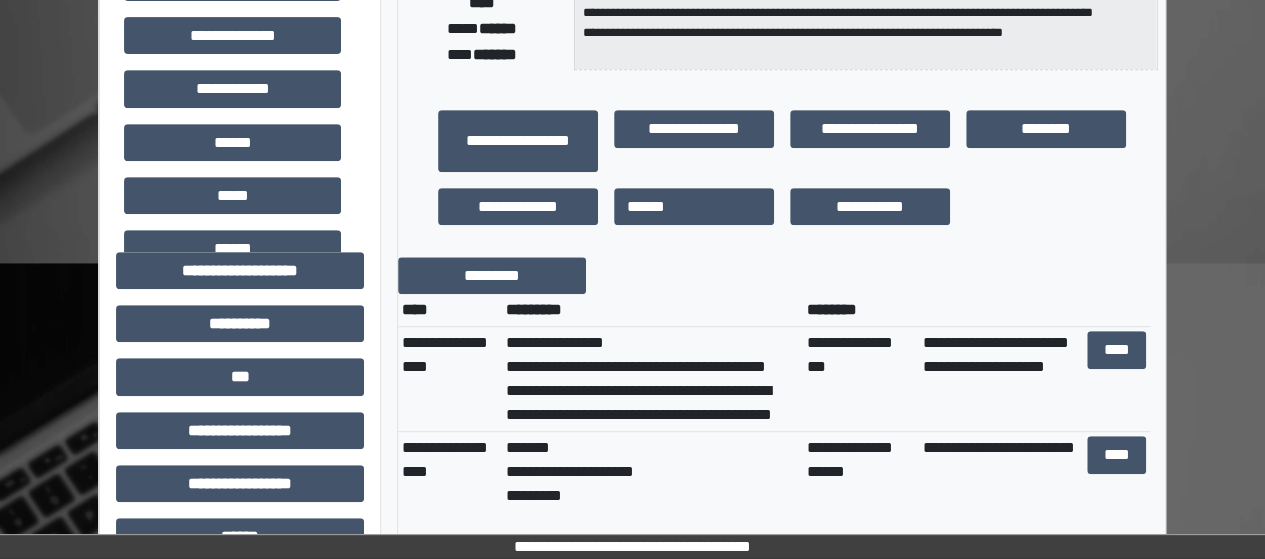 scroll, scrollTop: 421, scrollLeft: 0, axis: vertical 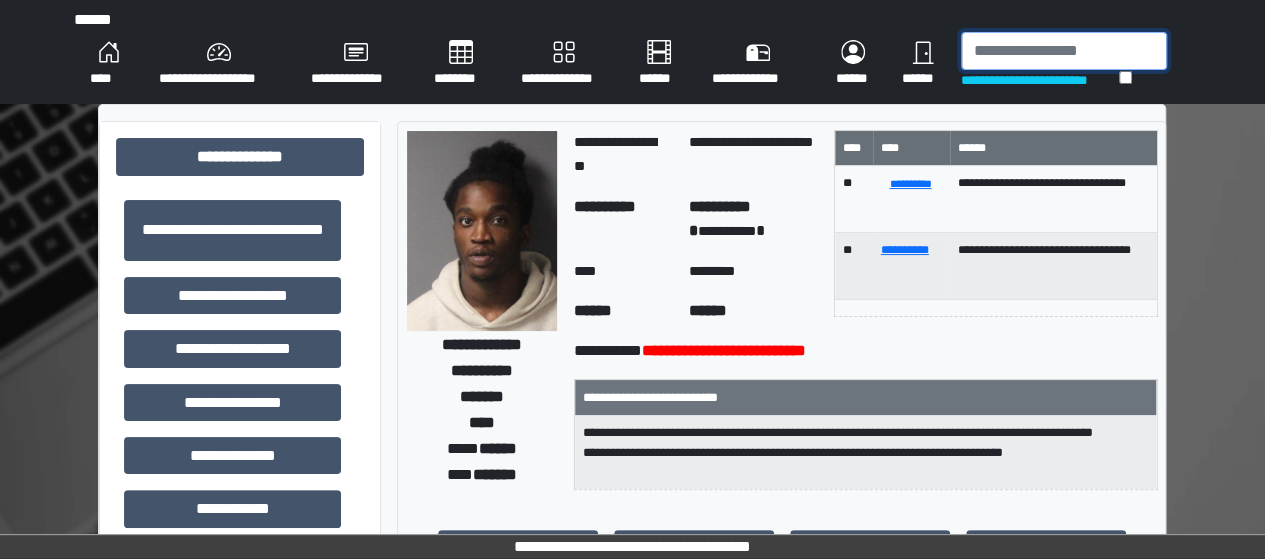 click at bounding box center [1064, 51] 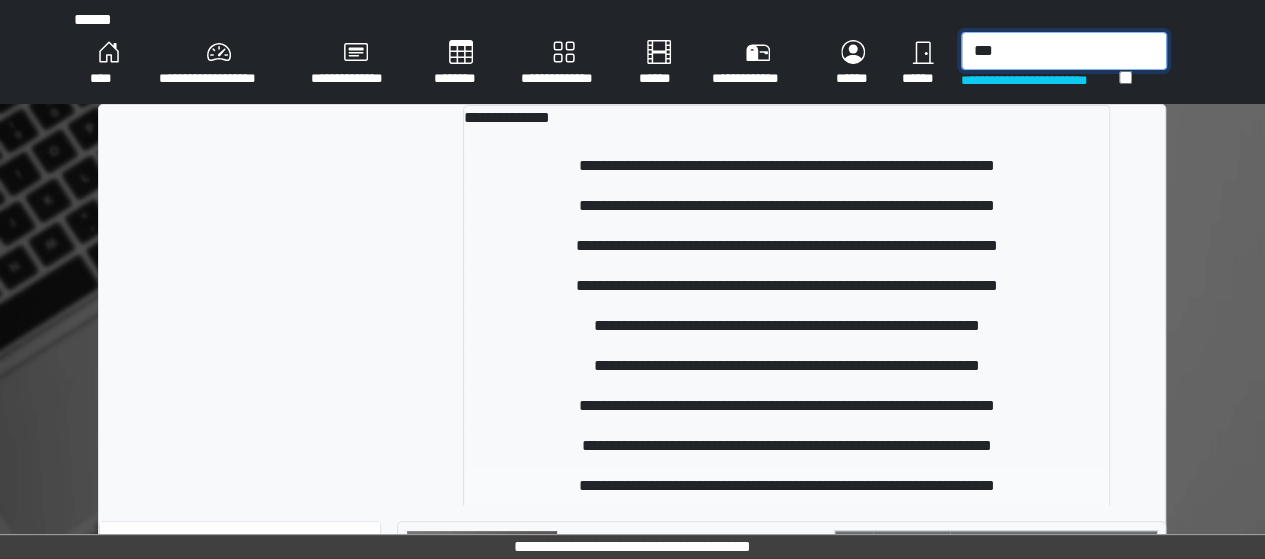 type on "***" 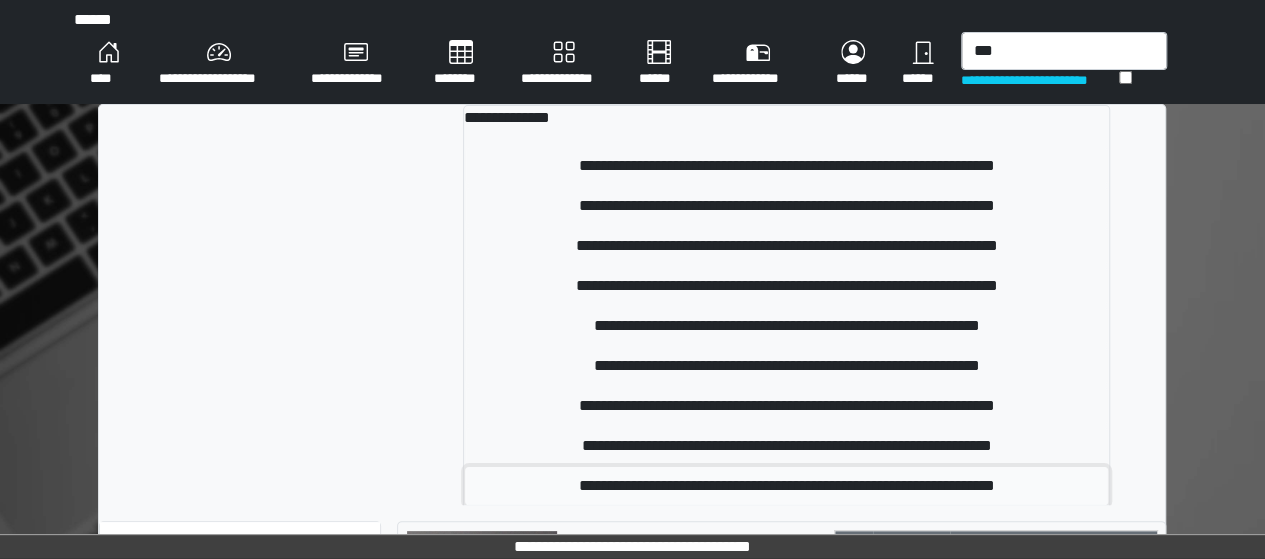 click on "**********" at bounding box center [786, 486] 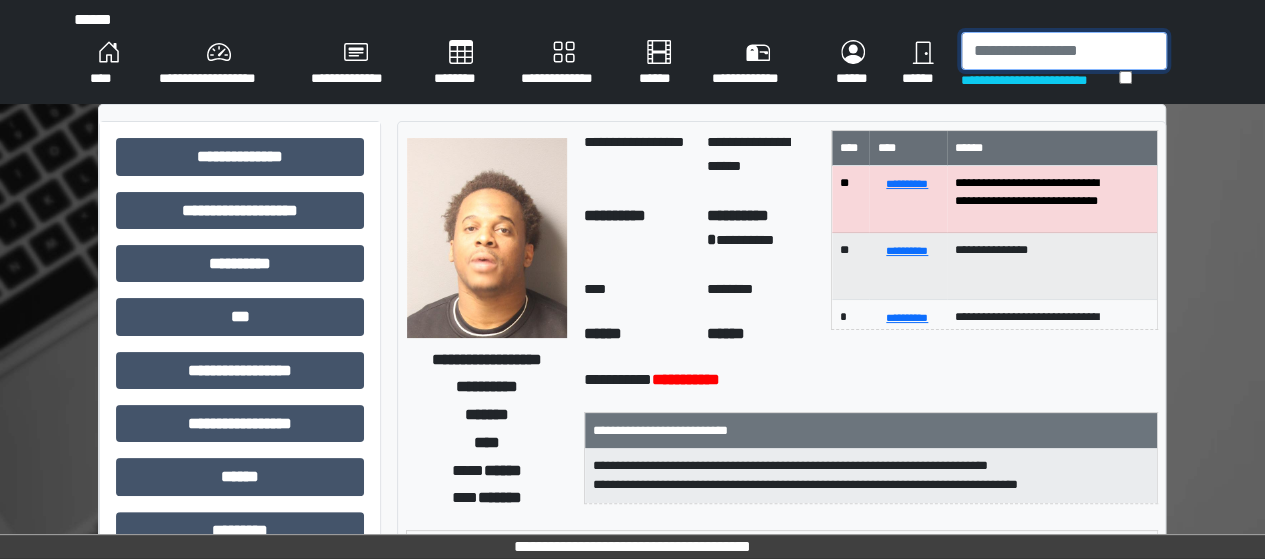 click at bounding box center [1064, 51] 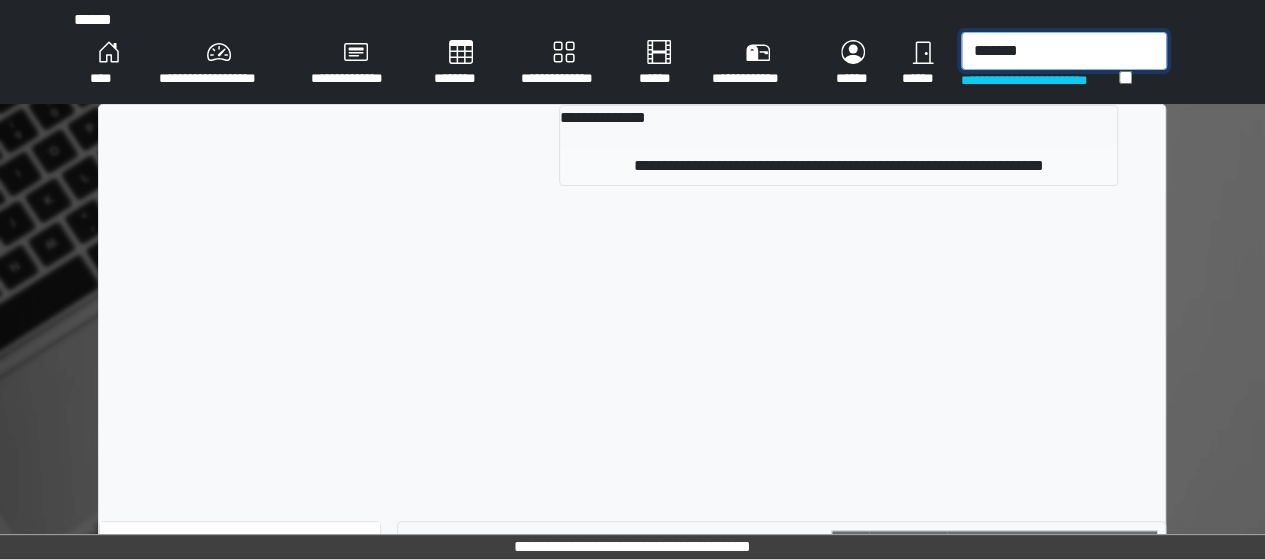 type on "*******" 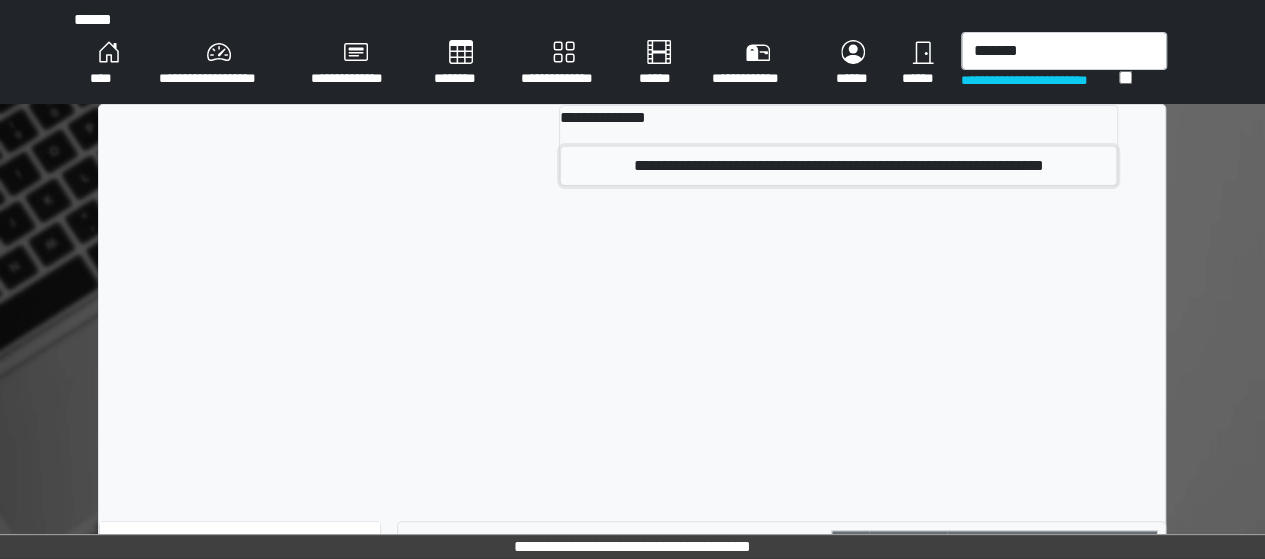click on "**********" at bounding box center (838, 166) 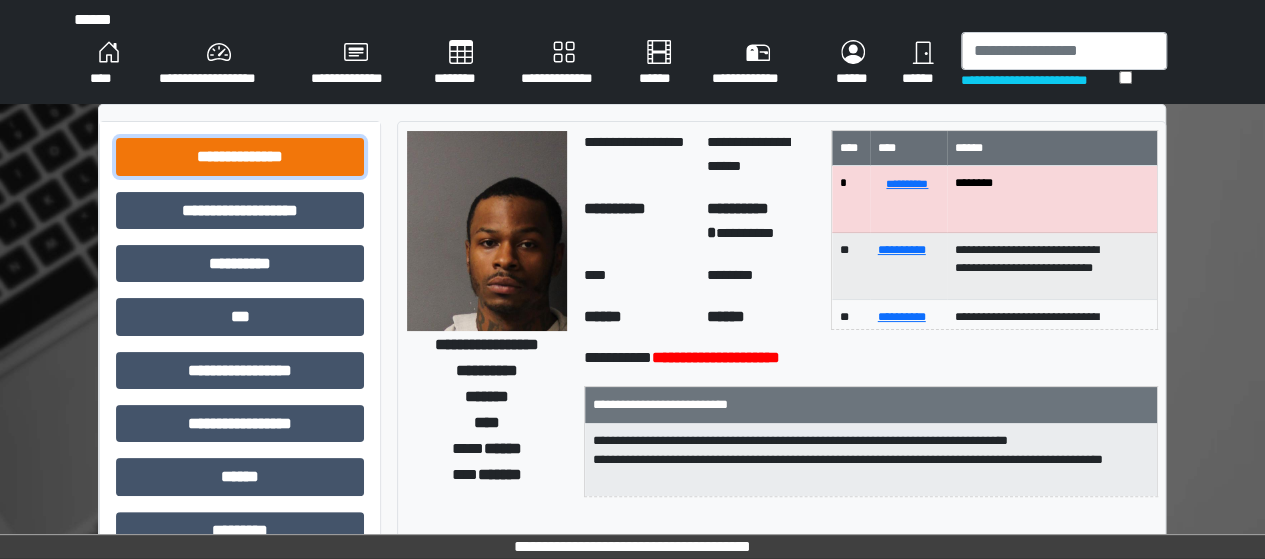 click on "**********" at bounding box center [240, 156] 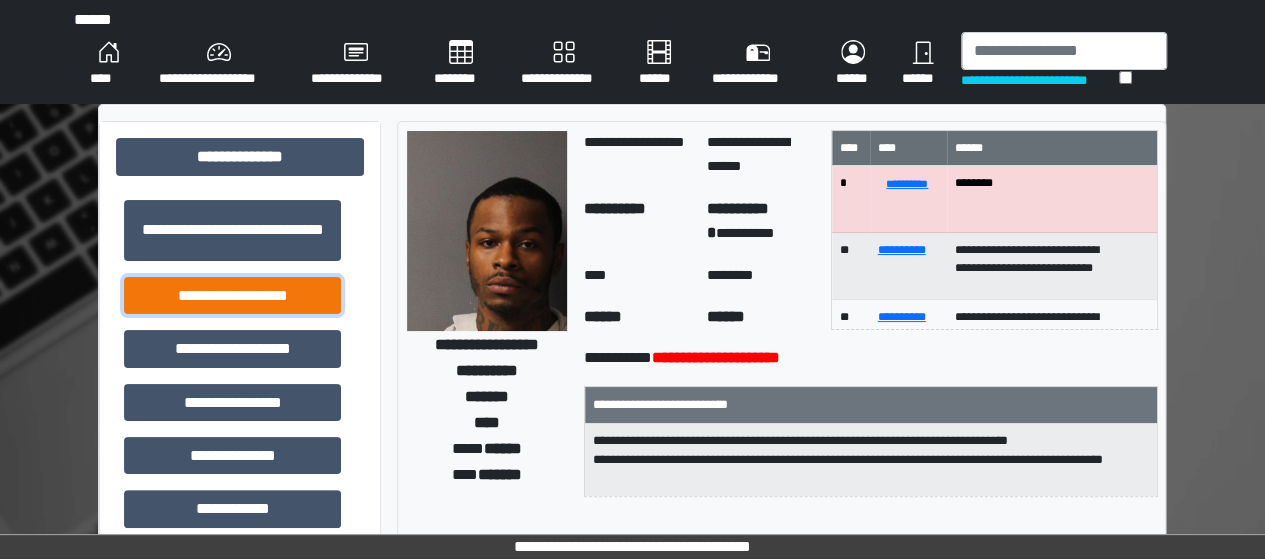 click on "**********" at bounding box center [232, 295] 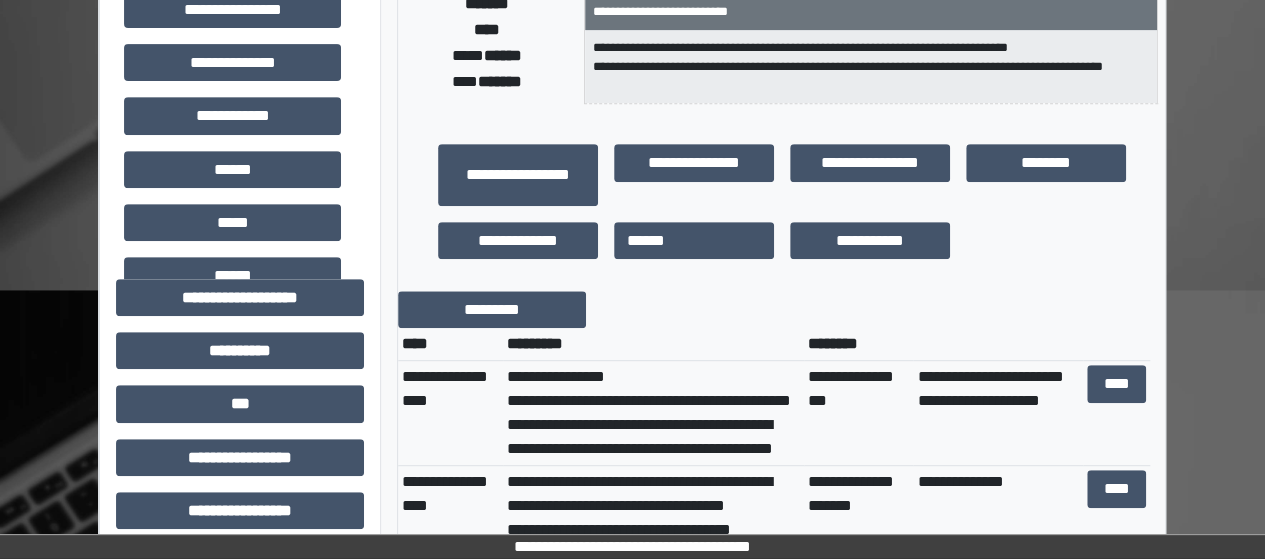 scroll, scrollTop: 395, scrollLeft: 0, axis: vertical 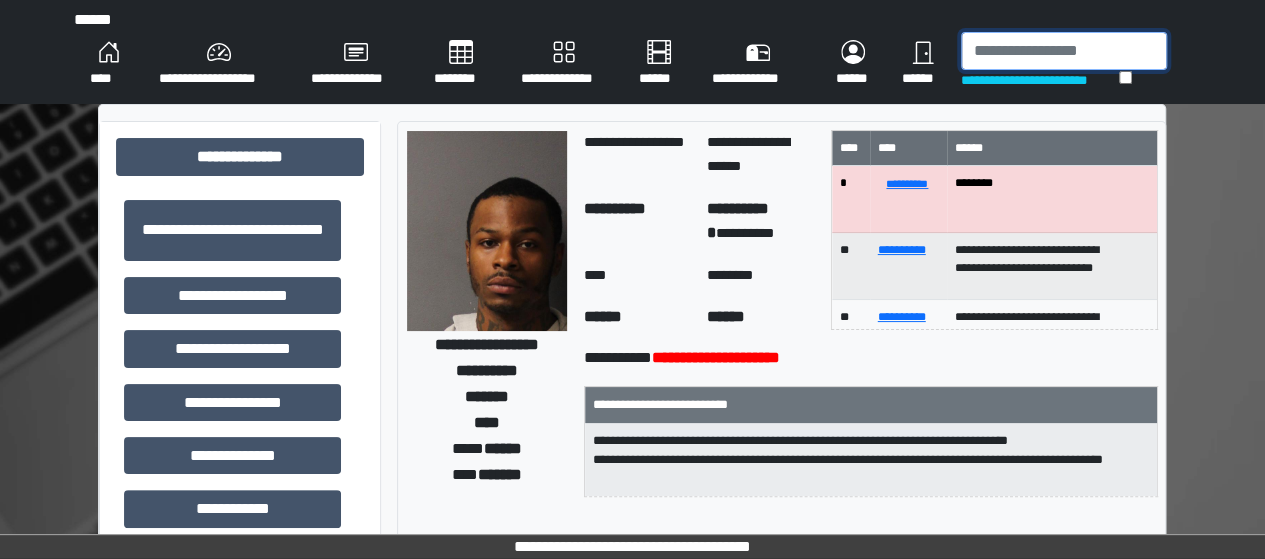click at bounding box center (1064, 51) 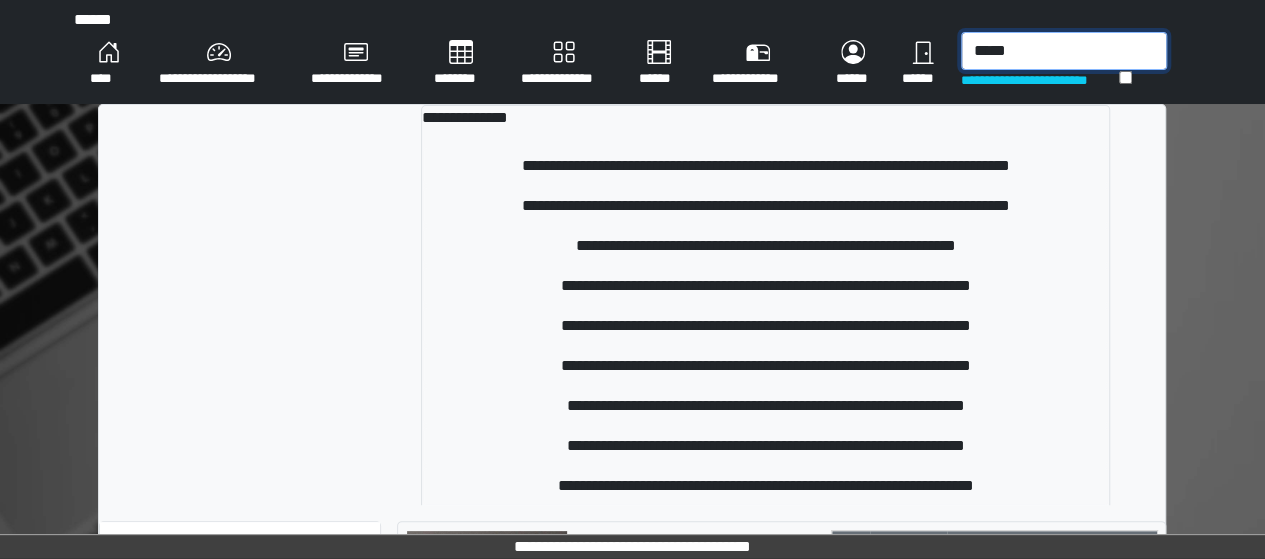 type on "*****" 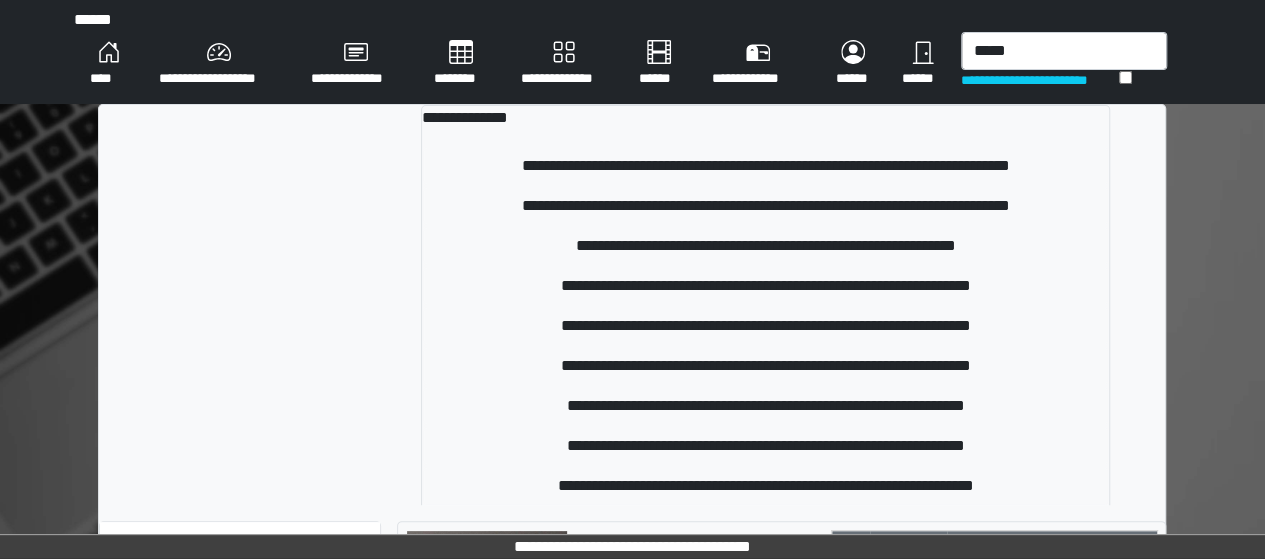 click on "**********" at bounding box center (219, 64) 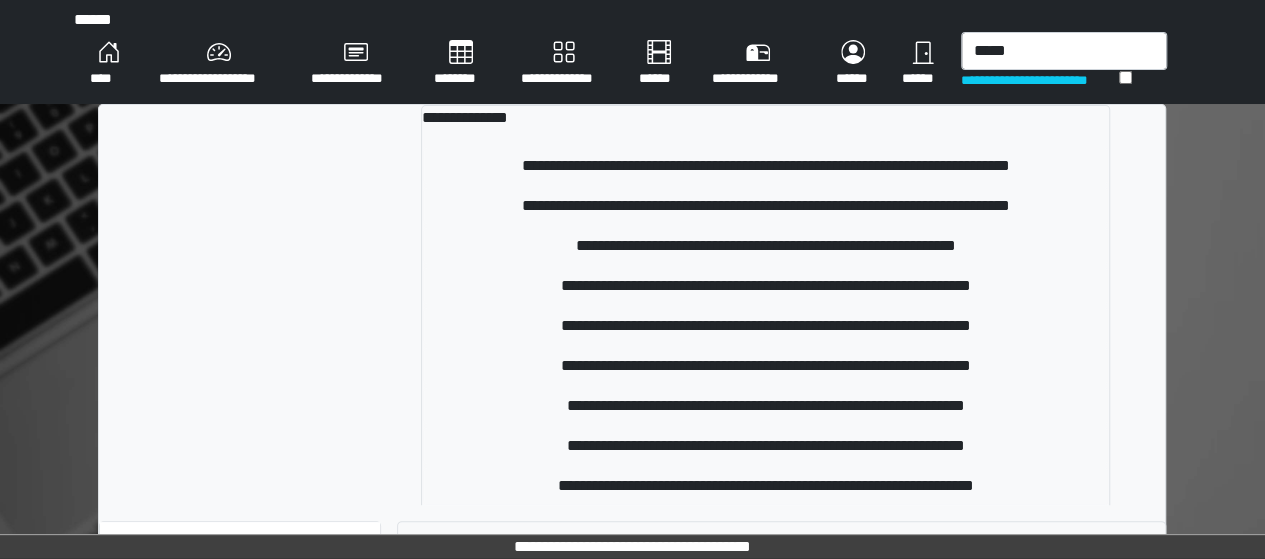 click on "**********" at bounding box center (219, 64) 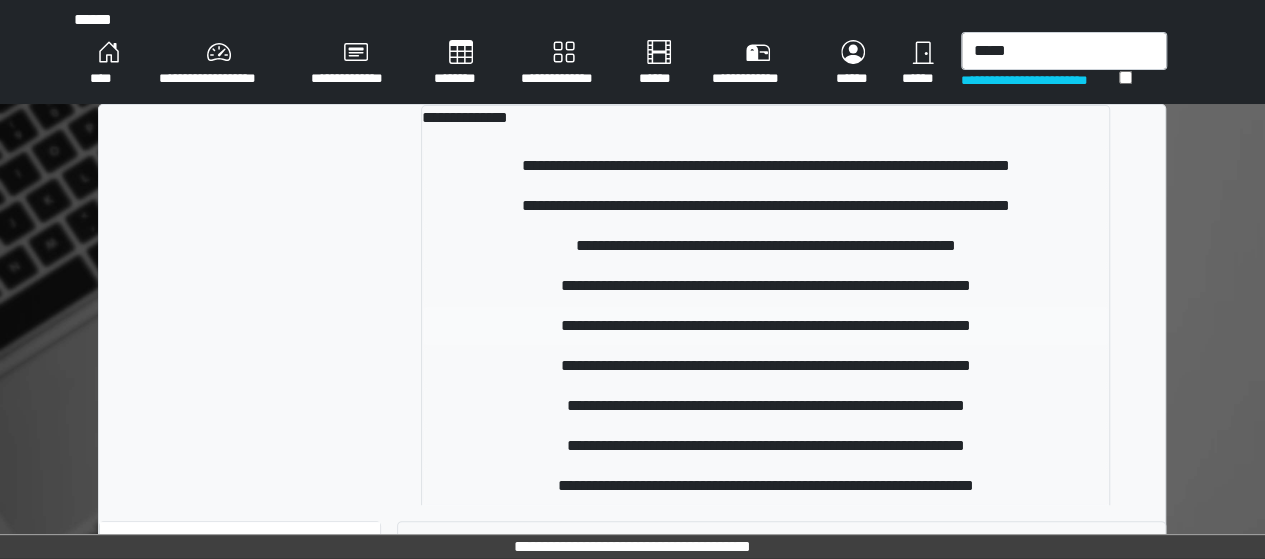 scroll, scrollTop: 13, scrollLeft: 0, axis: vertical 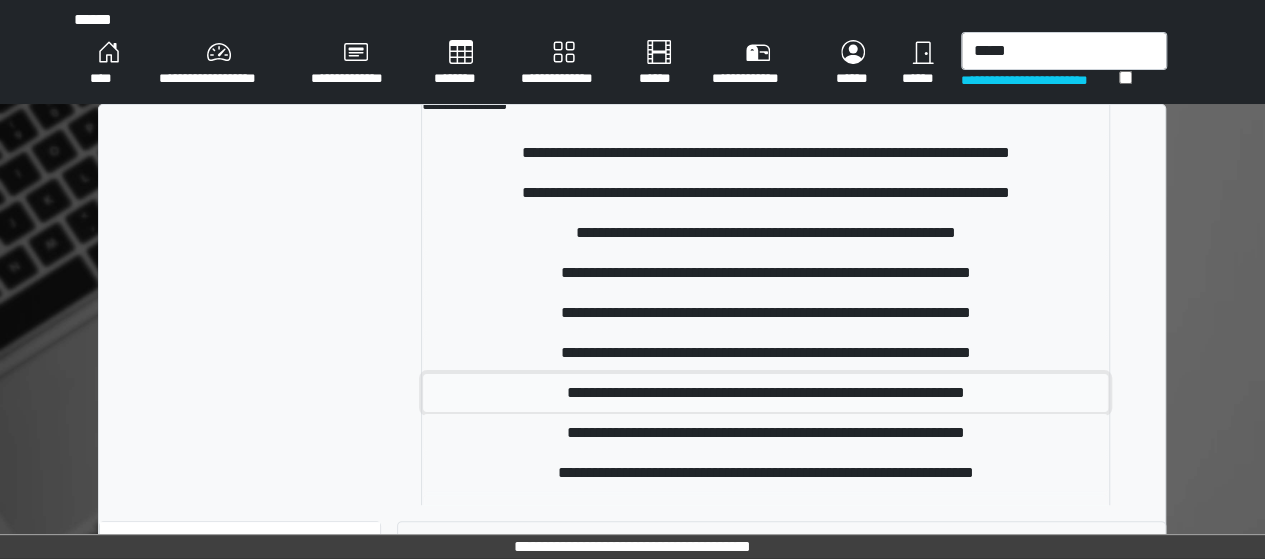 click on "**********" at bounding box center [765, 393] 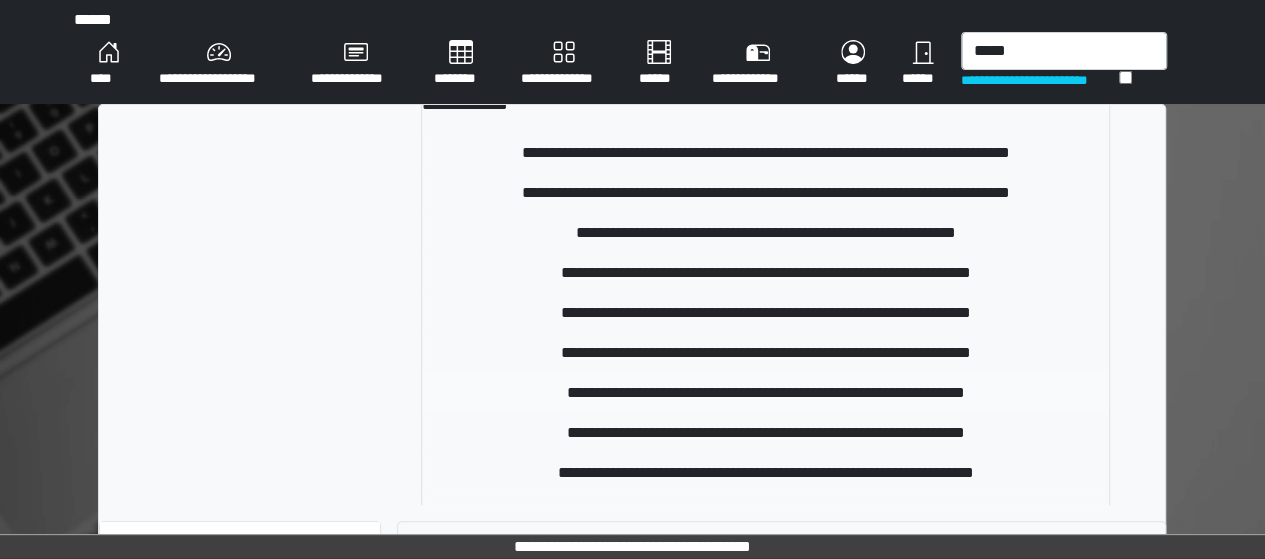 type 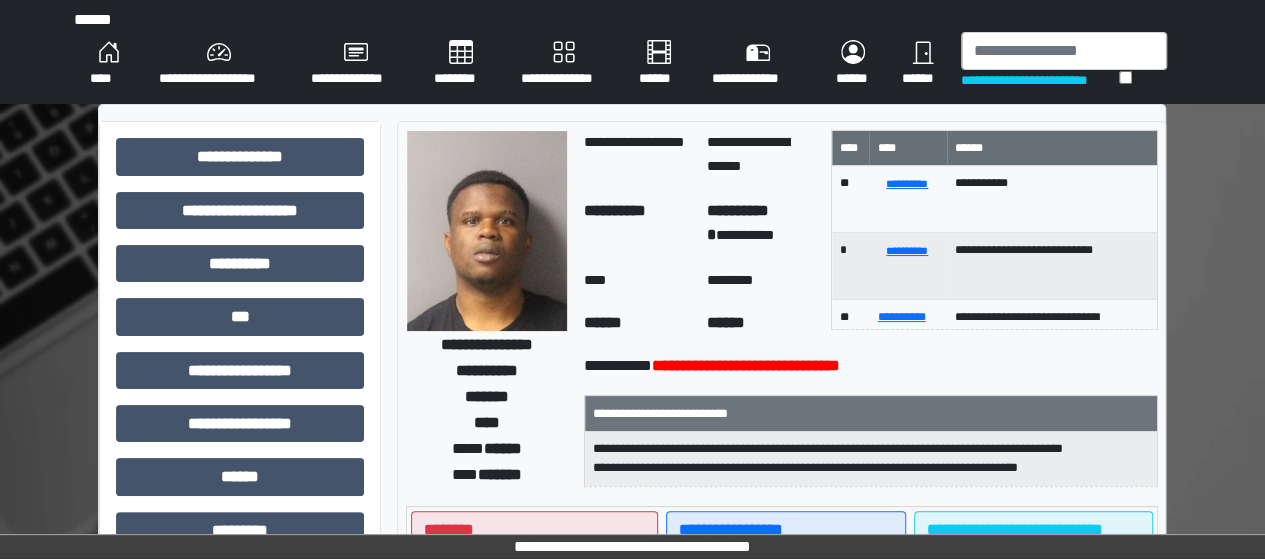 scroll, scrollTop: 35, scrollLeft: 0, axis: vertical 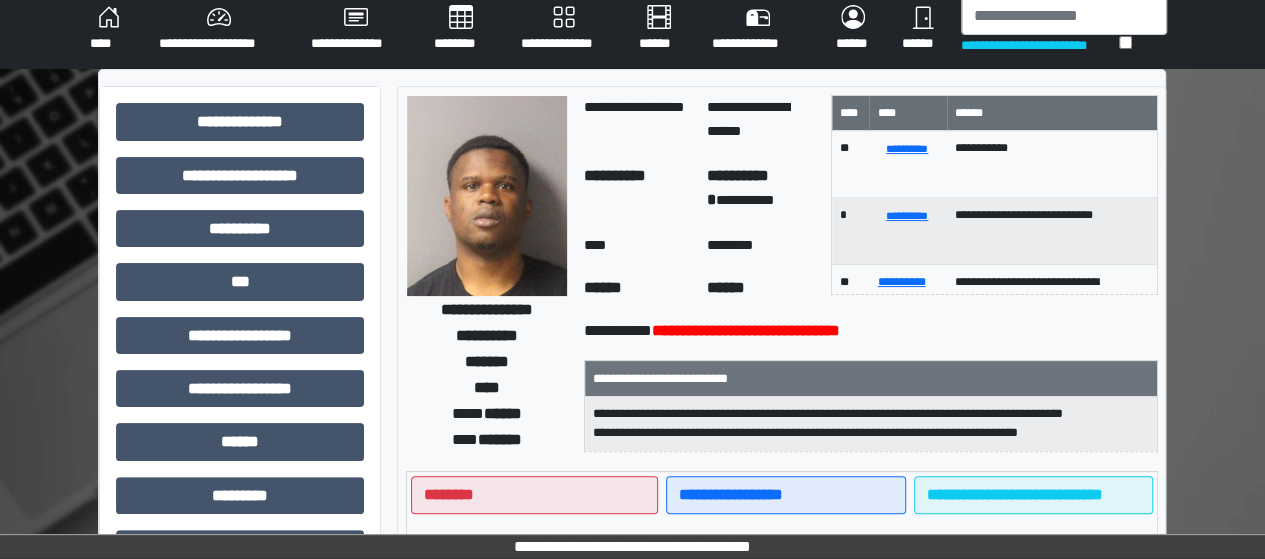 click on "**********" at bounding box center [219, 29] 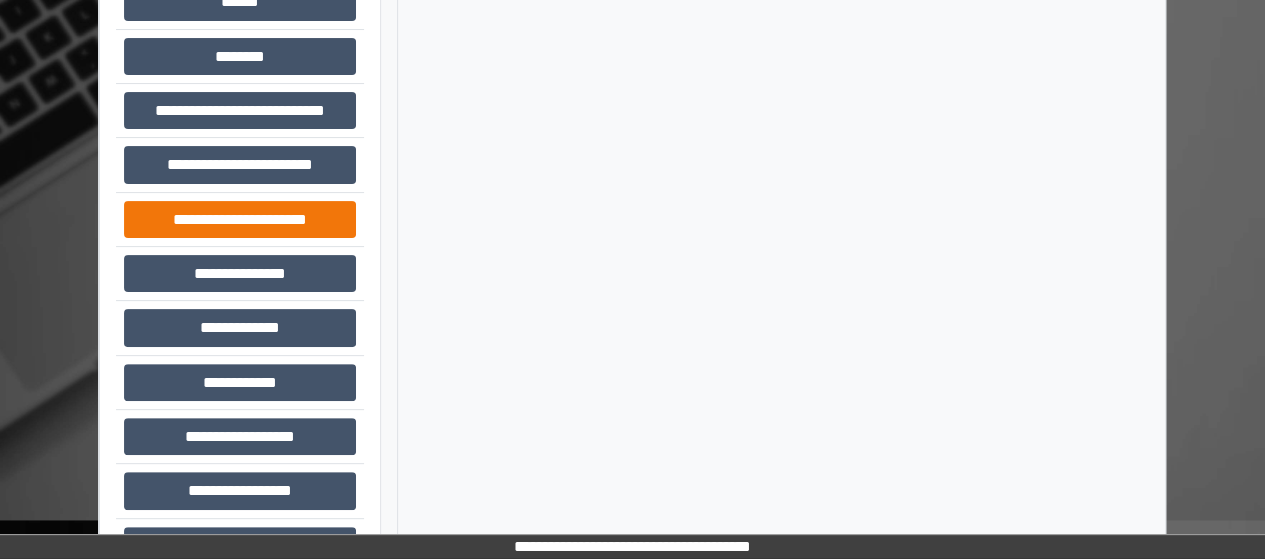 scroll, scrollTop: 164, scrollLeft: 0, axis: vertical 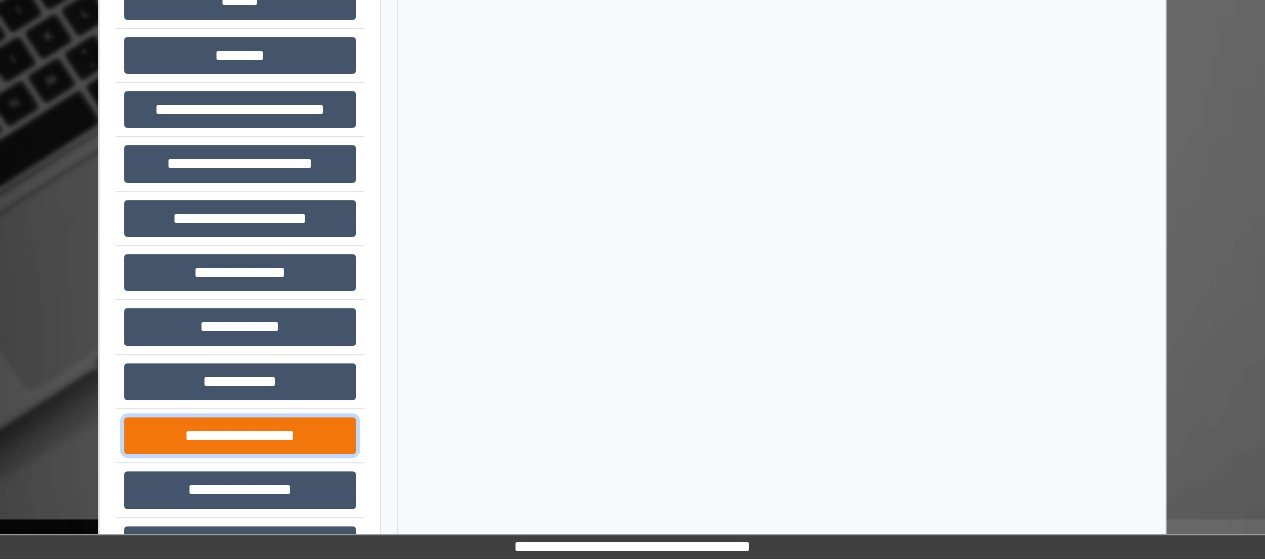 click on "**********" at bounding box center [240, 435] 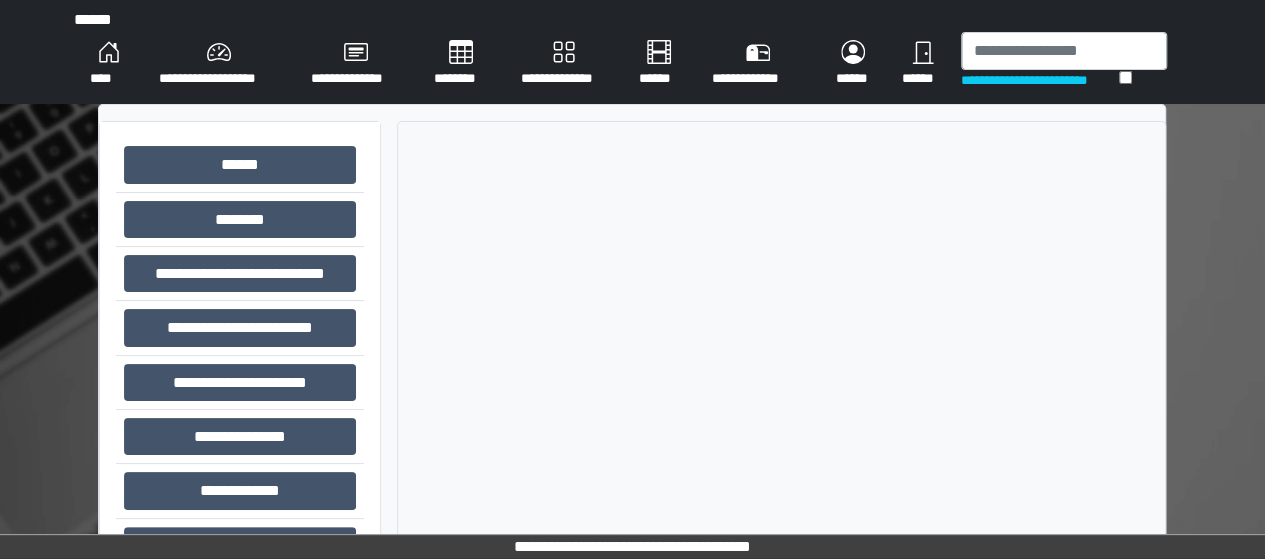 scroll, scrollTop: 222, scrollLeft: 0, axis: vertical 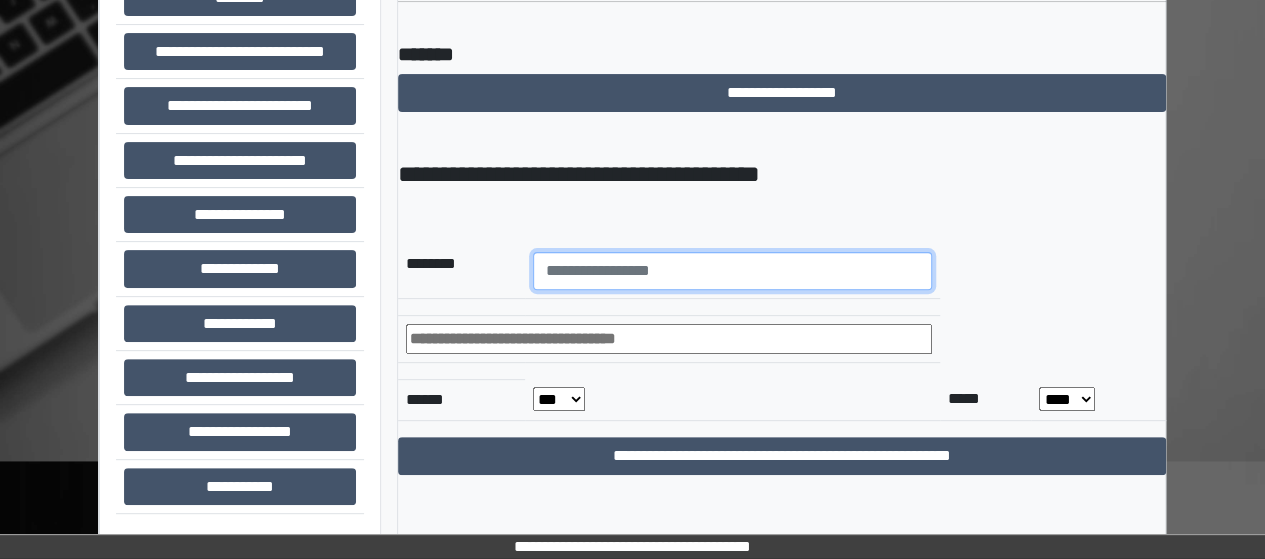 click at bounding box center [732, 271] 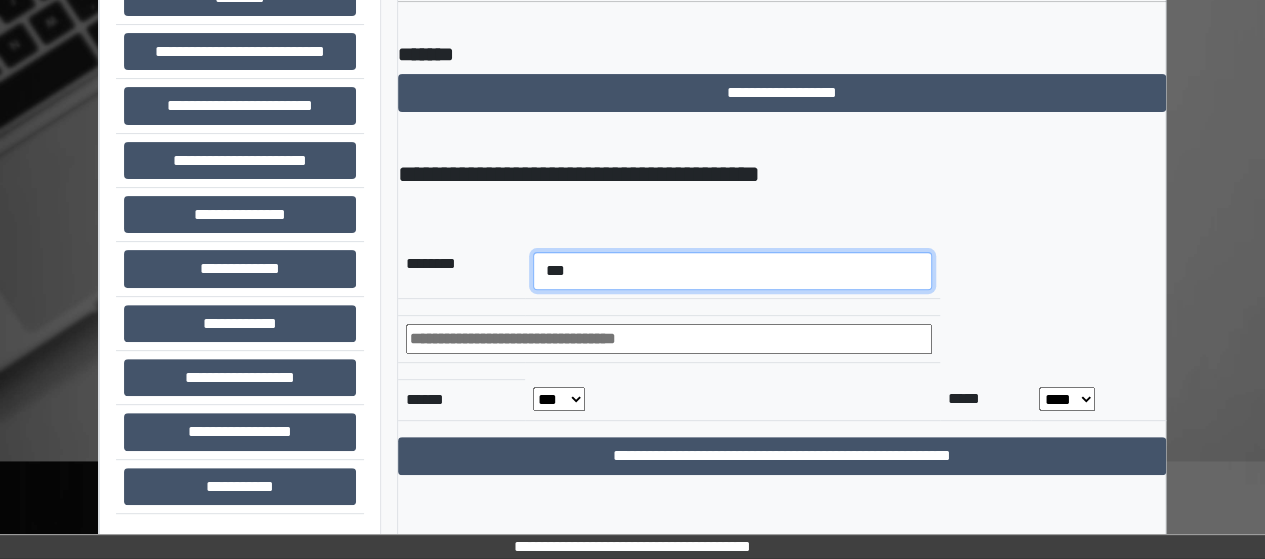 type on "****" 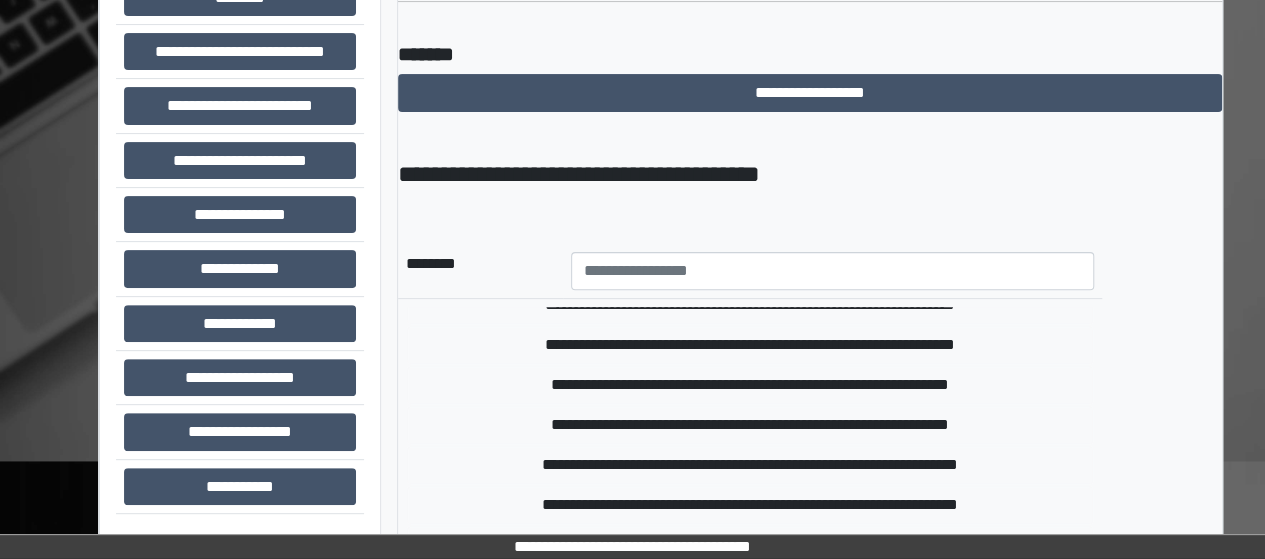 scroll, scrollTop: 225, scrollLeft: 0, axis: vertical 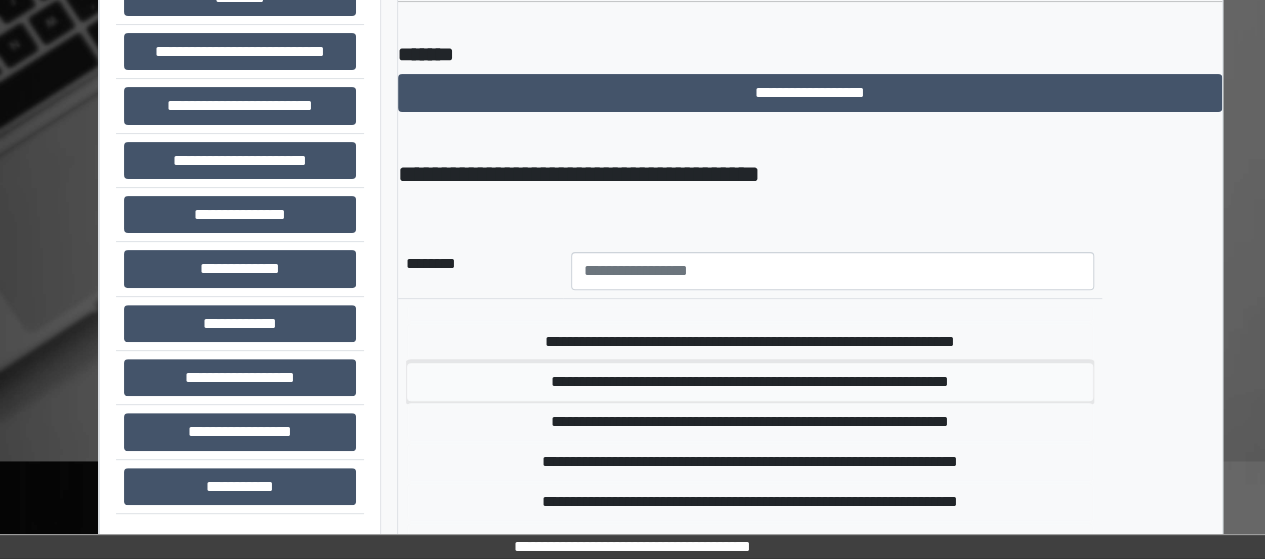 click on "**********" at bounding box center (750, 382) 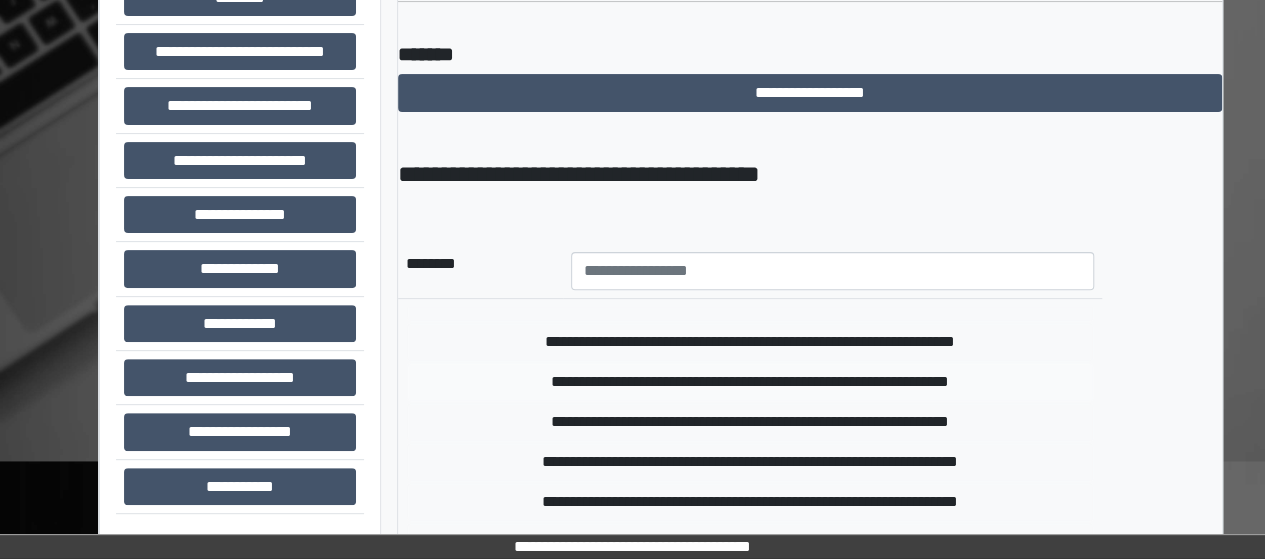 type on "**********" 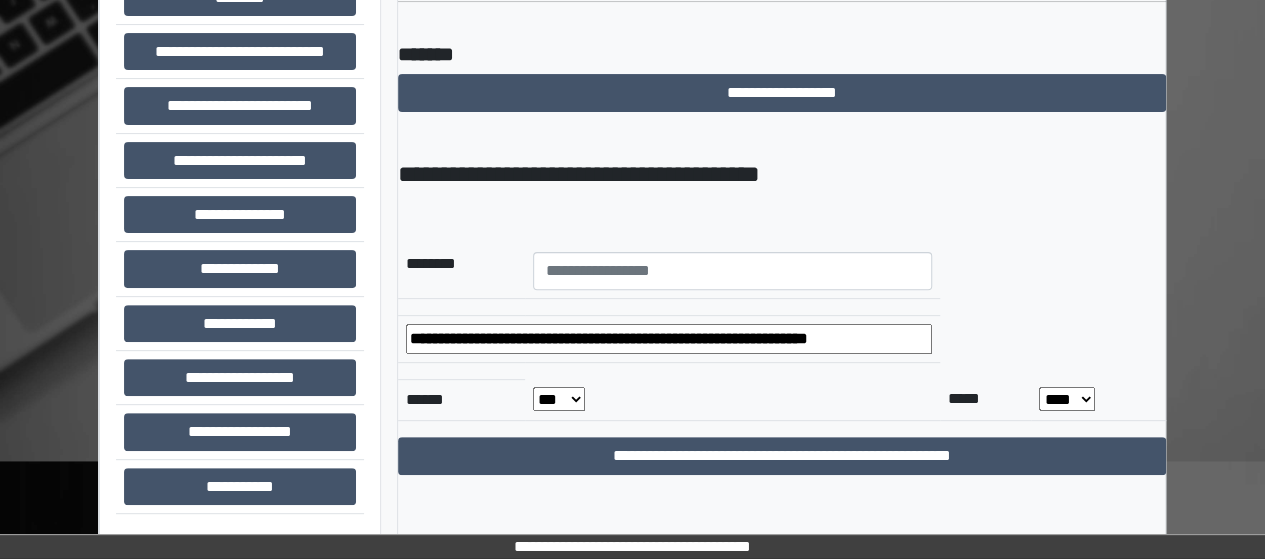 scroll, scrollTop: 223, scrollLeft: 0, axis: vertical 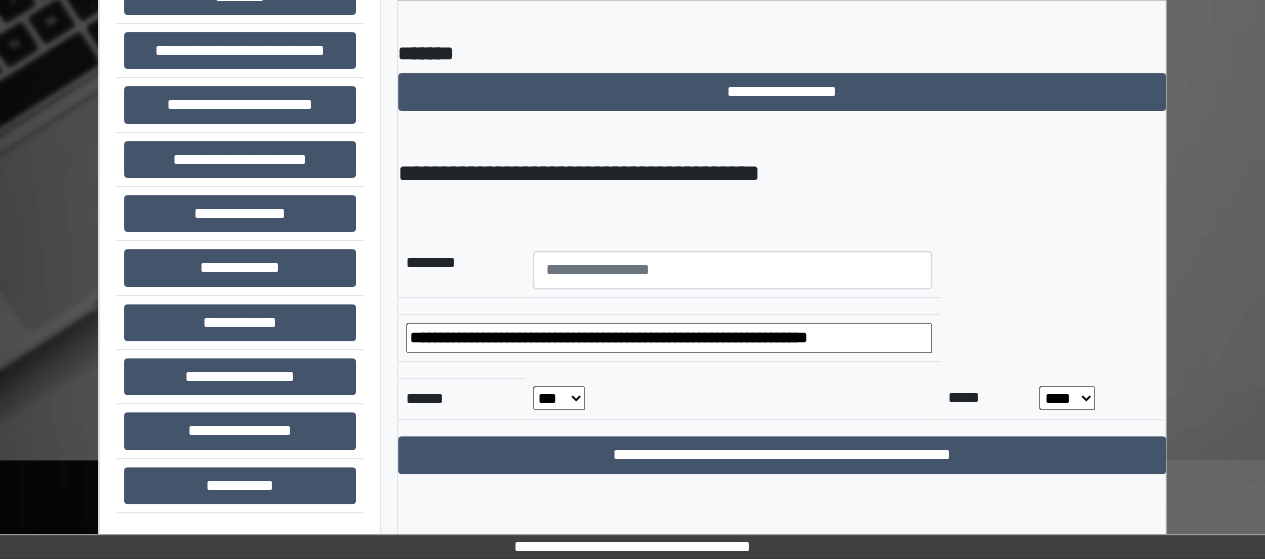 click on "***
***
***
***
***
***
***
***
***
***
***
***" at bounding box center [559, 398] 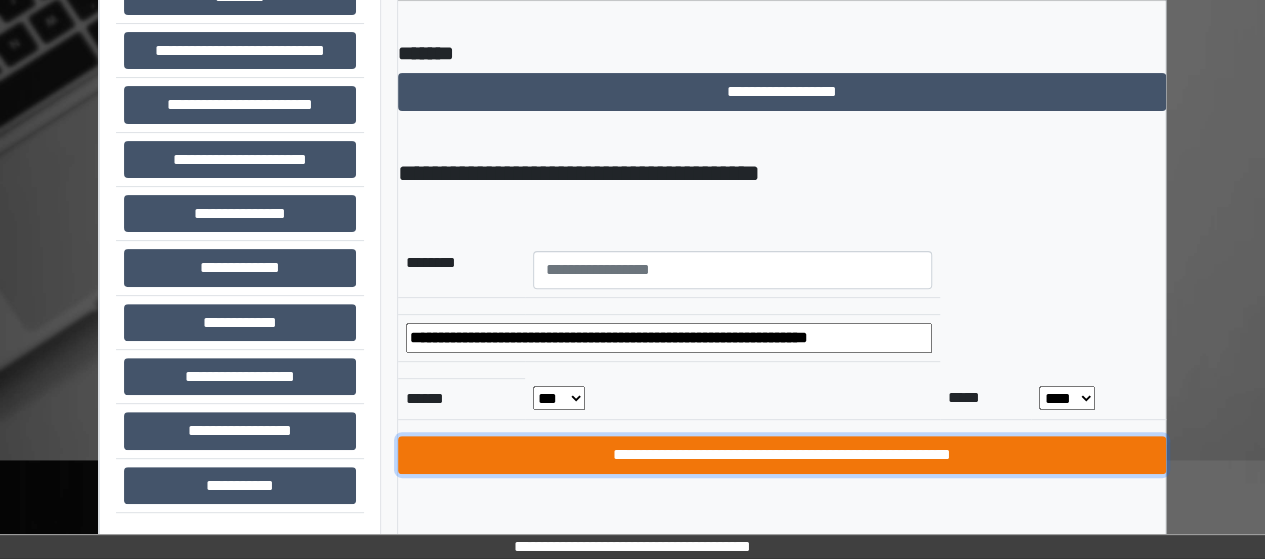 click on "**********" at bounding box center (782, 455) 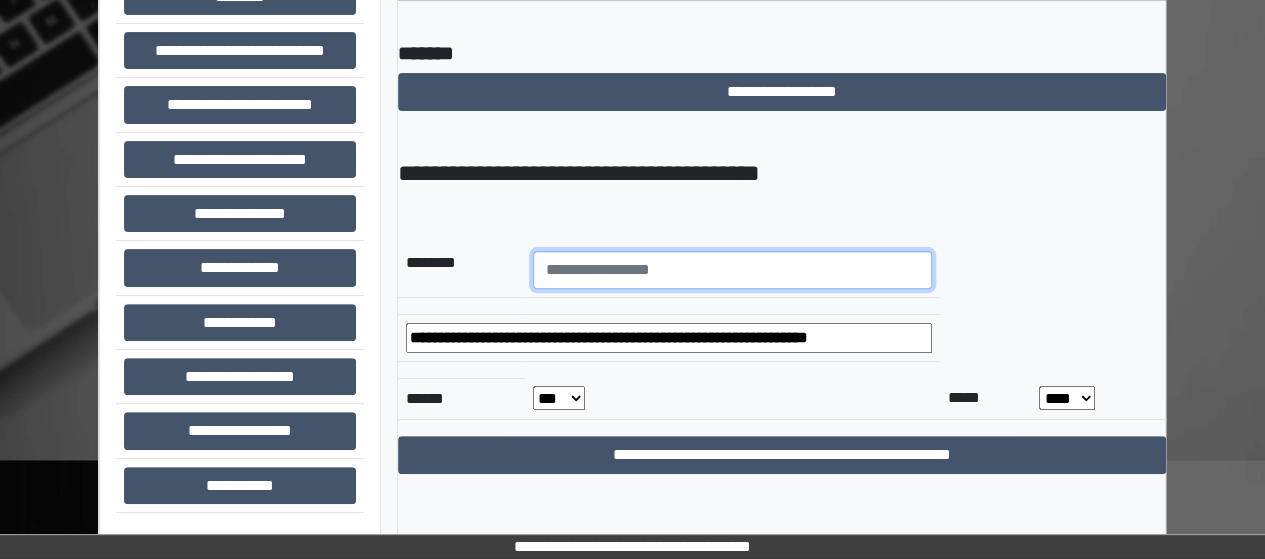 click at bounding box center [732, 270] 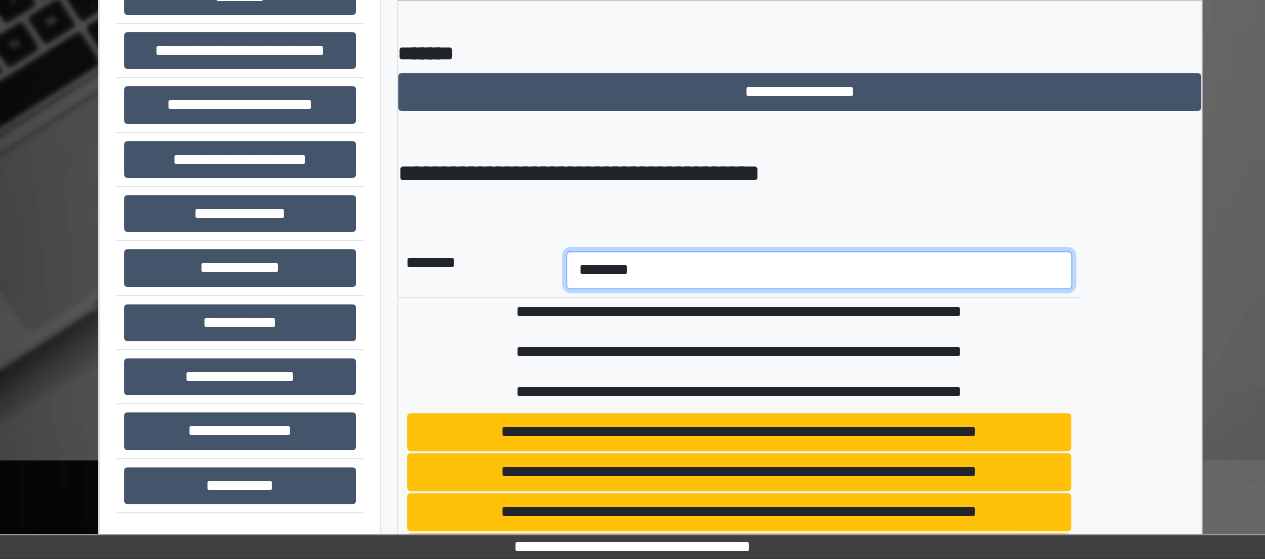 scroll, scrollTop: 616, scrollLeft: 0, axis: vertical 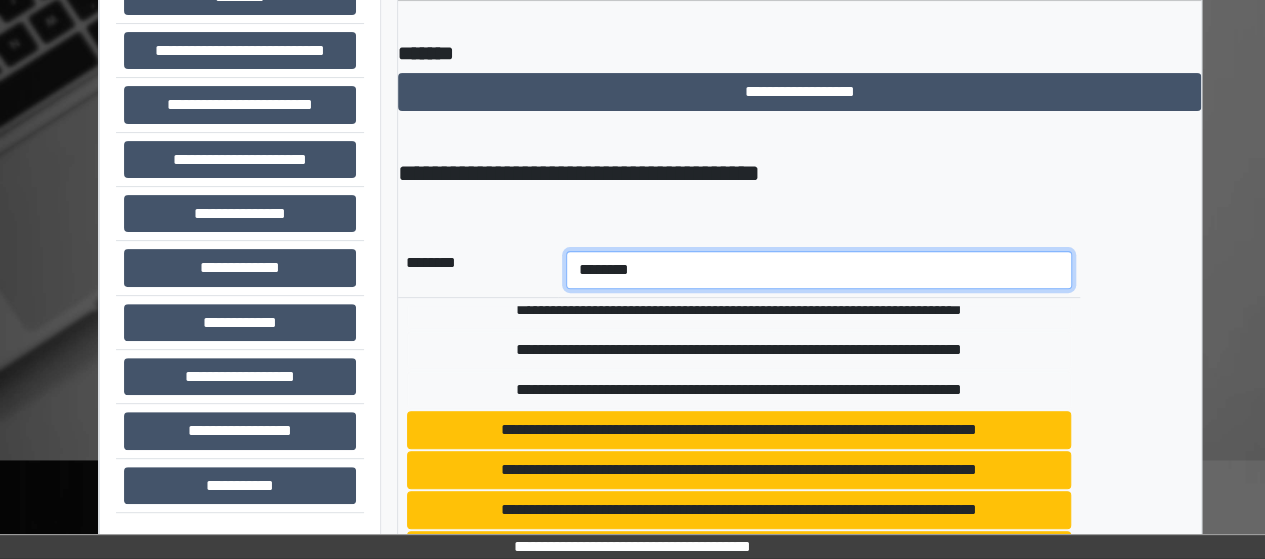 type on "********" 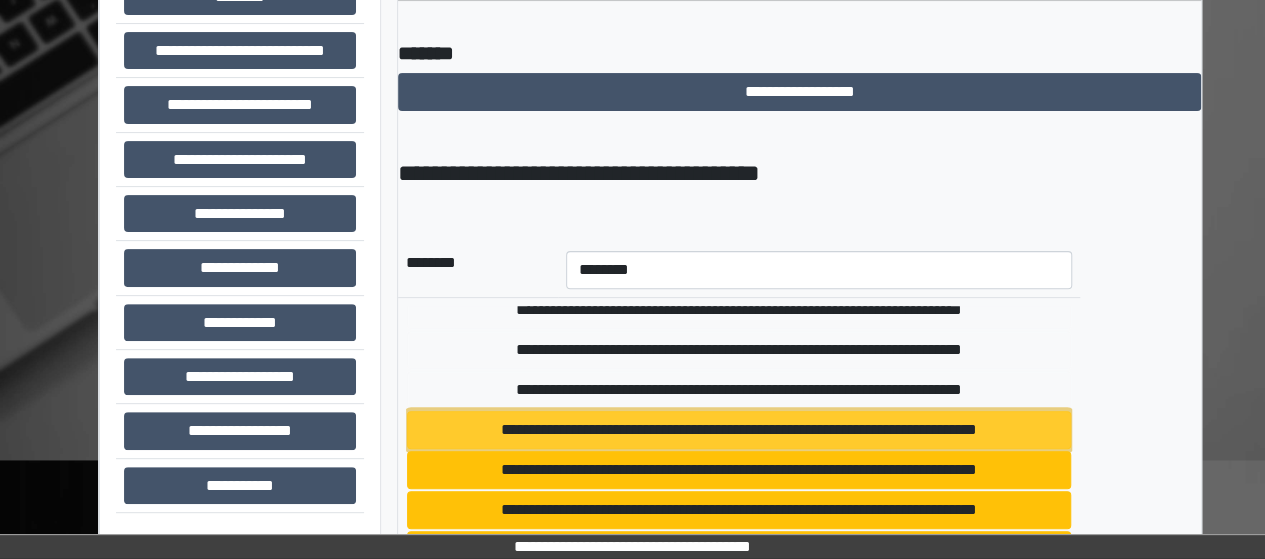 click on "**********" at bounding box center (739, 430) 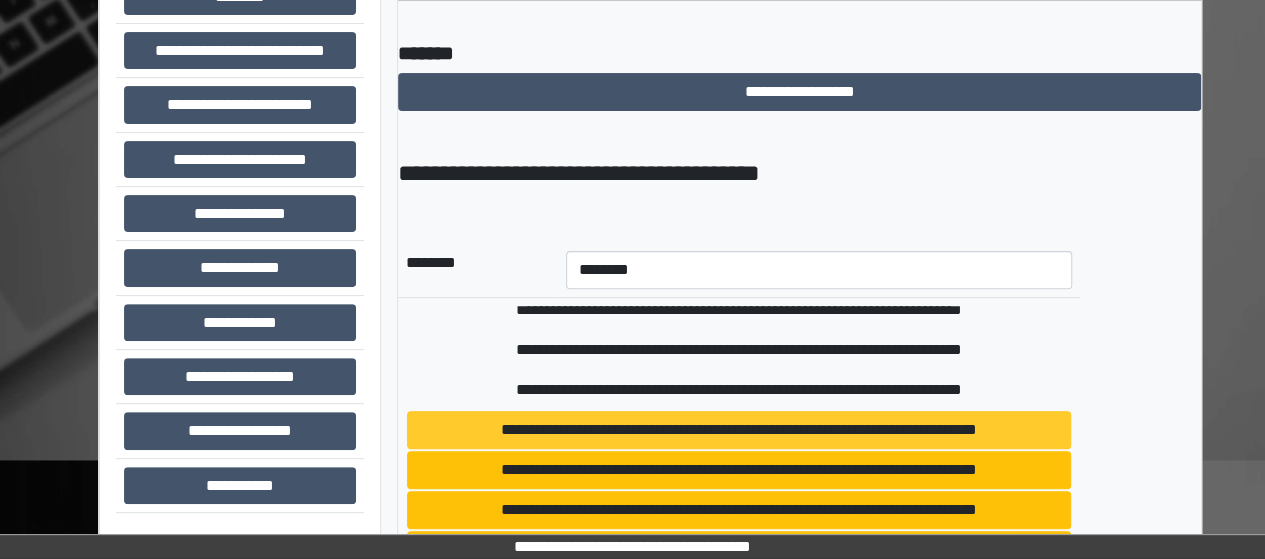 type 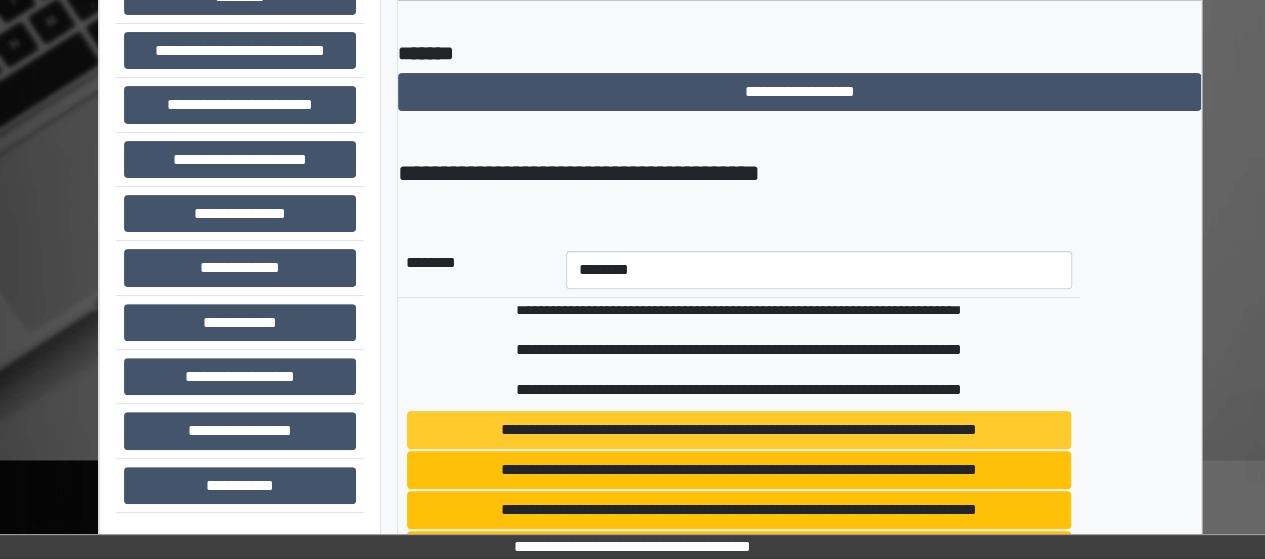 type on "**********" 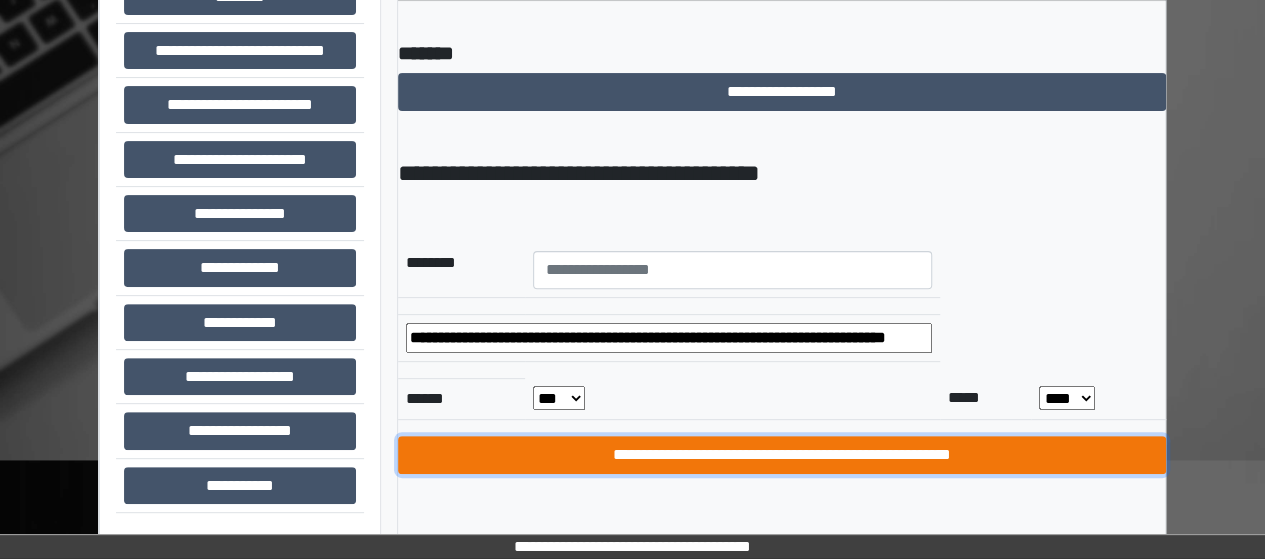 click on "**********" at bounding box center [782, 455] 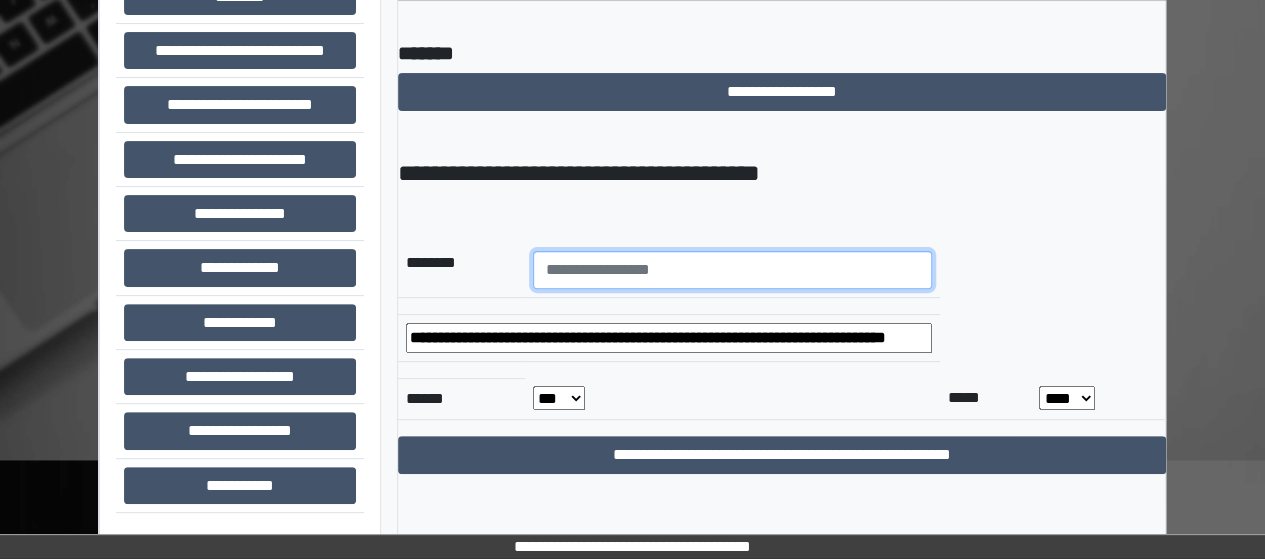 click at bounding box center (732, 270) 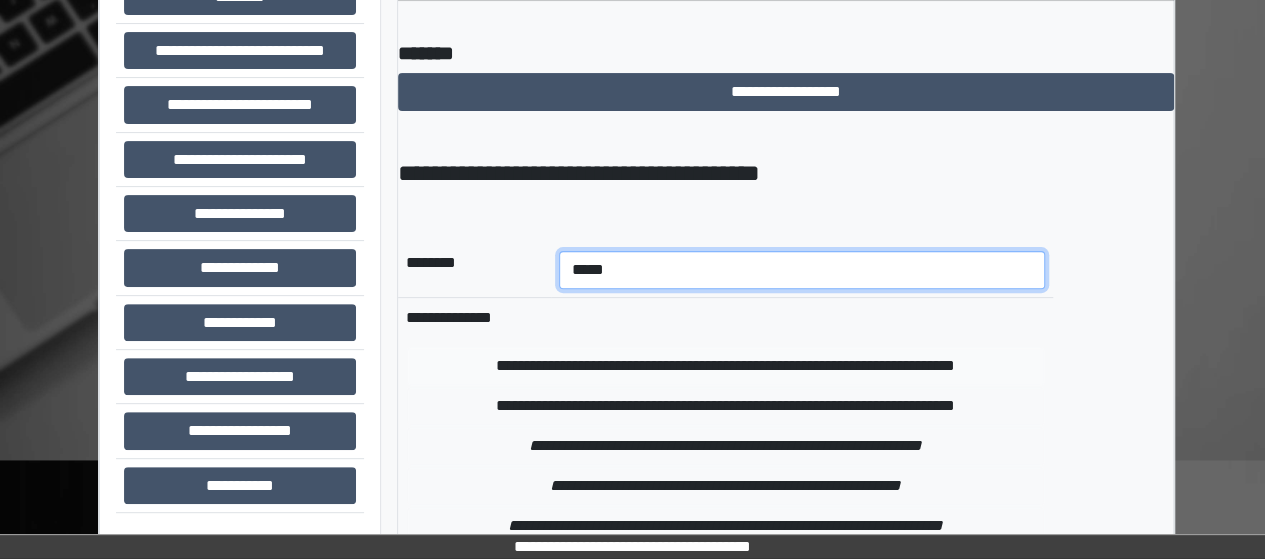 type on "*****" 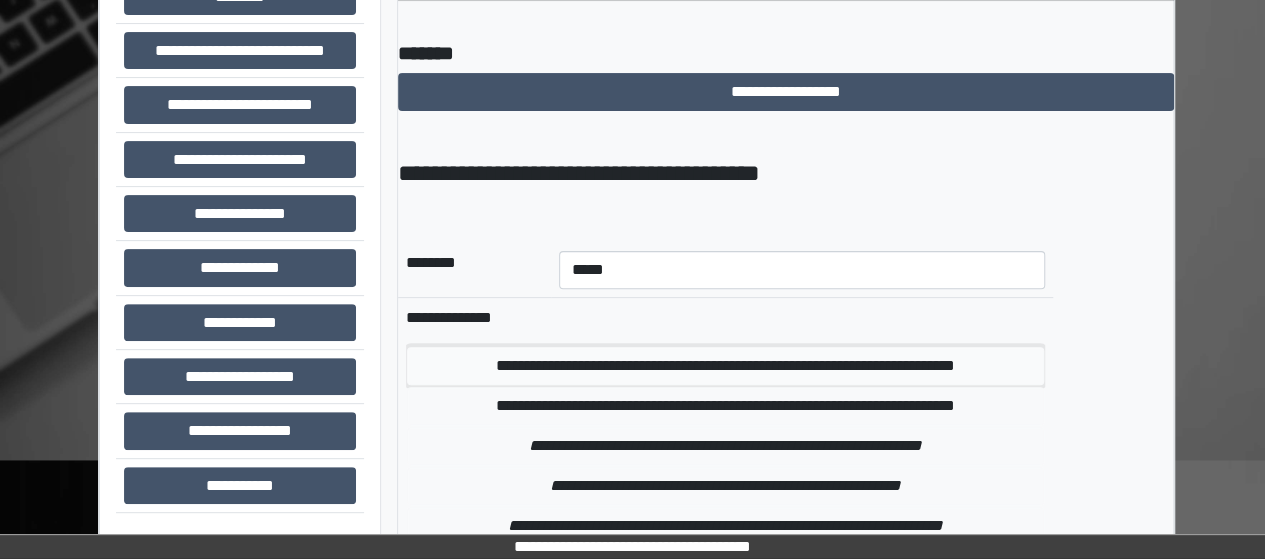 click on "**********" at bounding box center (725, 366) 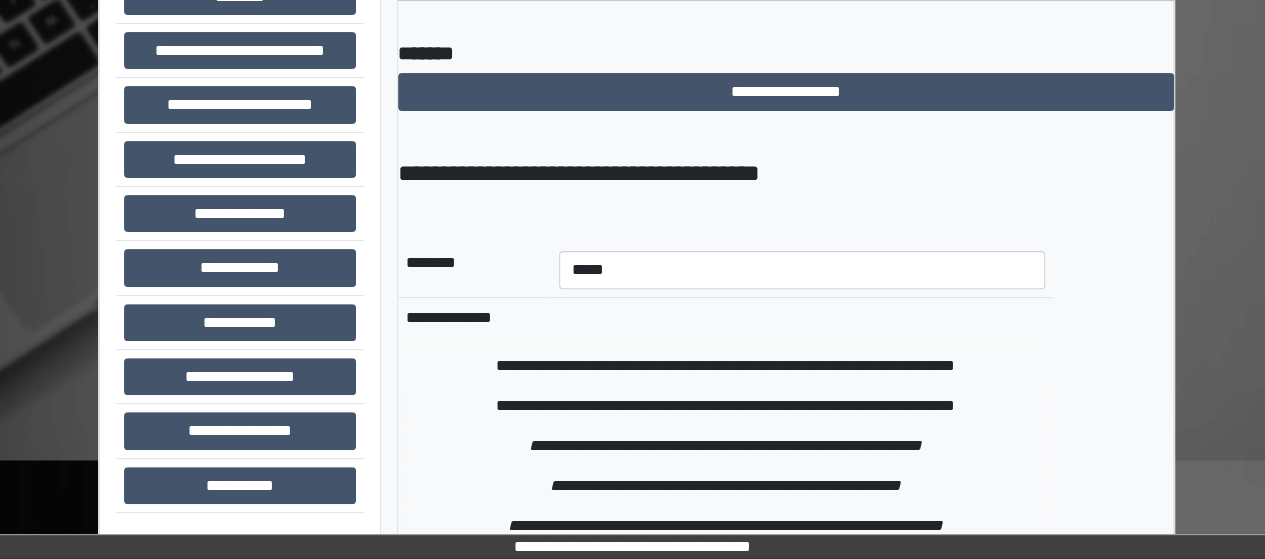 type 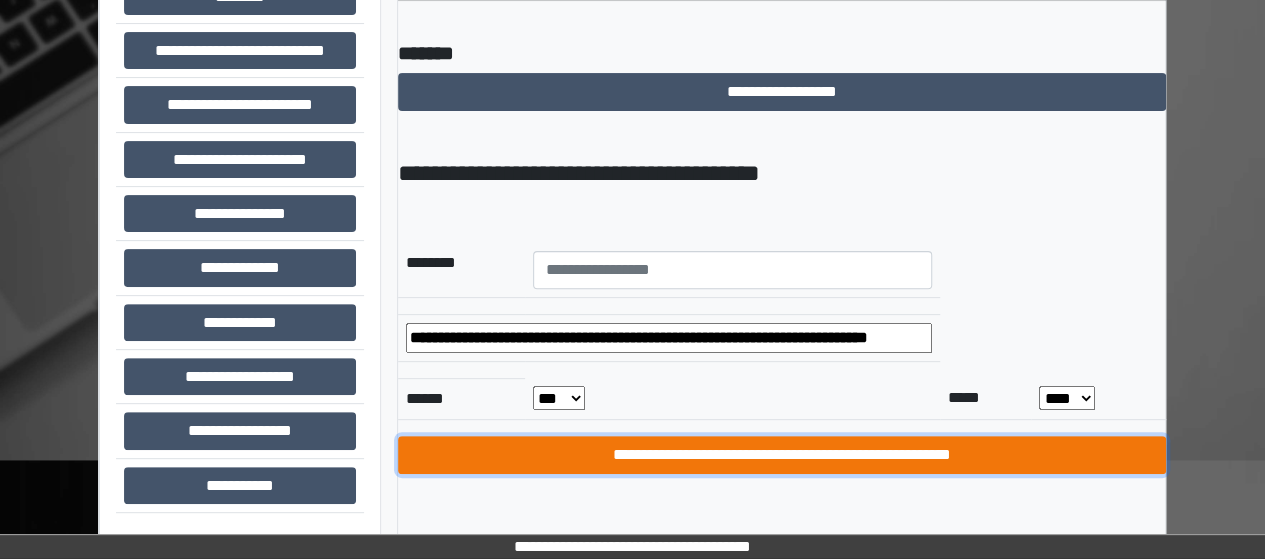 click on "**********" at bounding box center [782, 455] 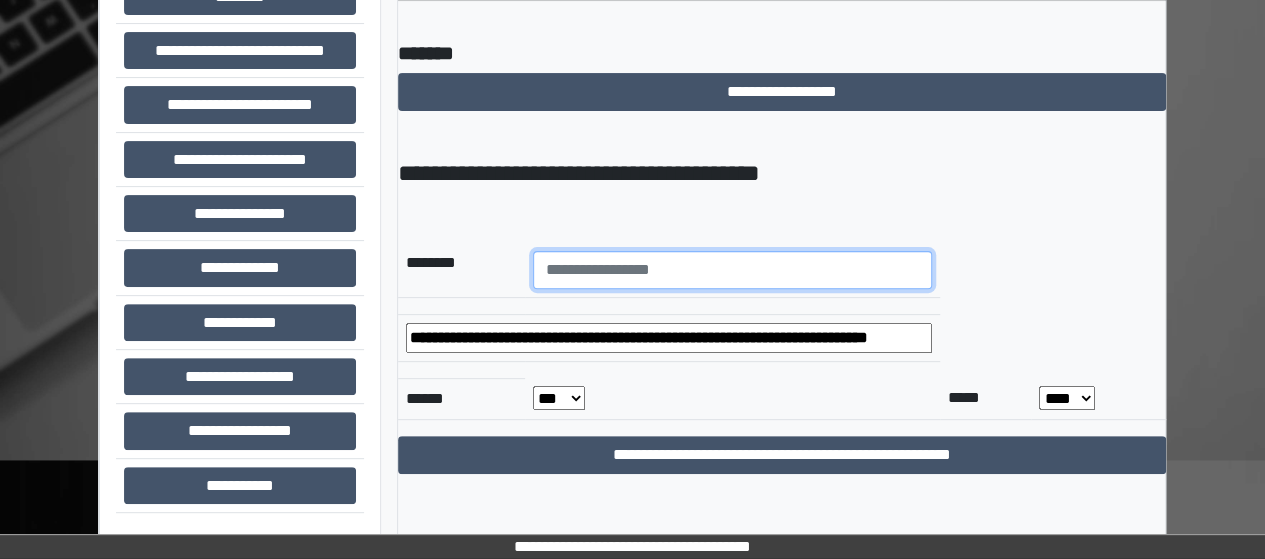 click at bounding box center (732, 270) 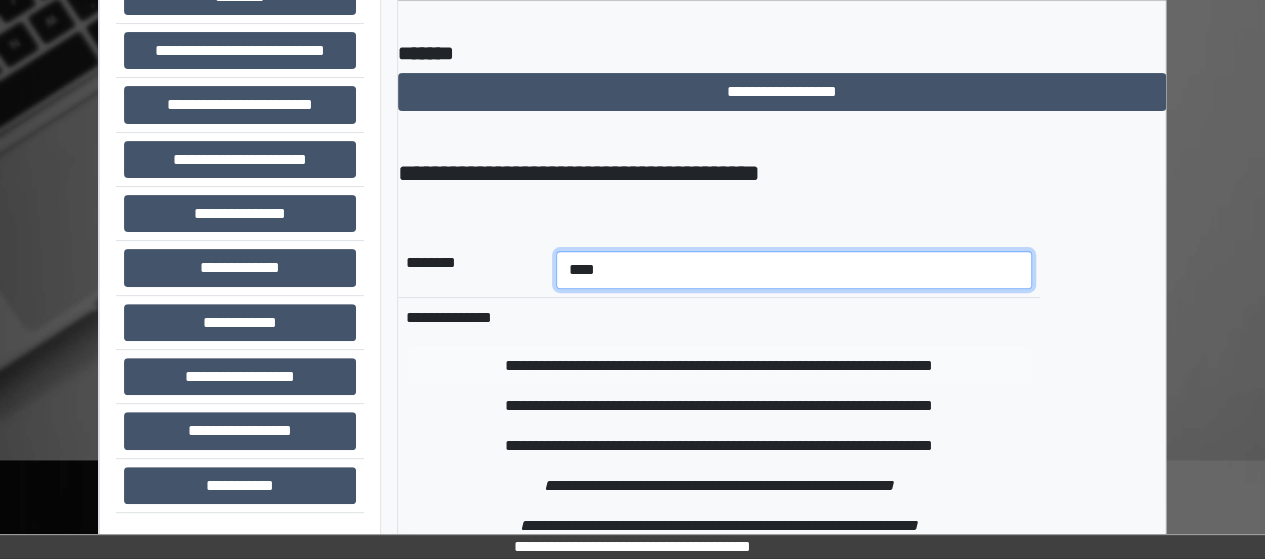 type on "****" 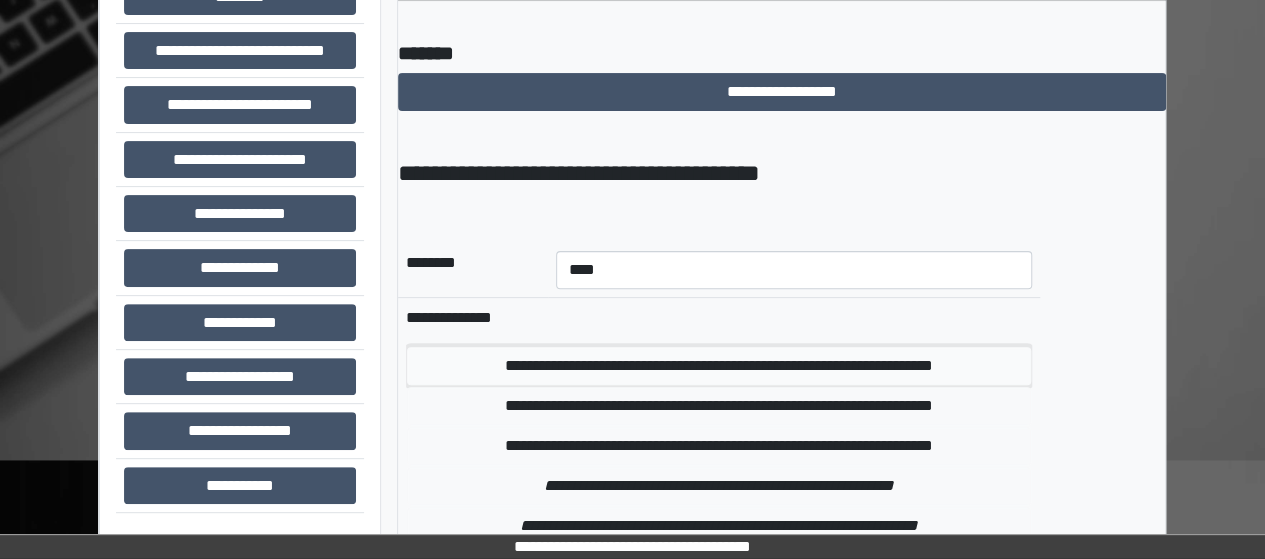 click on "**********" at bounding box center [719, 366] 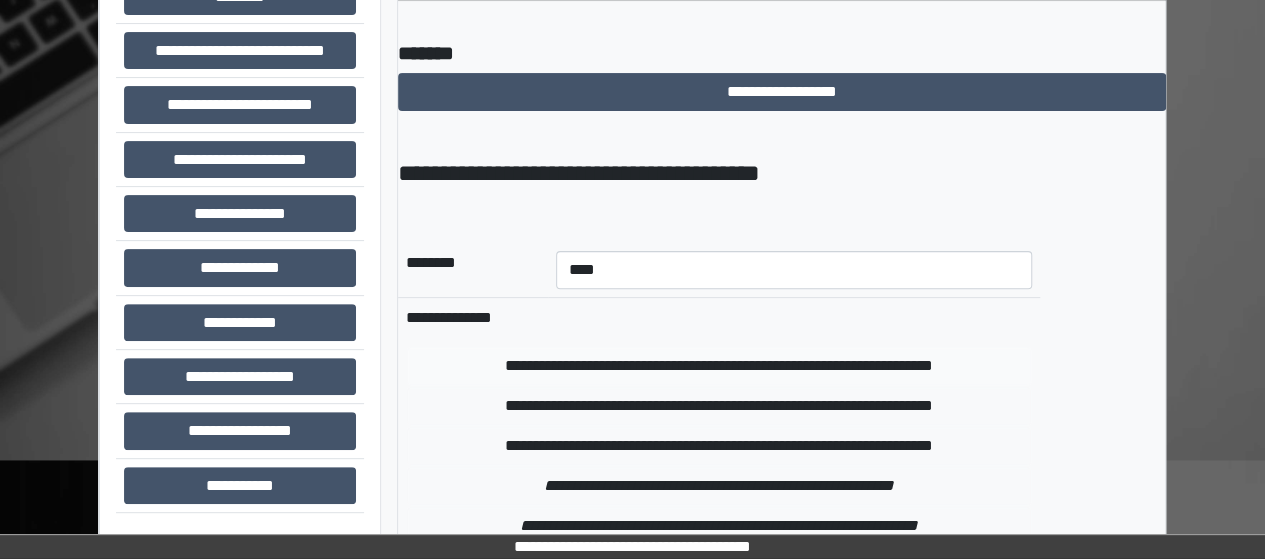 type 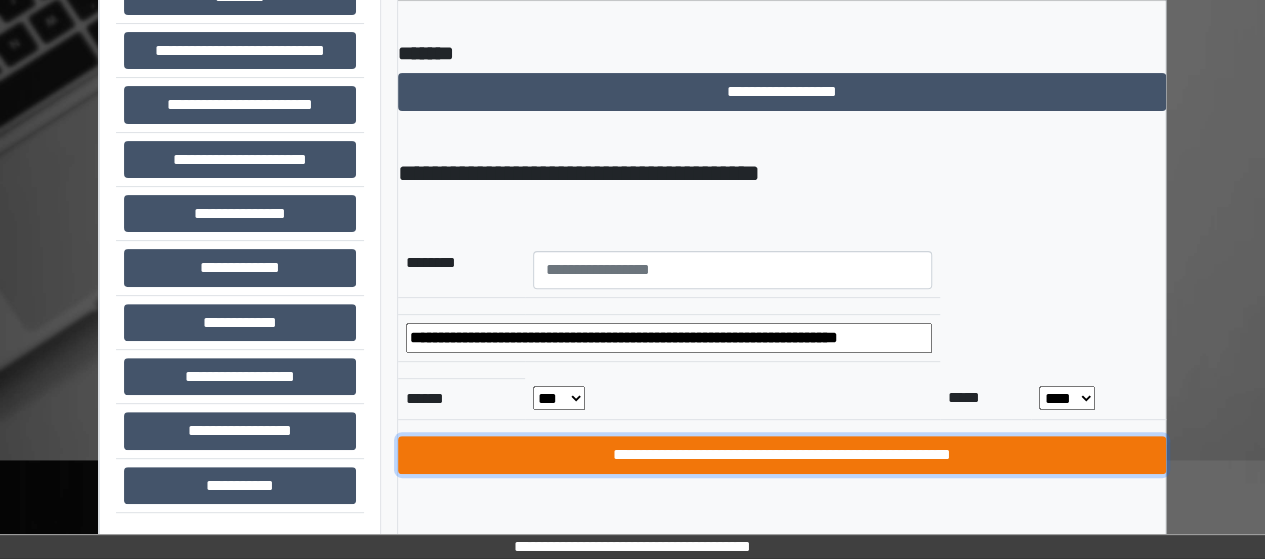 click on "**********" at bounding box center (782, 455) 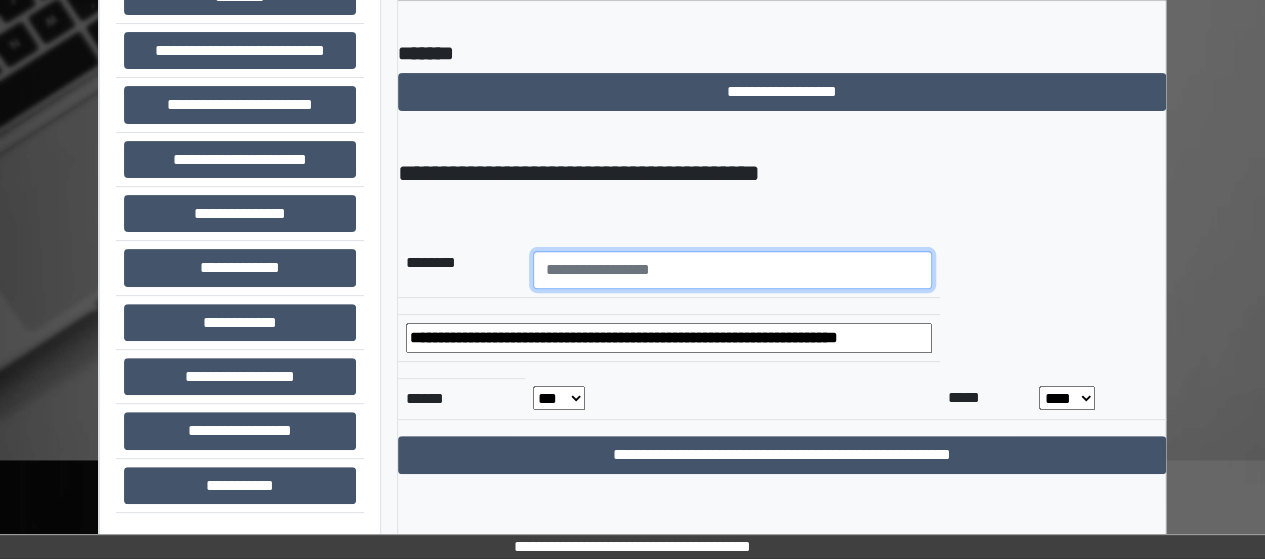 click at bounding box center (732, 270) 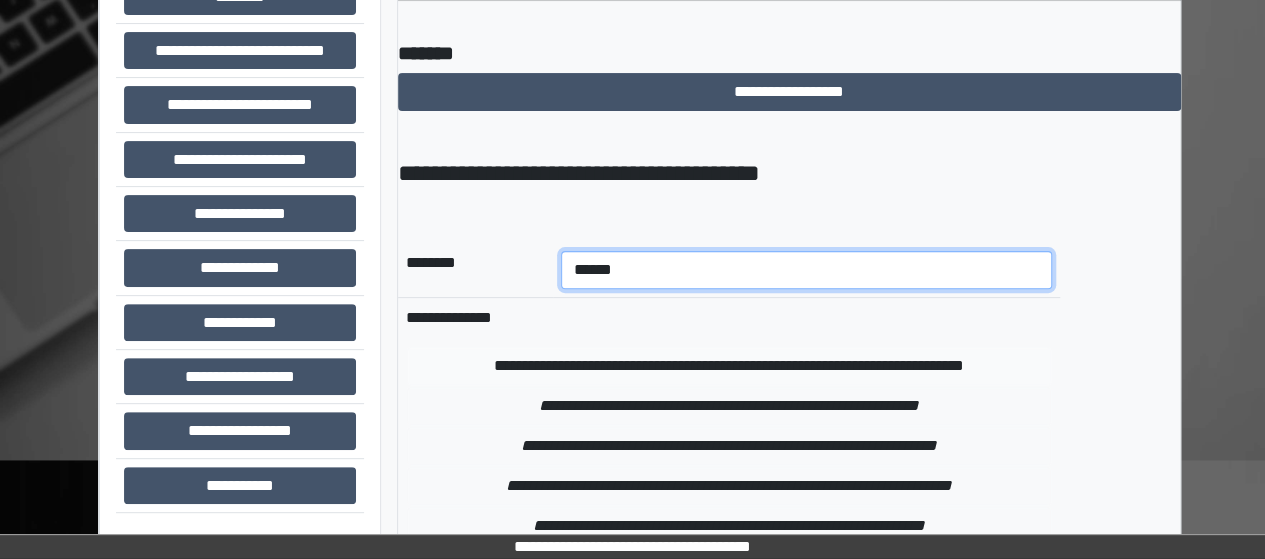 type on "******" 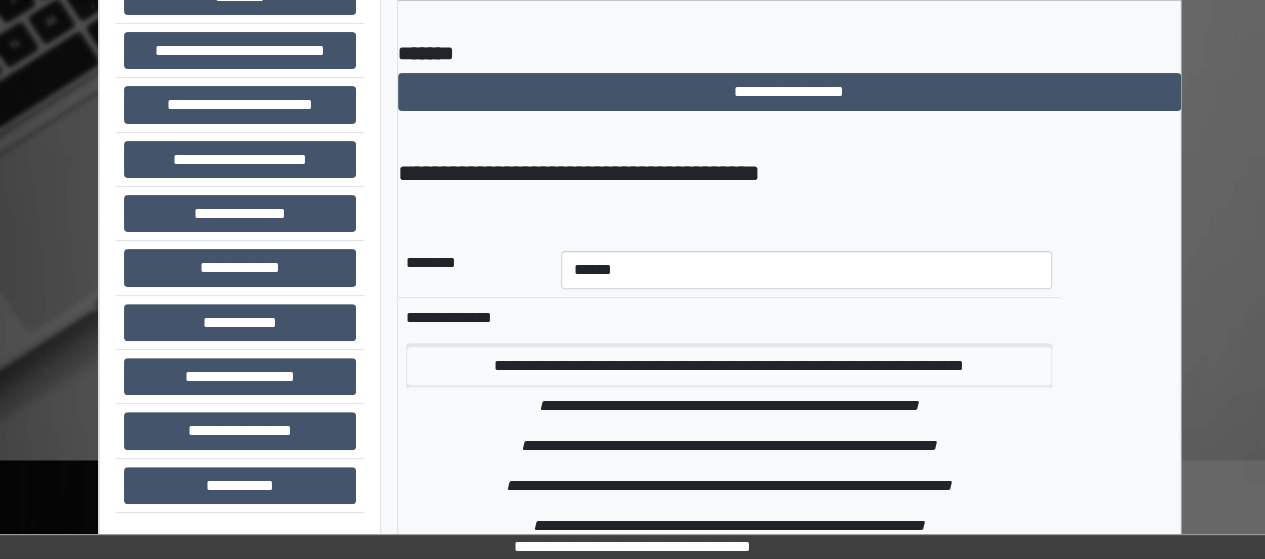 click on "**********" at bounding box center [729, 366] 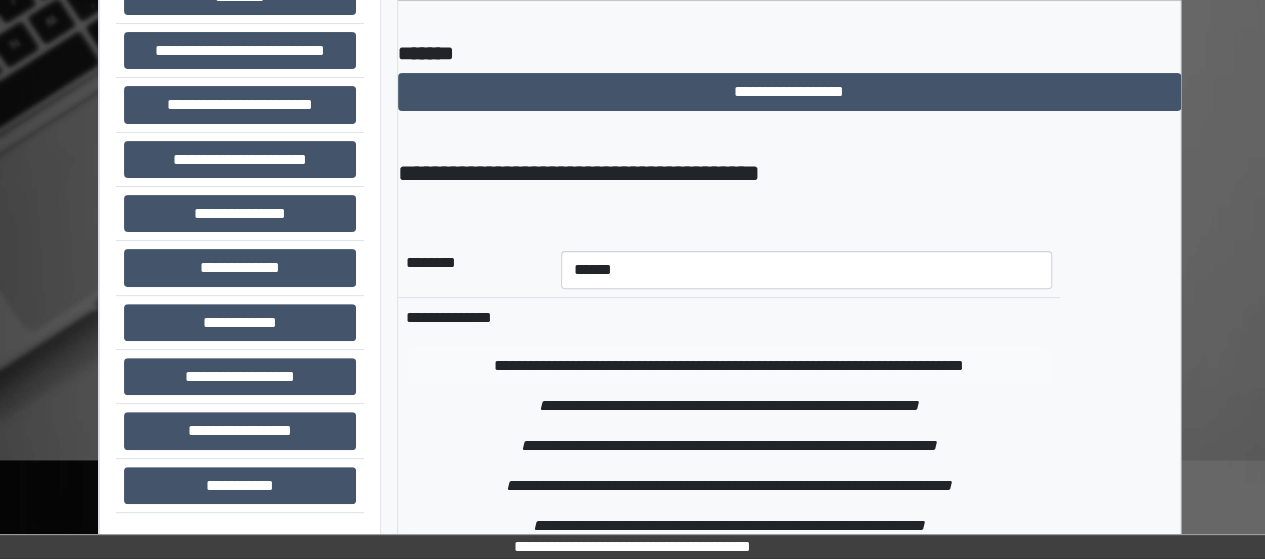 type 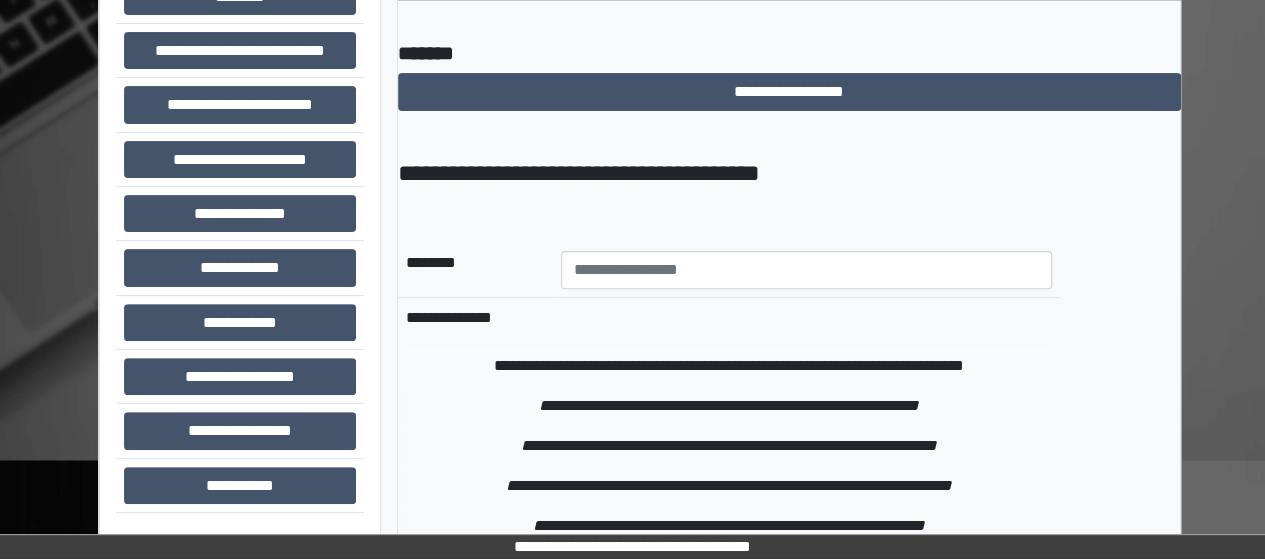 type on "**********" 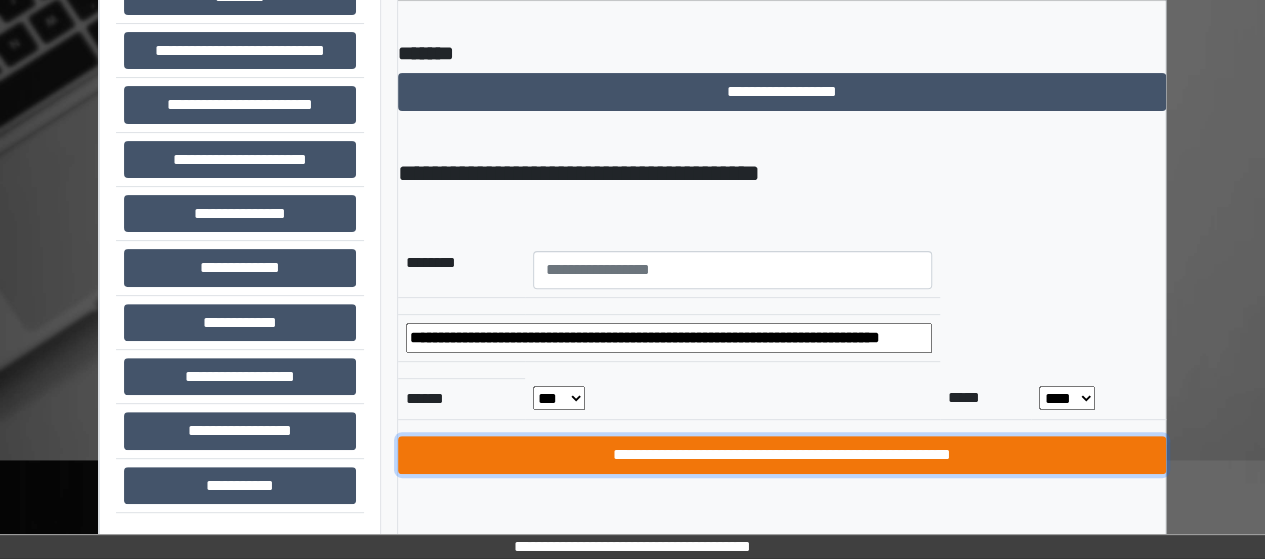 click on "**********" at bounding box center [782, 455] 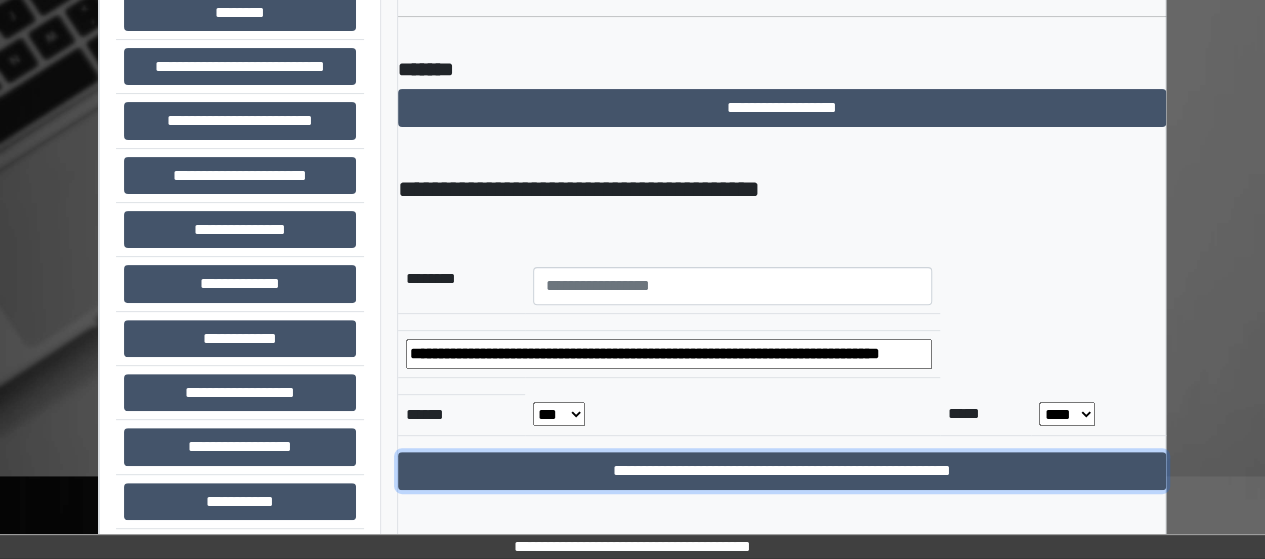 scroll, scrollTop: 223, scrollLeft: 0, axis: vertical 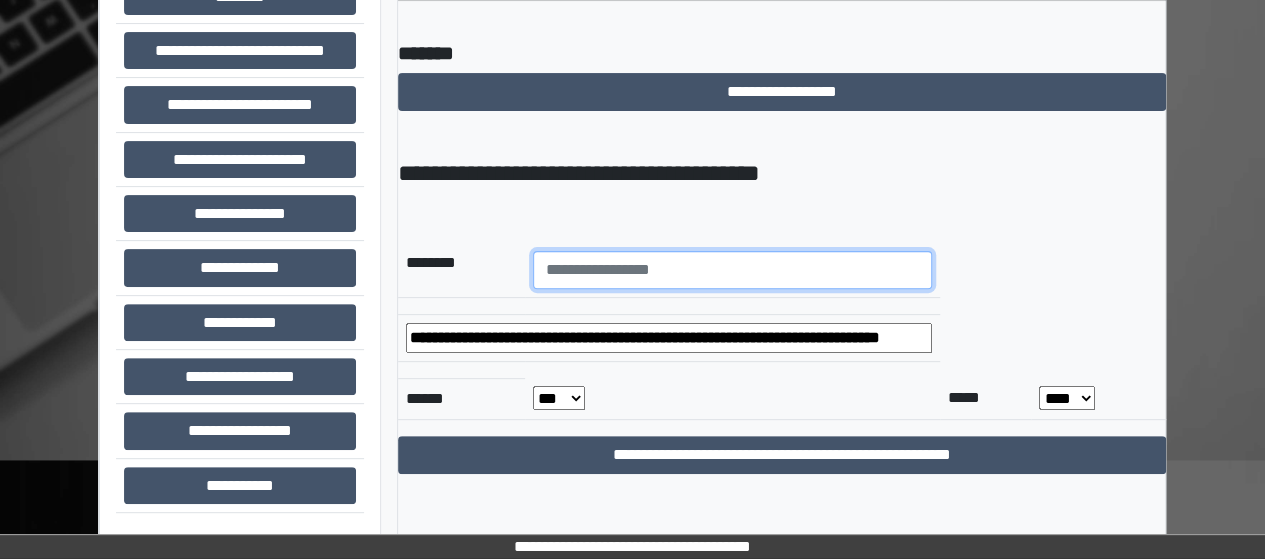 click at bounding box center (732, 270) 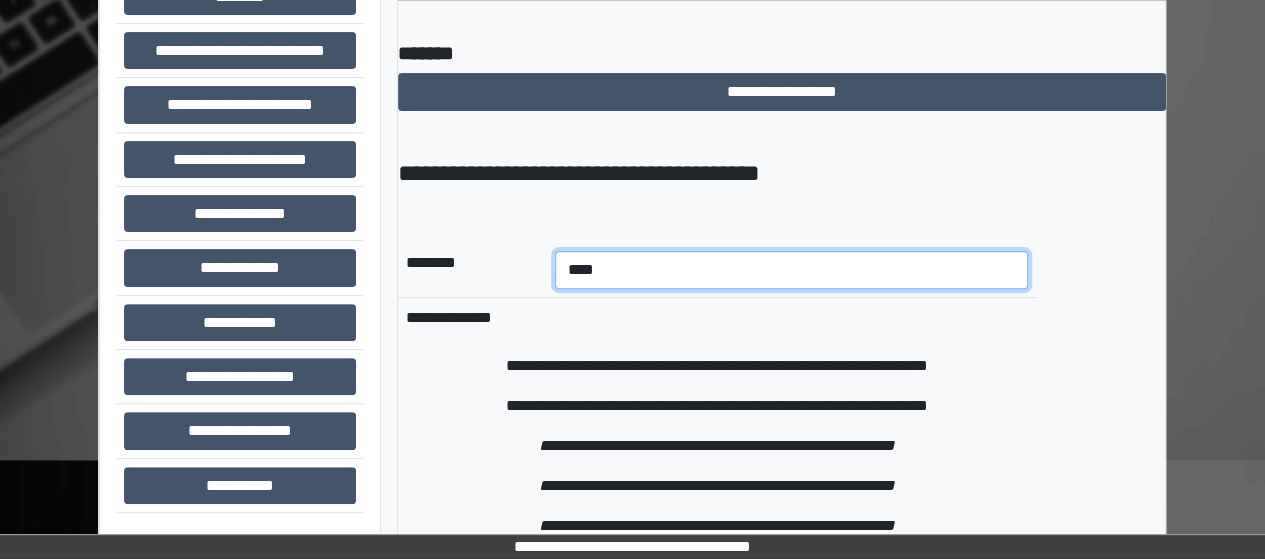 type on "****" 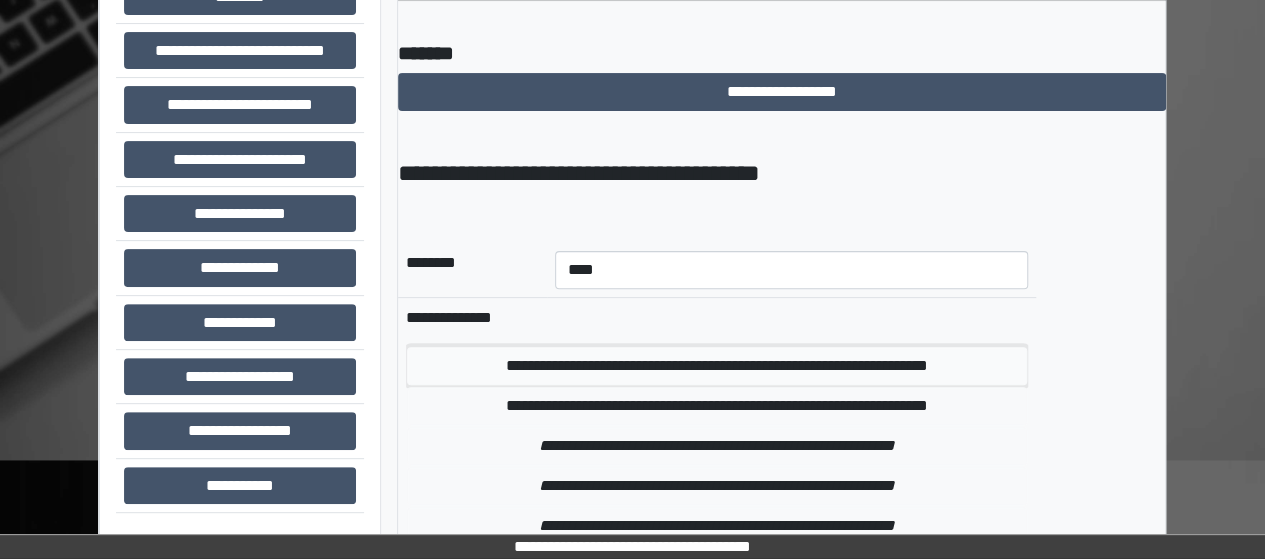 click on "**********" at bounding box center (717, 366) 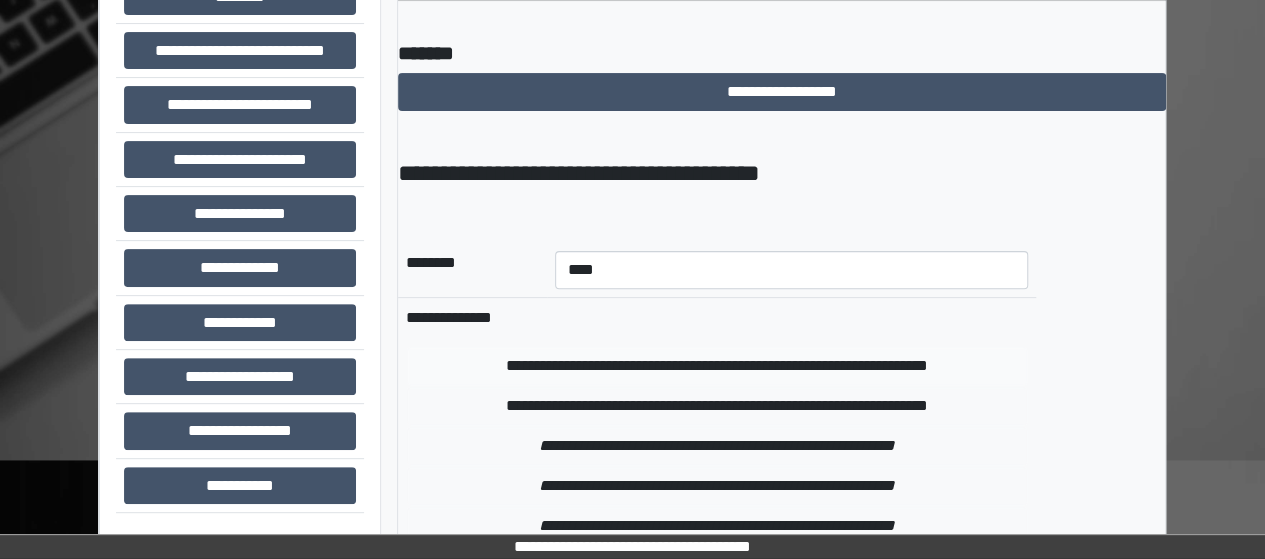 type 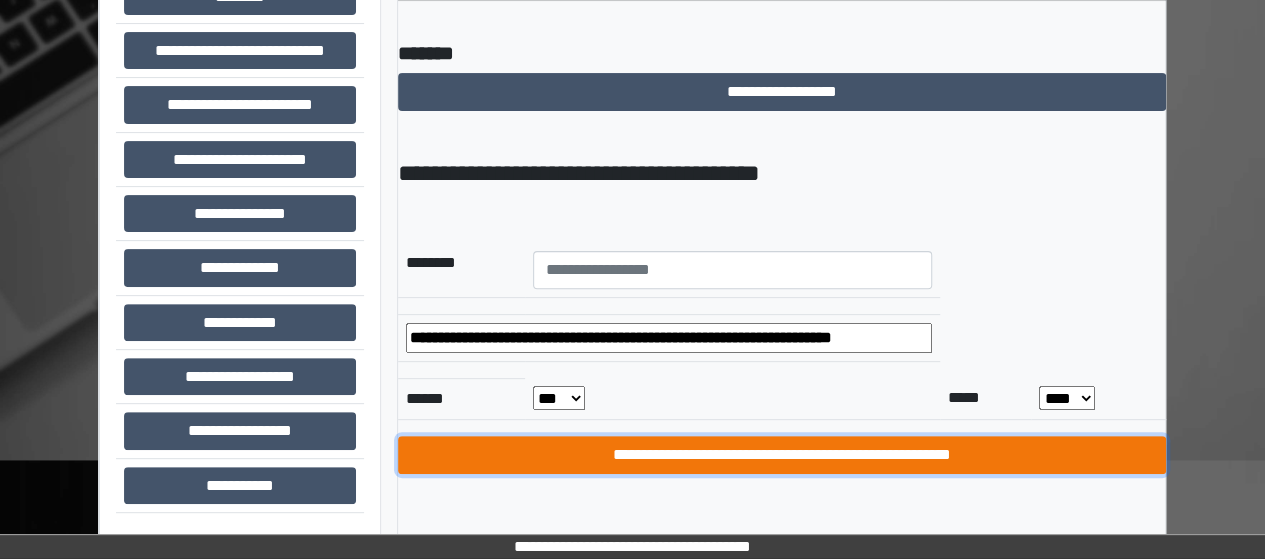 click on "**********" at bounding box center [782, 455] 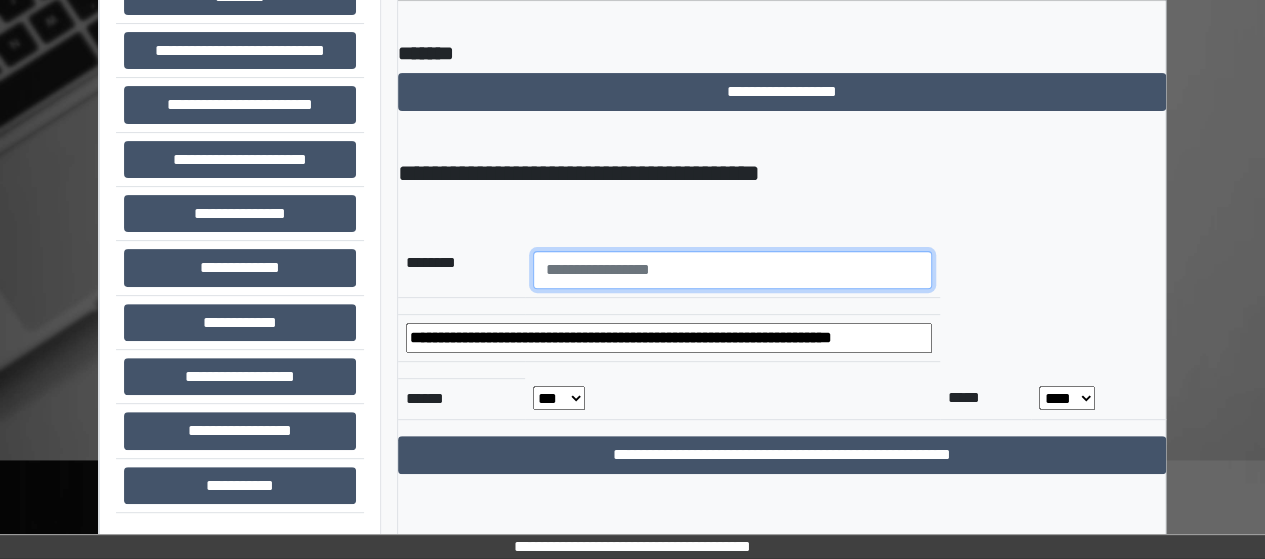 click at bounding box center (732, 270) 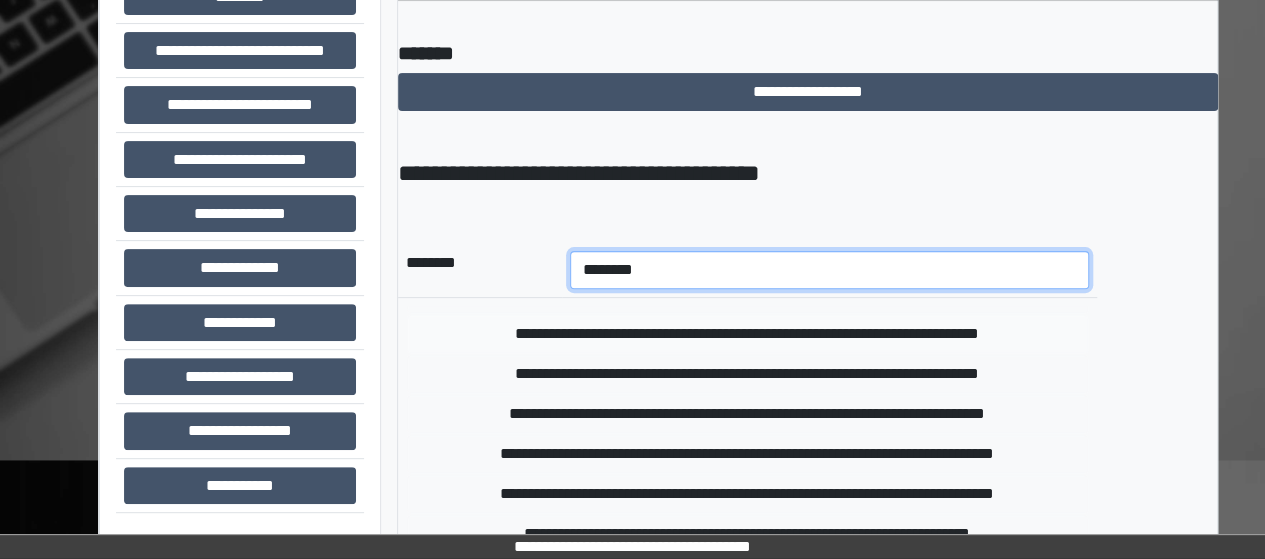 scroll, scrollTop: 120, scrollLeft: 0, axis: vertical 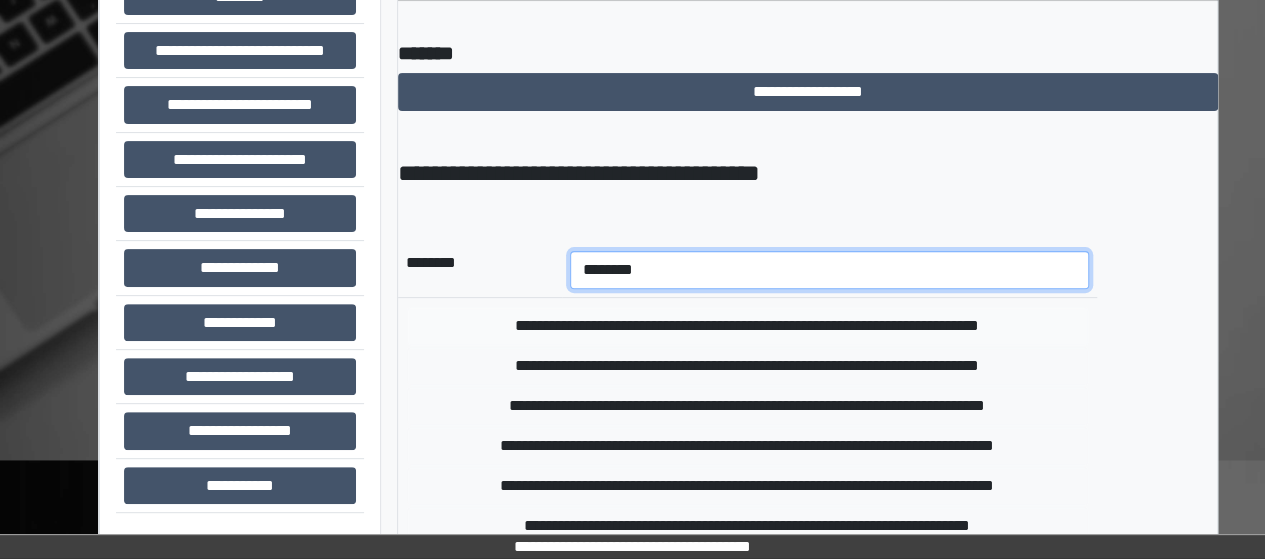type on "********" 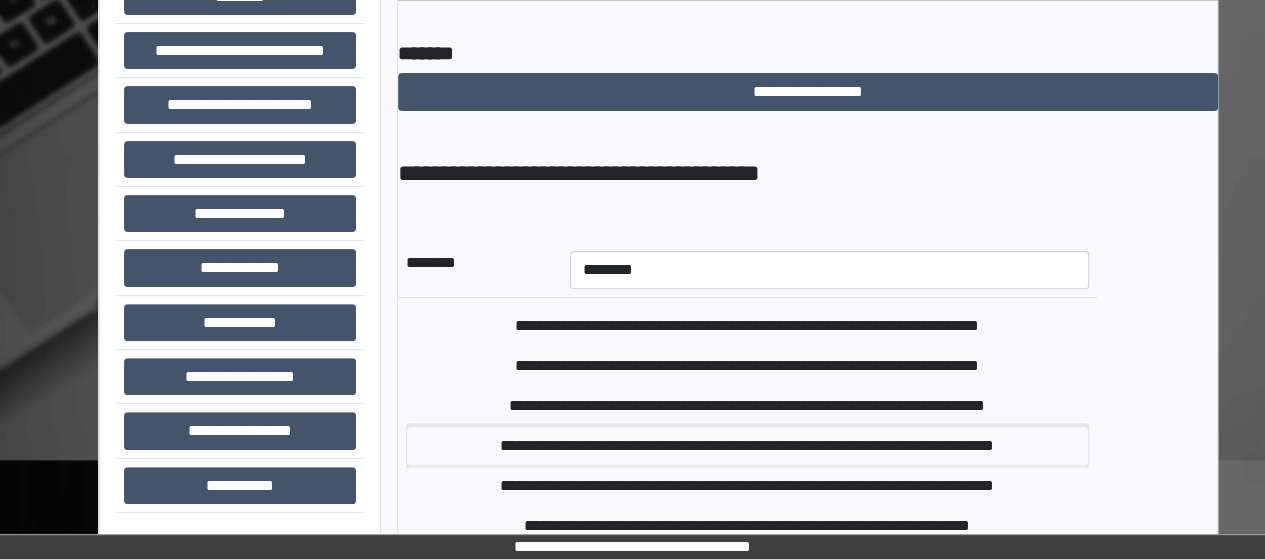 click on "**********" at bounding box center [747, 446] 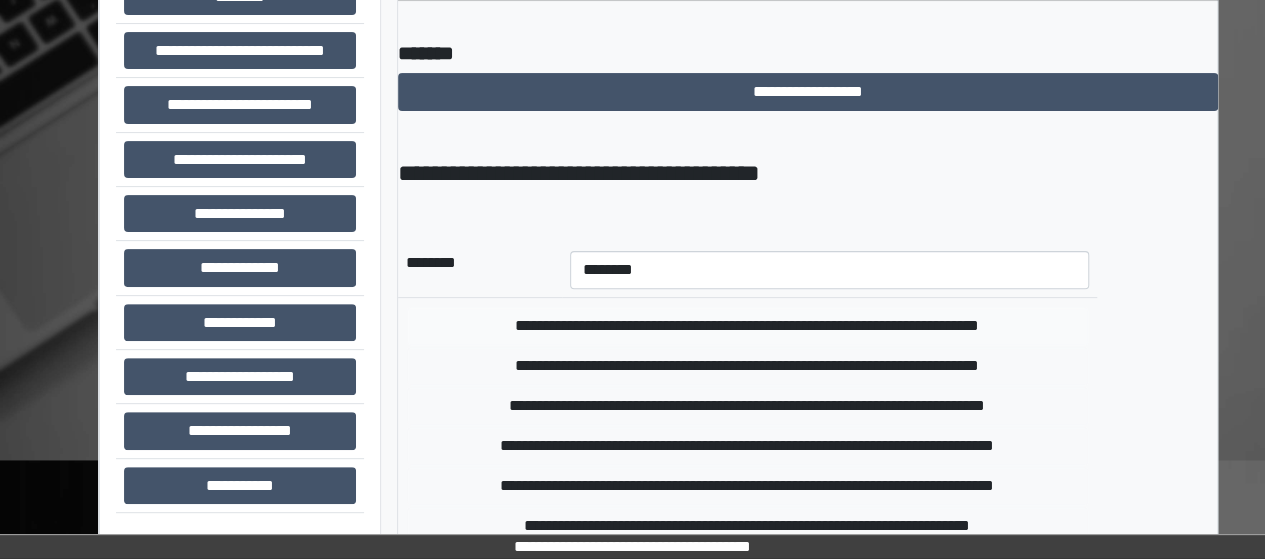 type 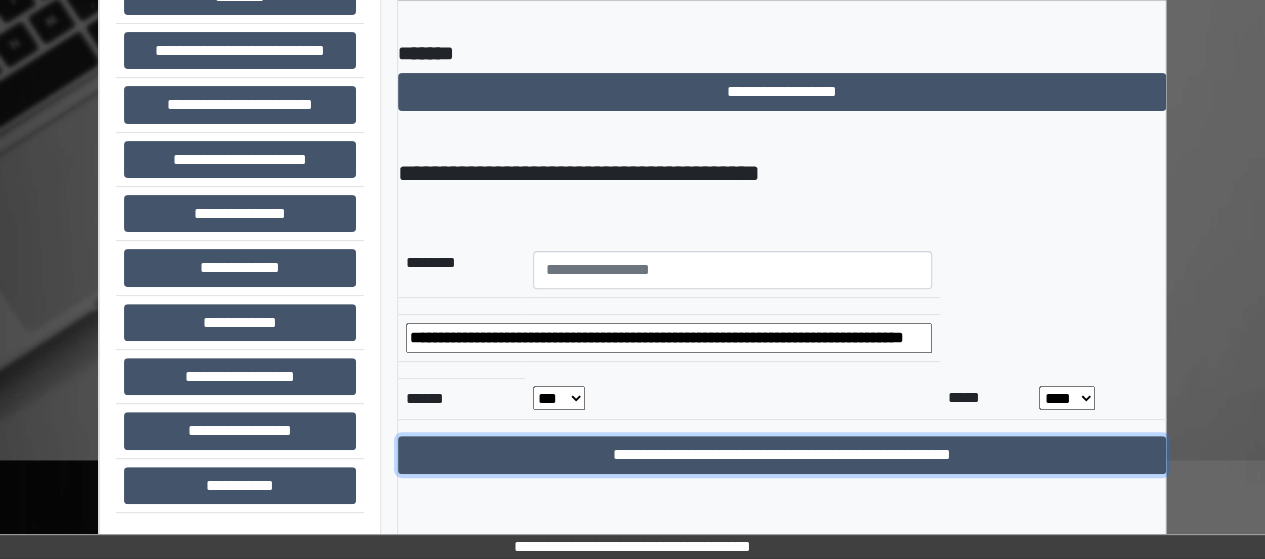 click on "**********" at bounding box center [782, 455] 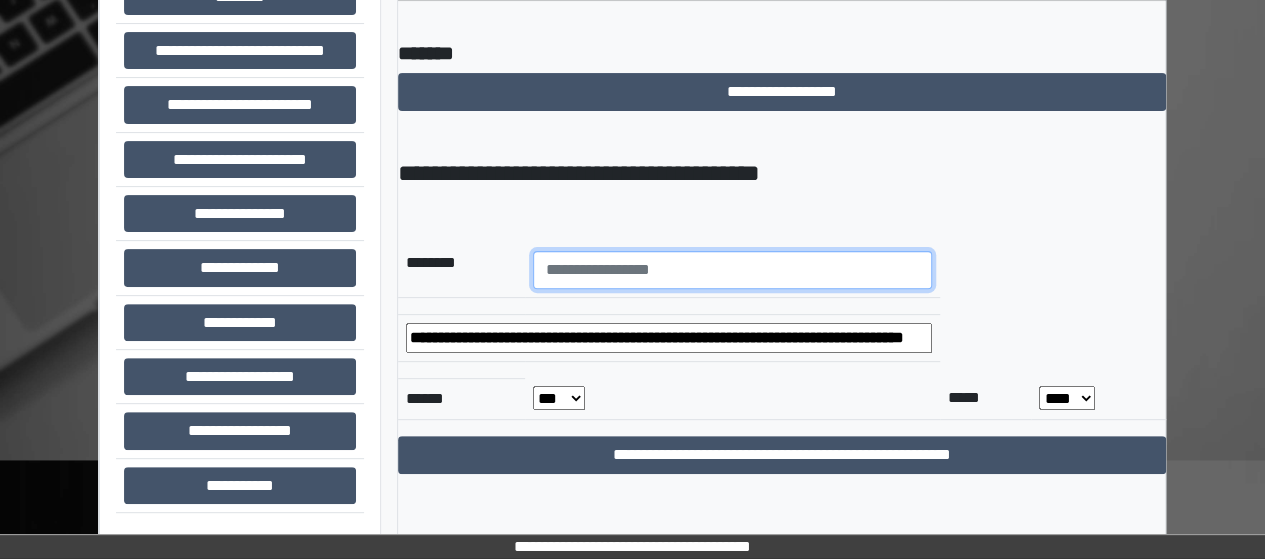 click at bounding box center [732, 270] 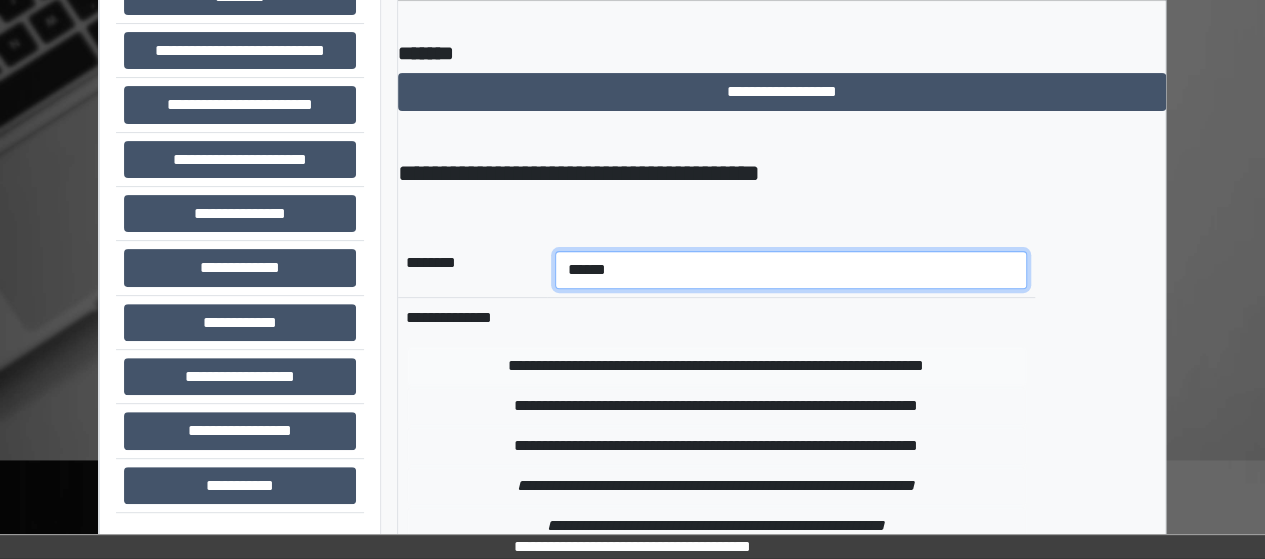 type on "******" 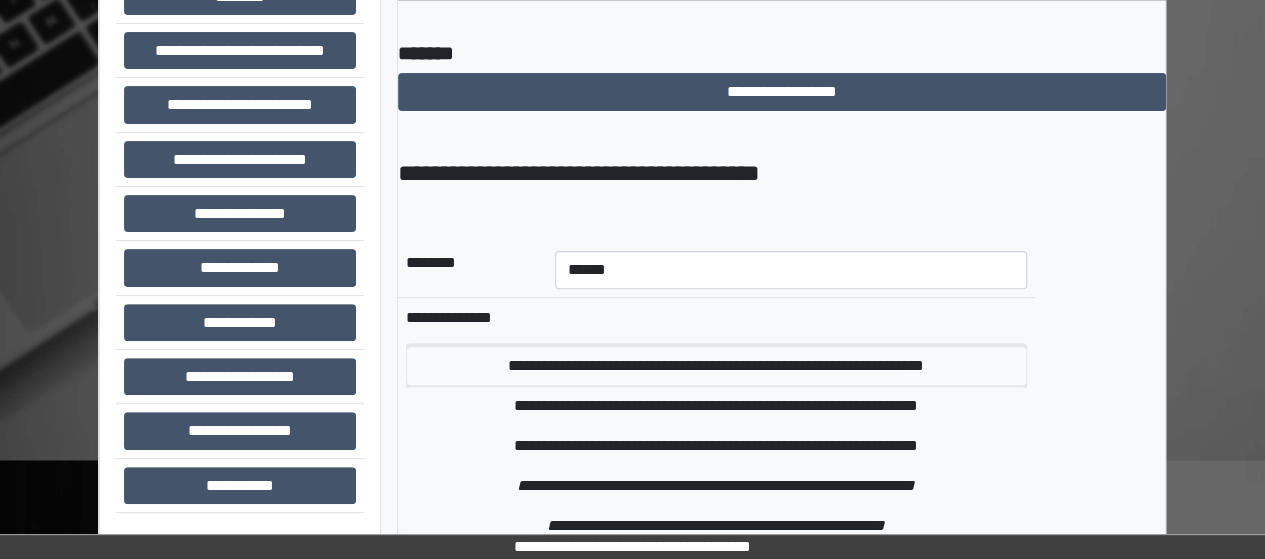 click on "**********" at bounding box center (716, 366) 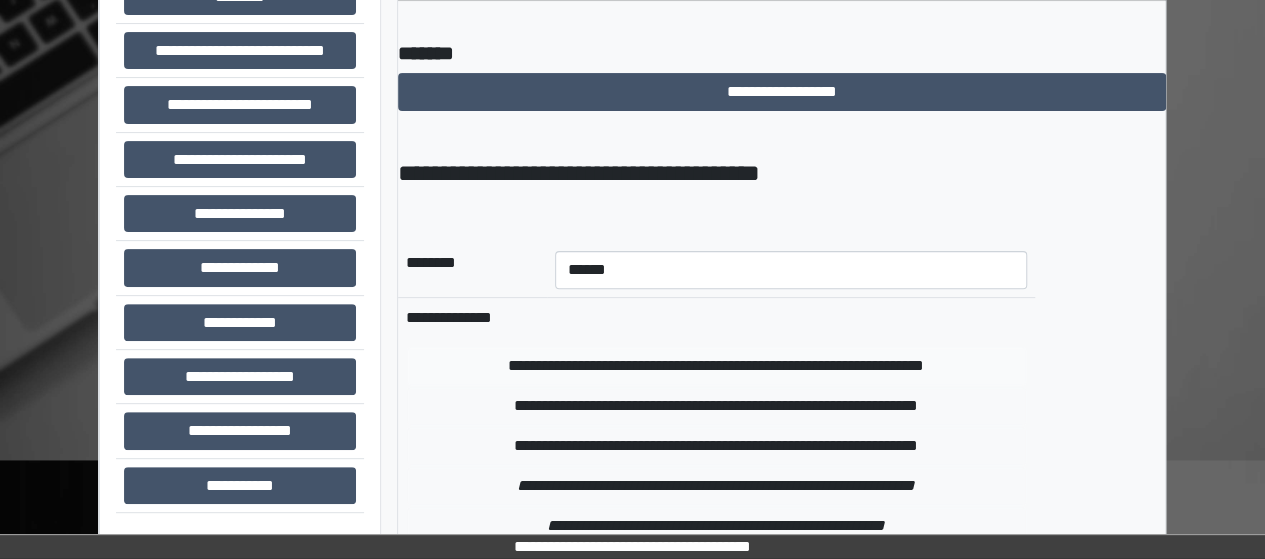 type 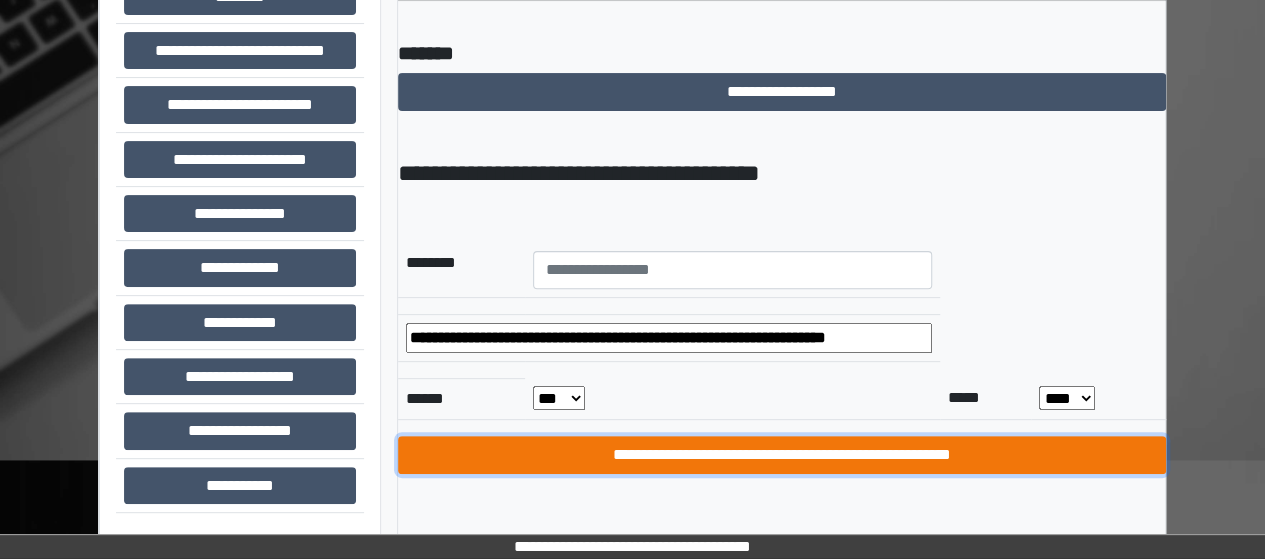 click on "**********" at bounding box center [782, 455] 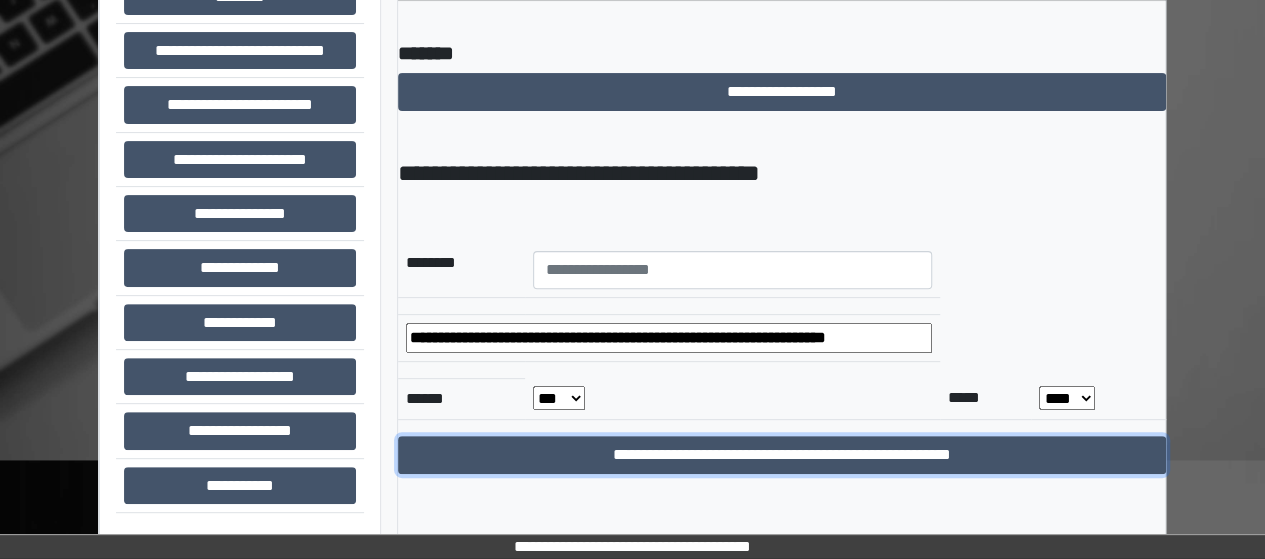 scroll, scrollTop: 0, scrollLeft: 0, axis: both 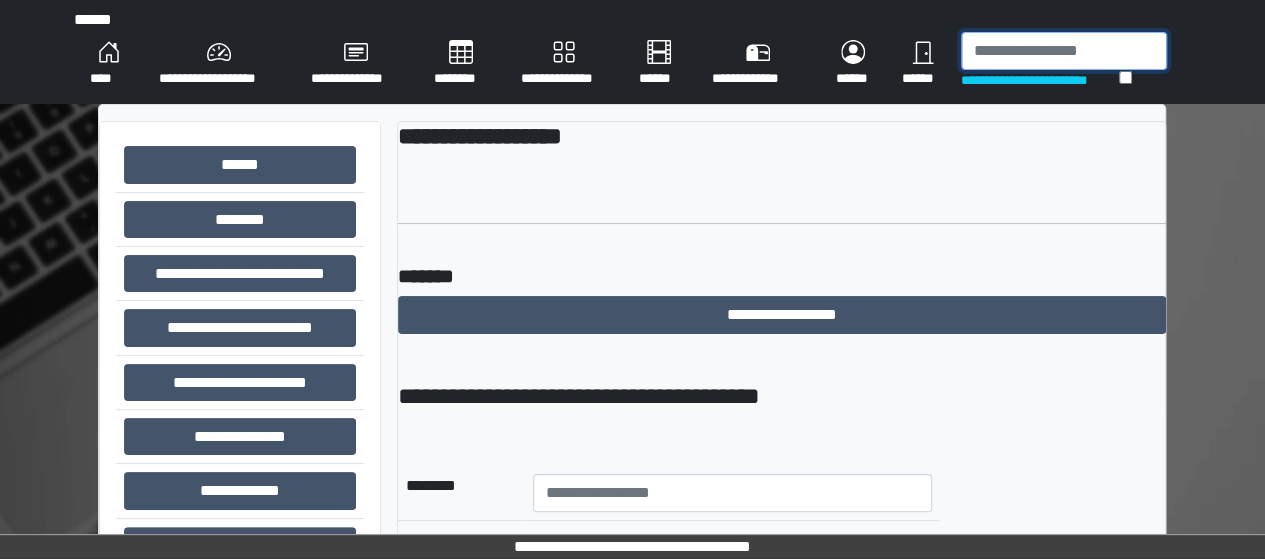 click at bounding box center (1064, 51) 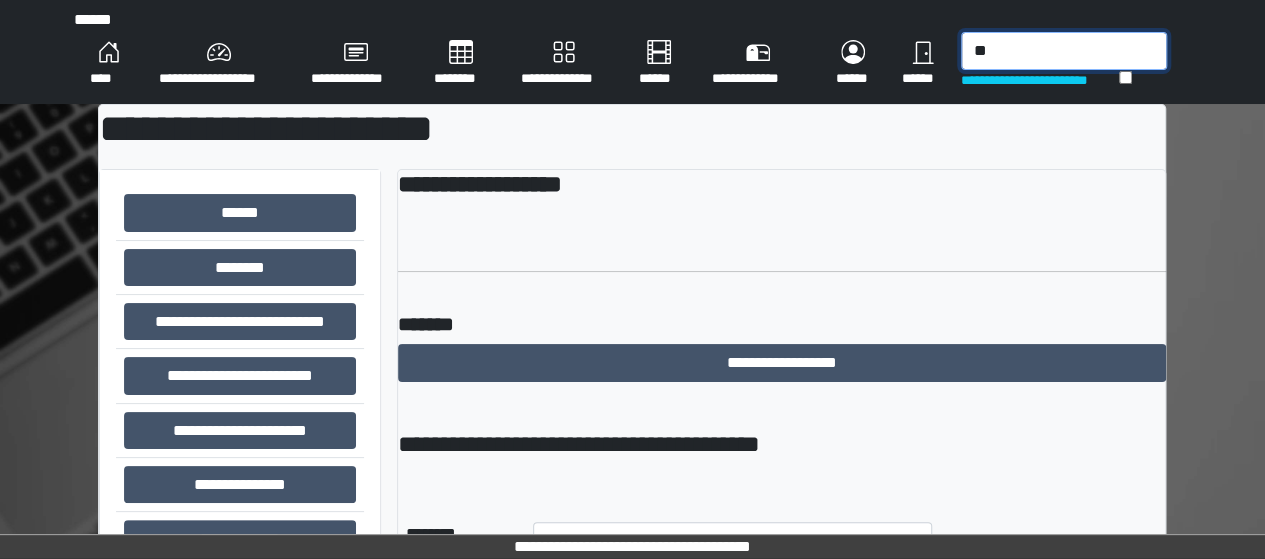 type on "*" 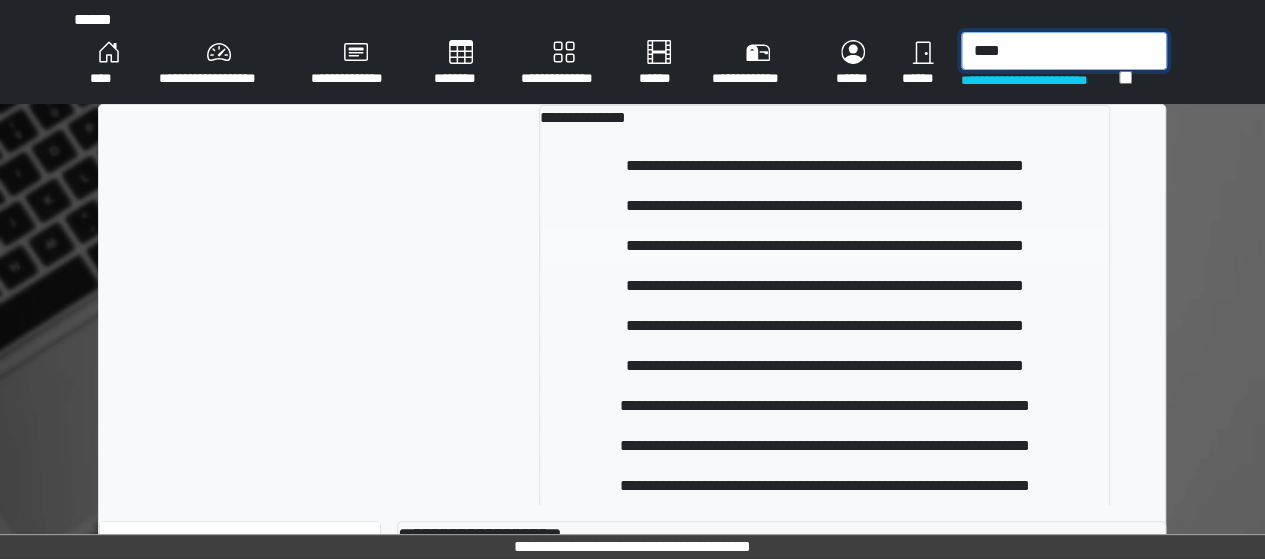 type on "****" 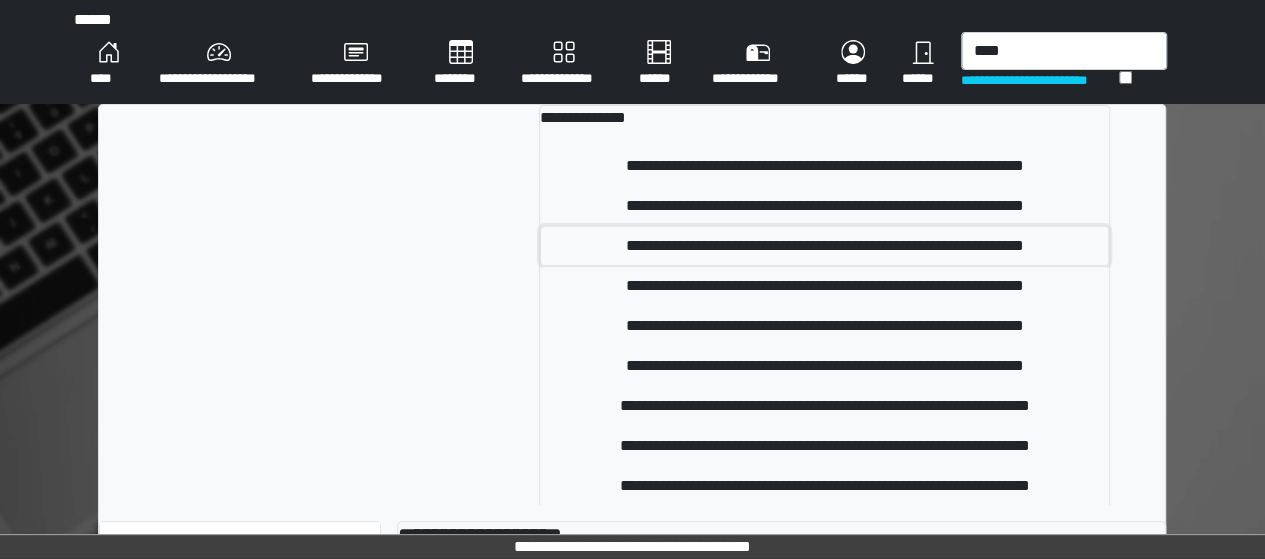 click on "**********" at bounding box center [824, 246] 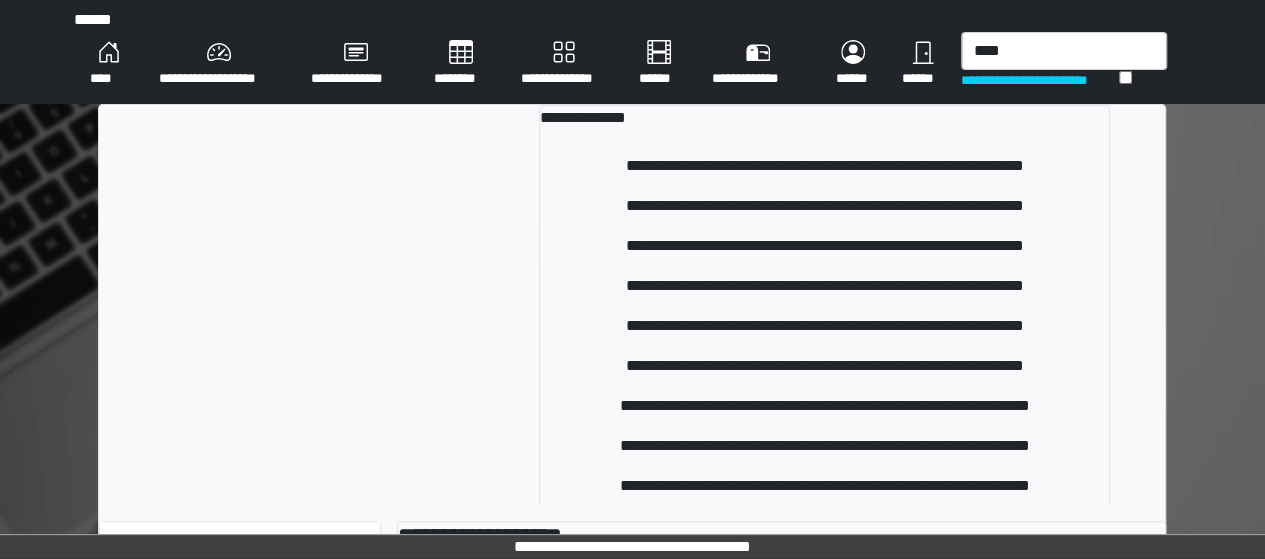 type 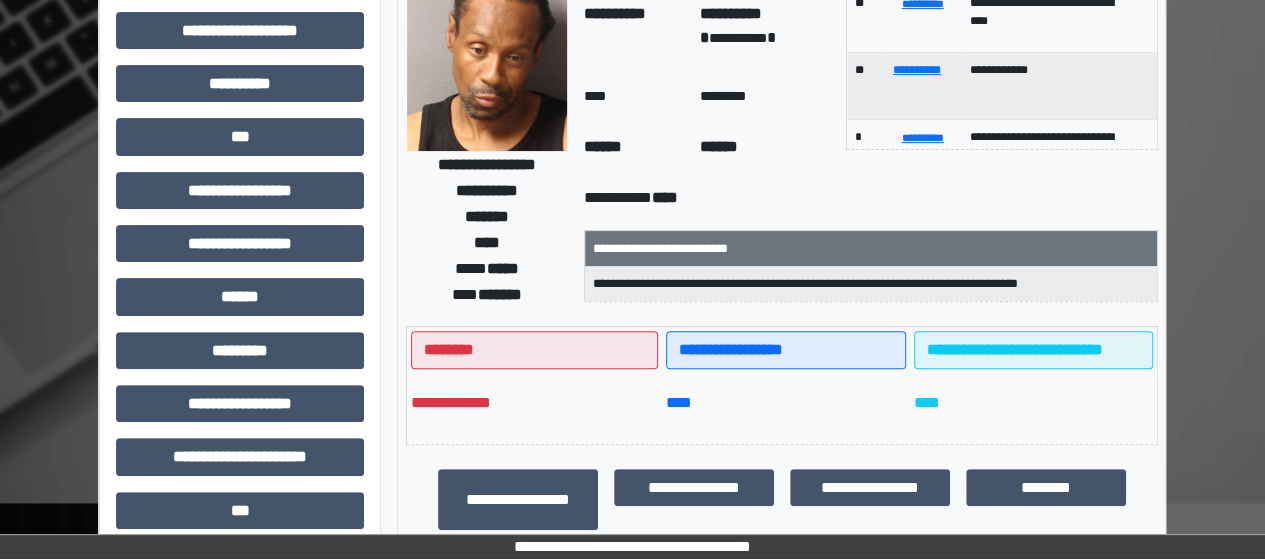 scroll, scrollTop: 0, scrollLeft: 0, axis: both 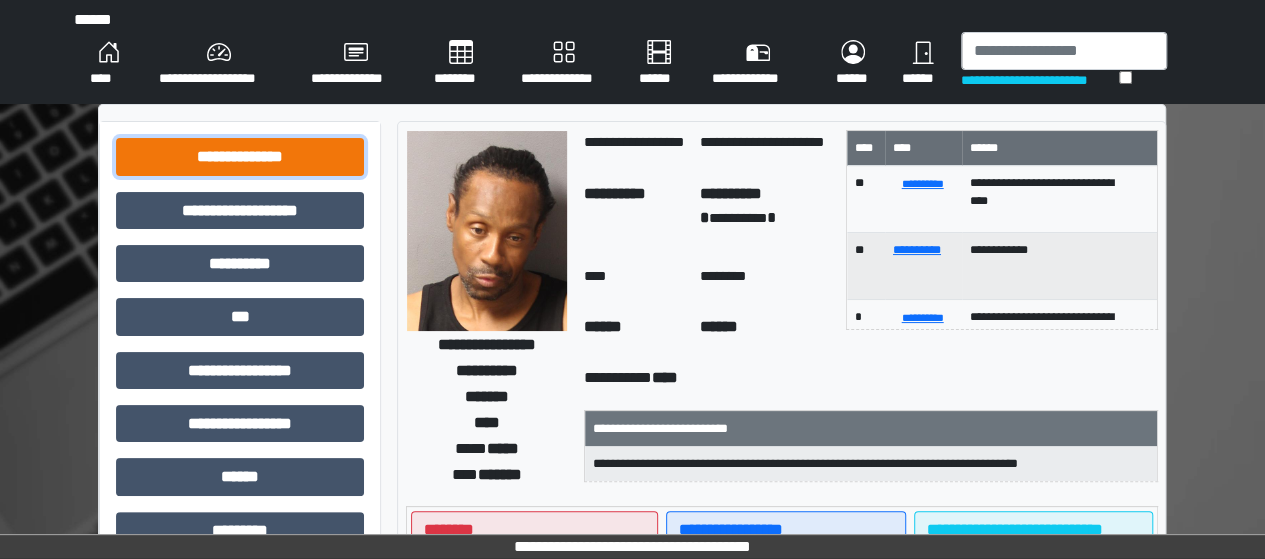 click on "**********" at bounding box center [240, 156] 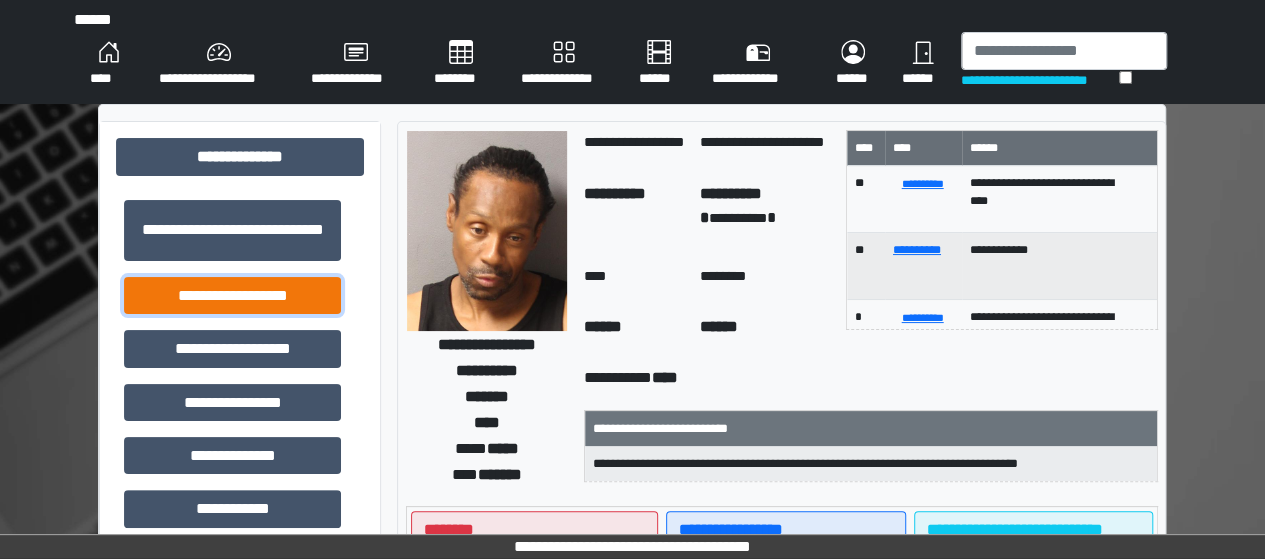 click on "**********" at bounding box center [232, 295] 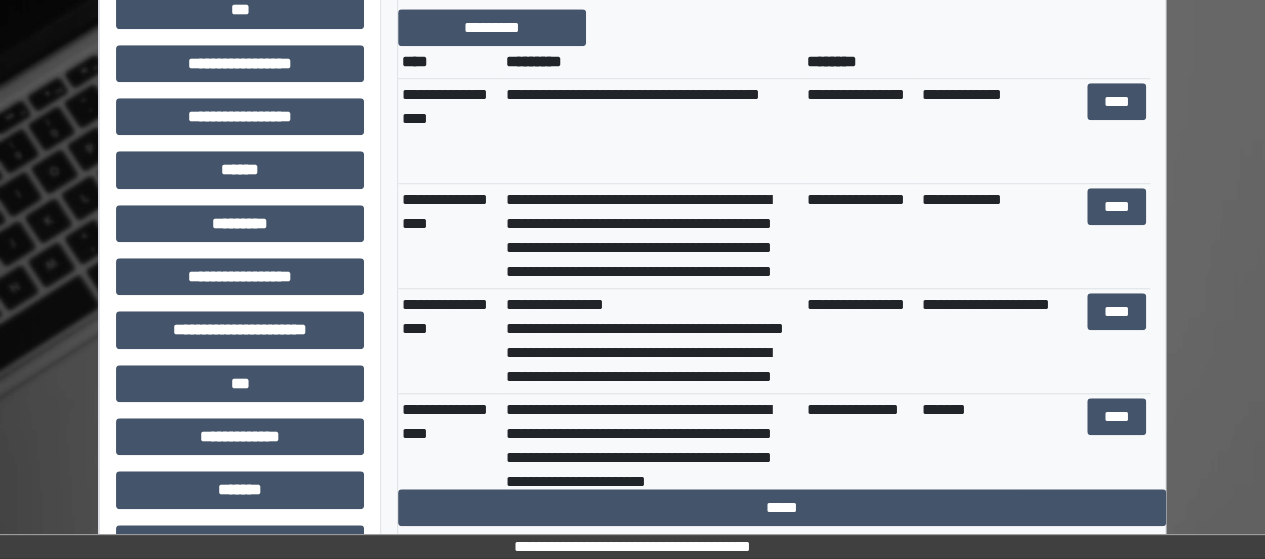 scroll, scrollTop: 799, scrollLeft: 0, axis: vertical 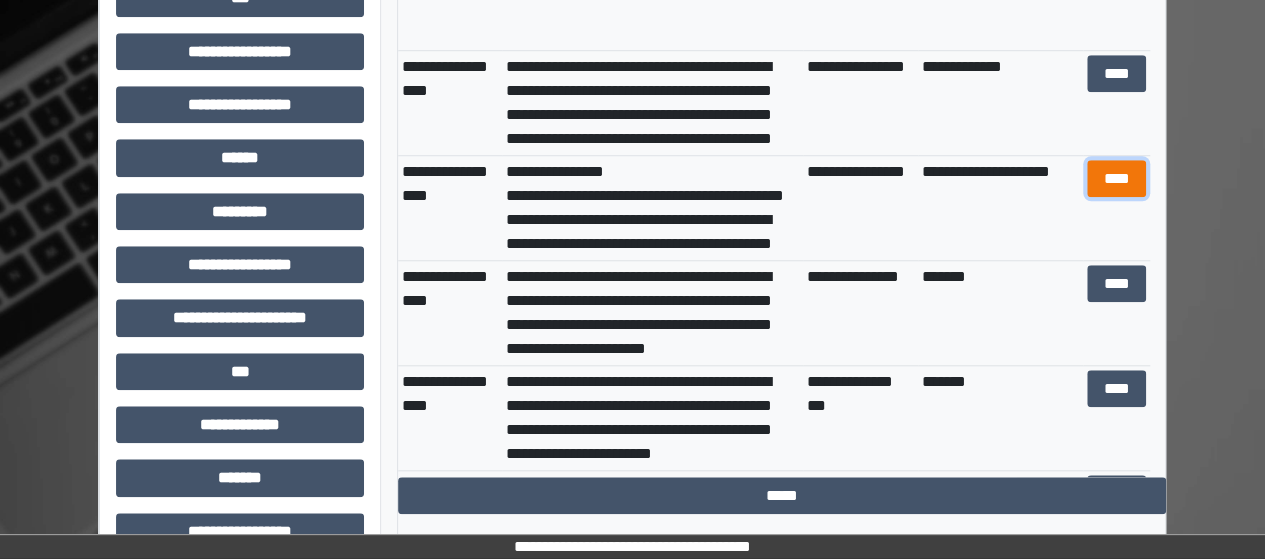 click on "****" at bounding box center [1116, 178] 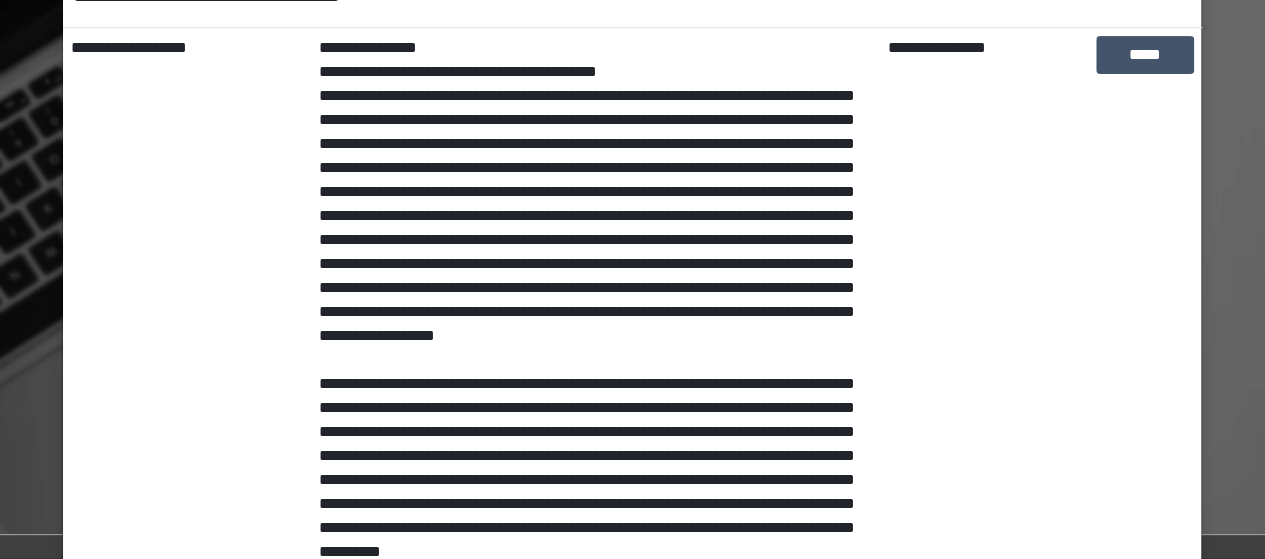 scroll, scrollTop: 354, scrollLeft: 0, axis: vertical 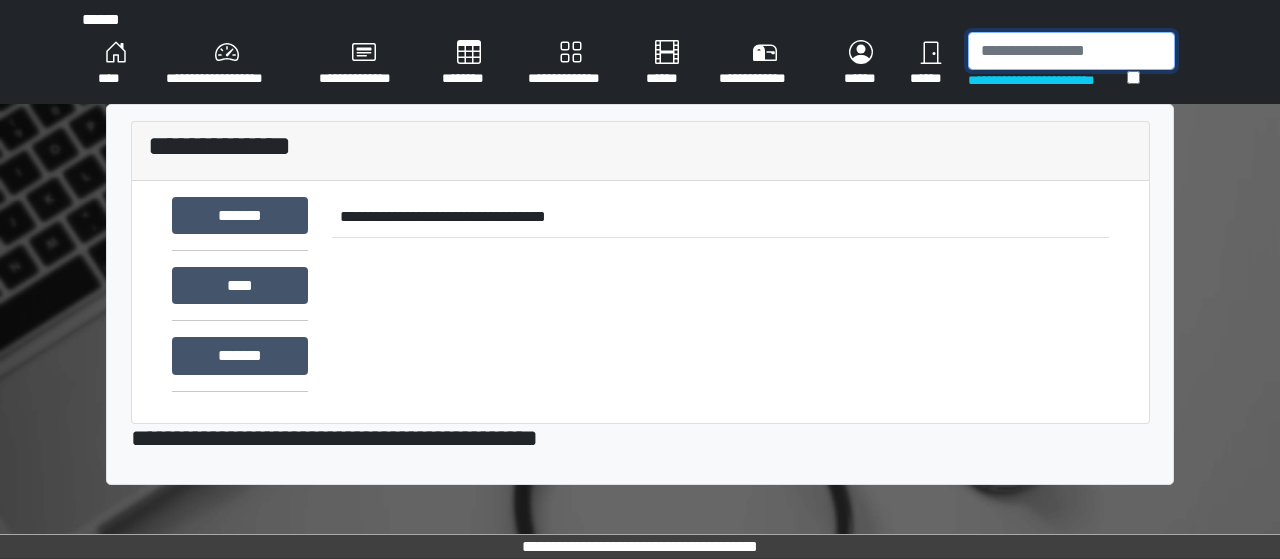 click at bounding box center [1071, 51] 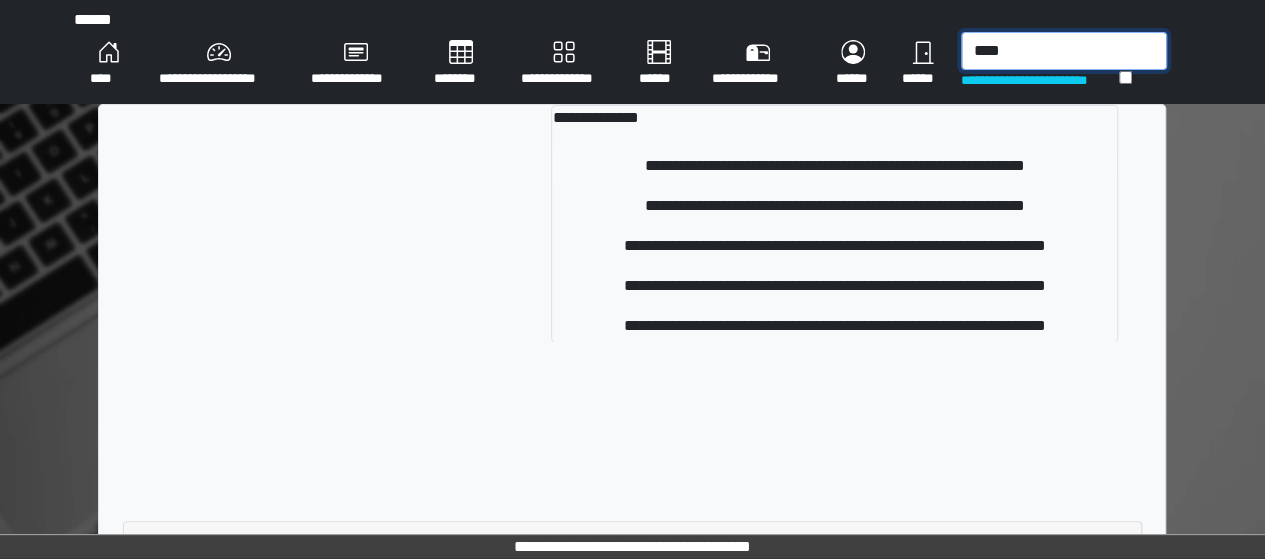 type on "****" 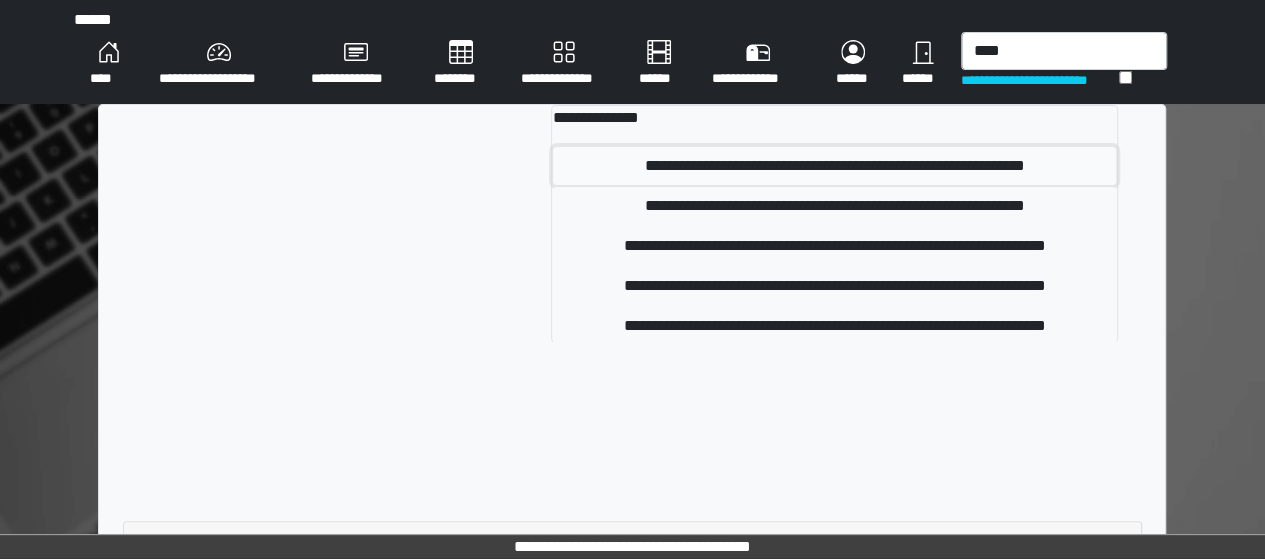 click on "**********" at bounding box center [834, 166] 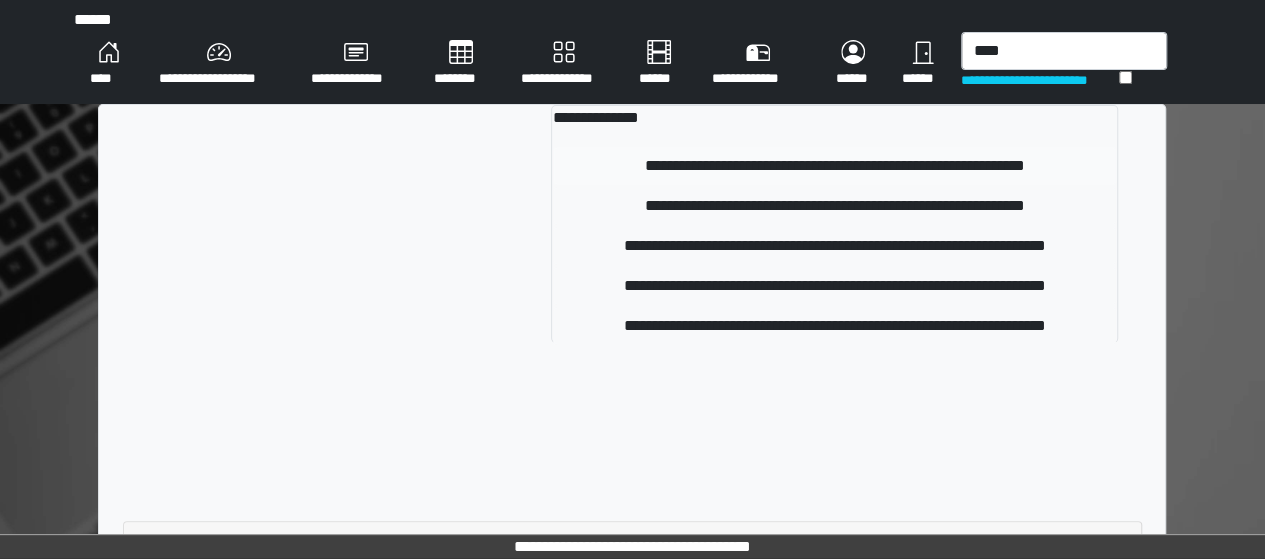 type 